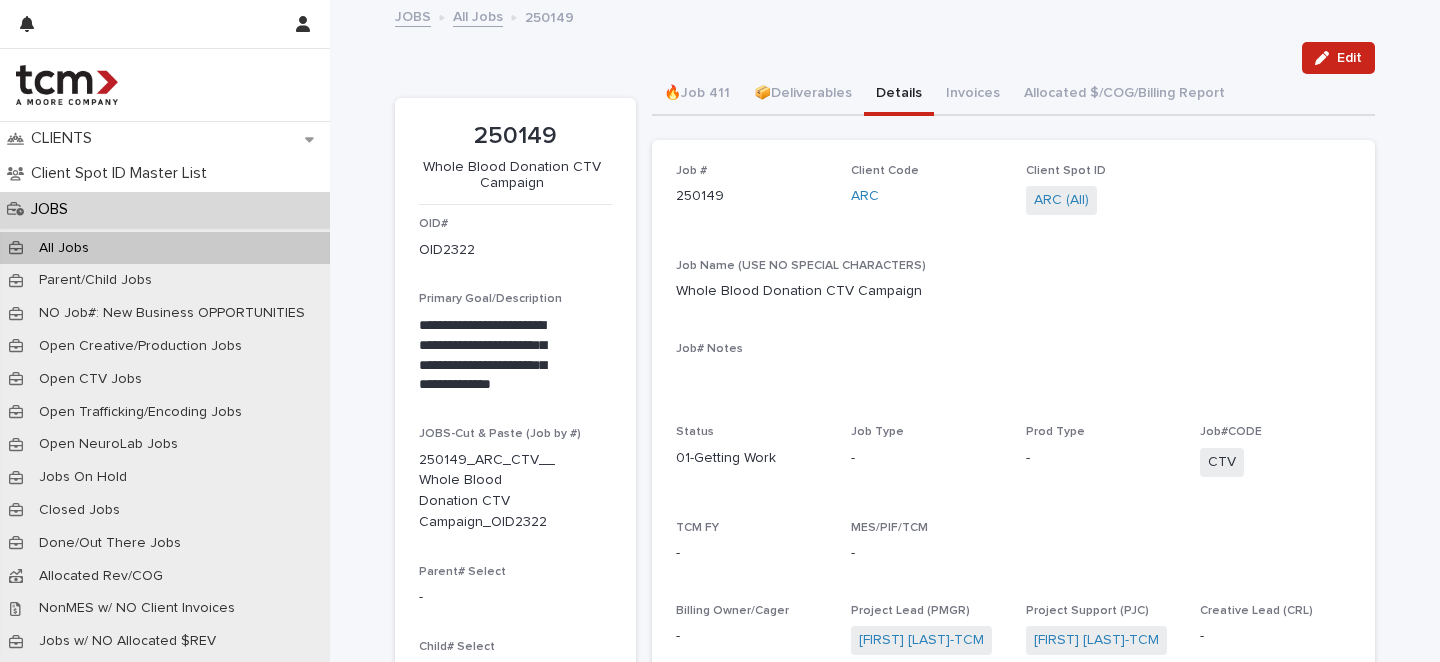 click on "All Jobs" at bounding box center [64, 248] 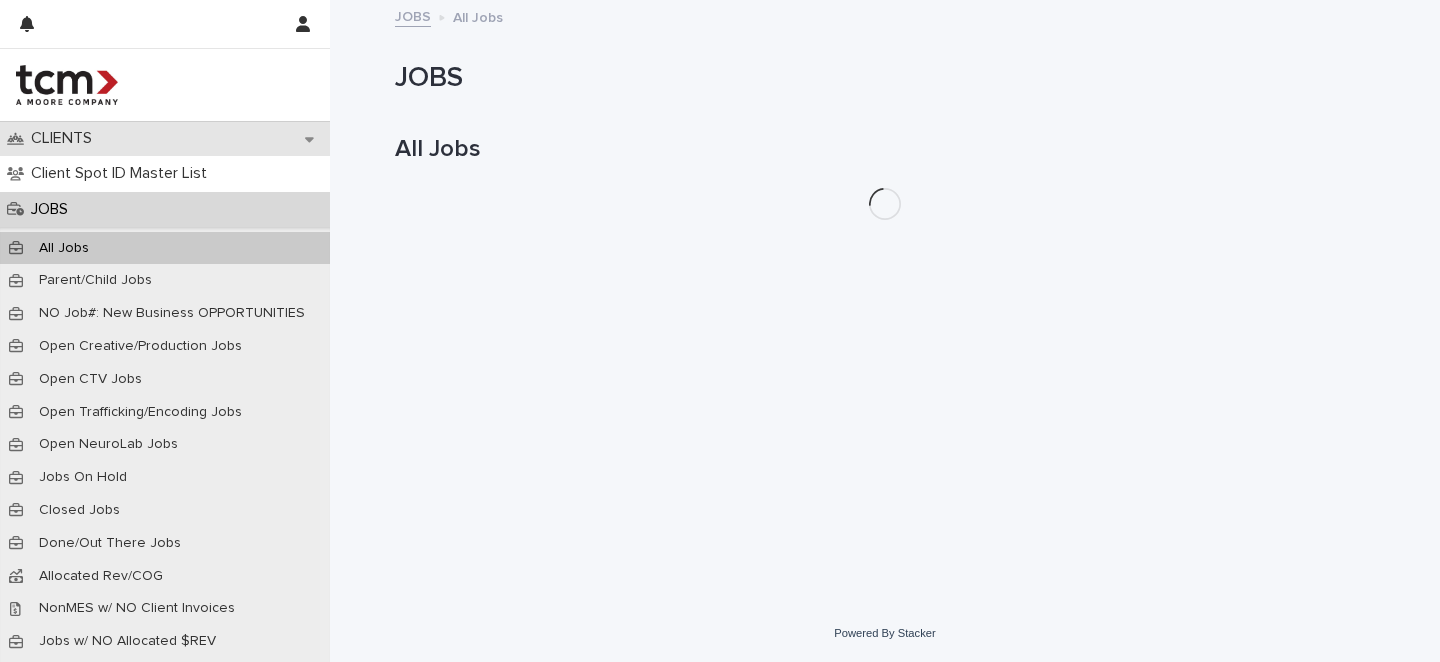 click on "CLIENTS" at bounding box center (65, 138) 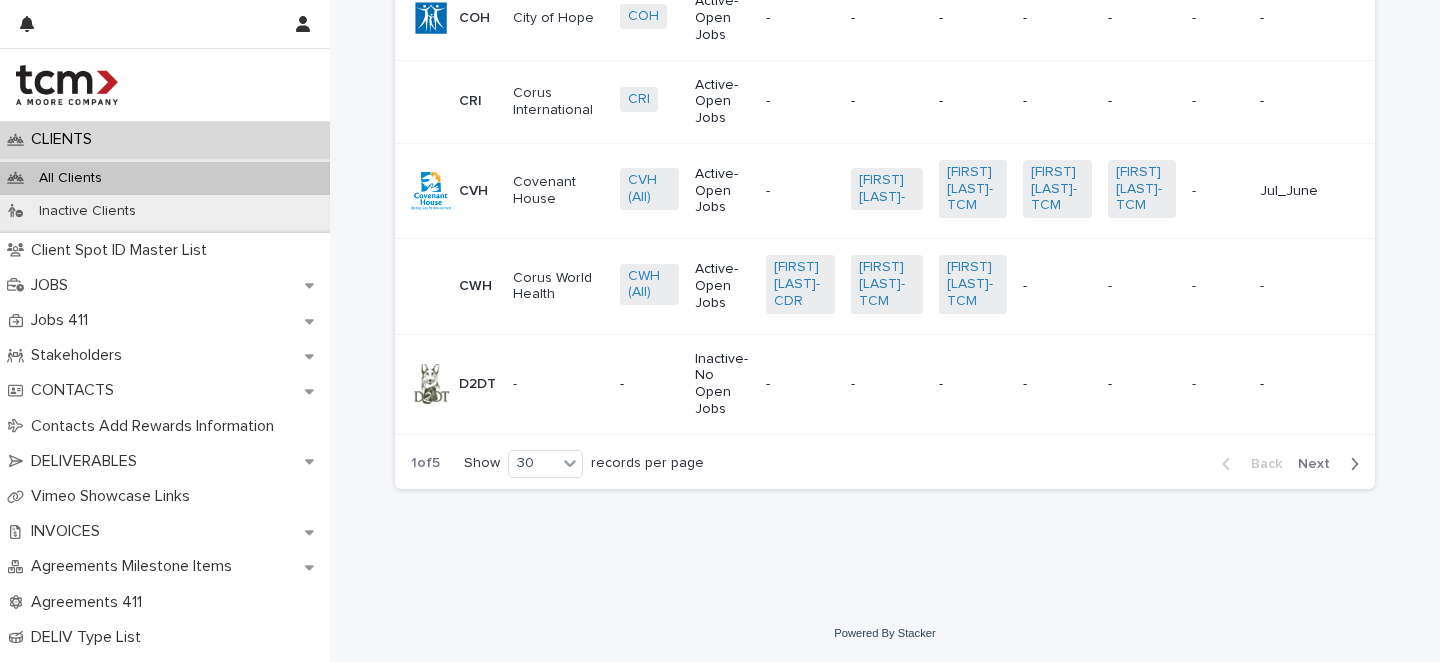 scroll, scrollTop: 2672, scrollLeft: 0, axis: vertical 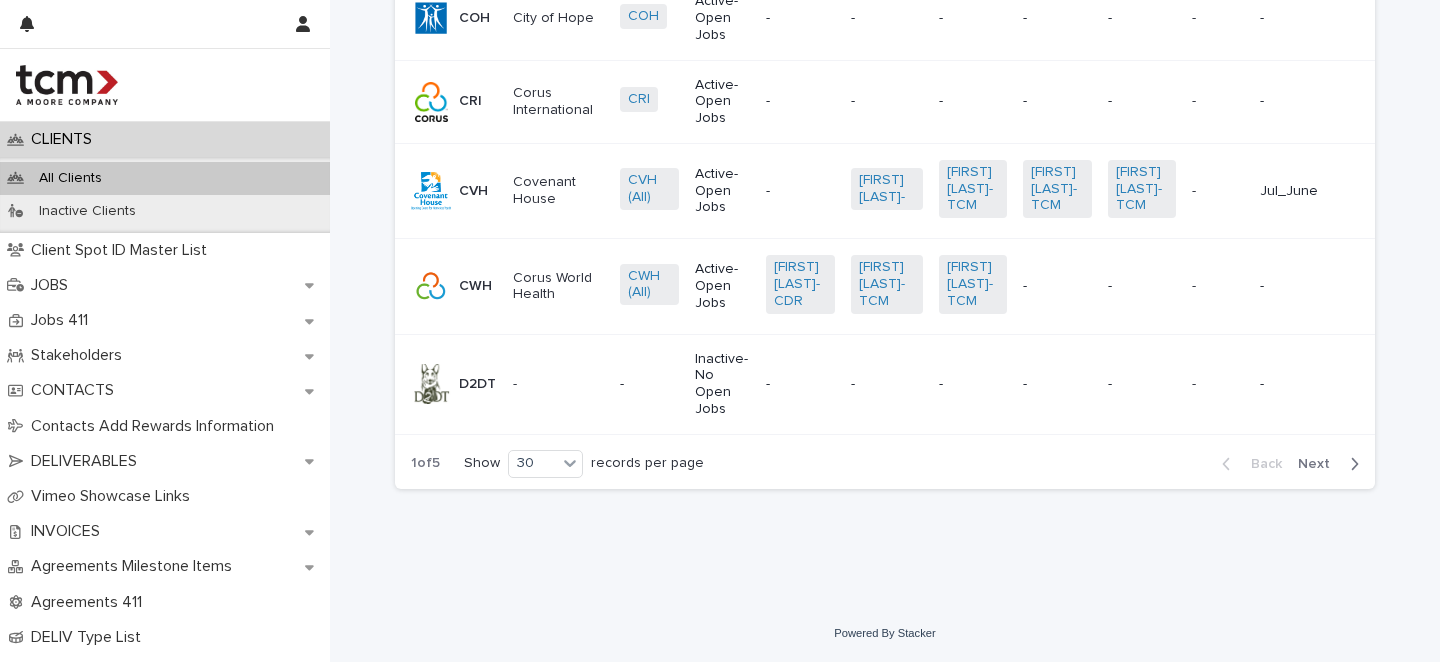 click on "Next" at bounding box center (1332, 464) 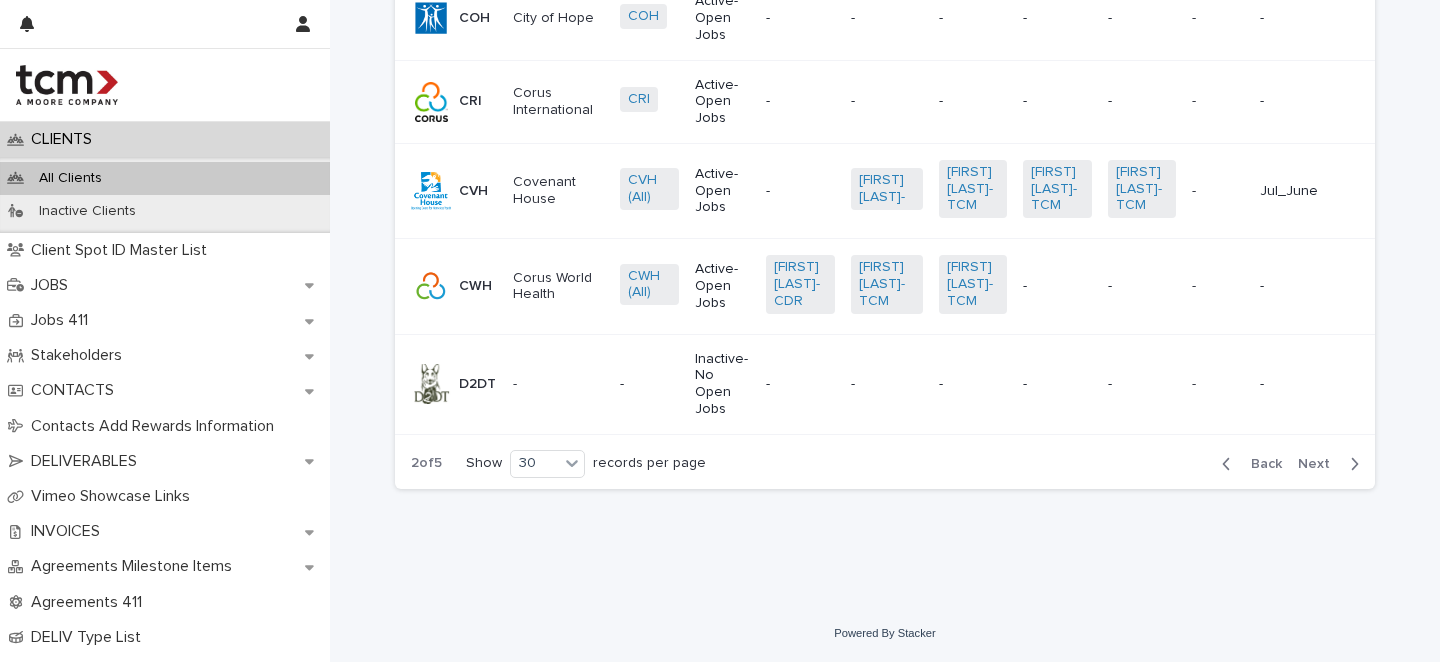 click on "Next" at bounding box center (1332, 464) 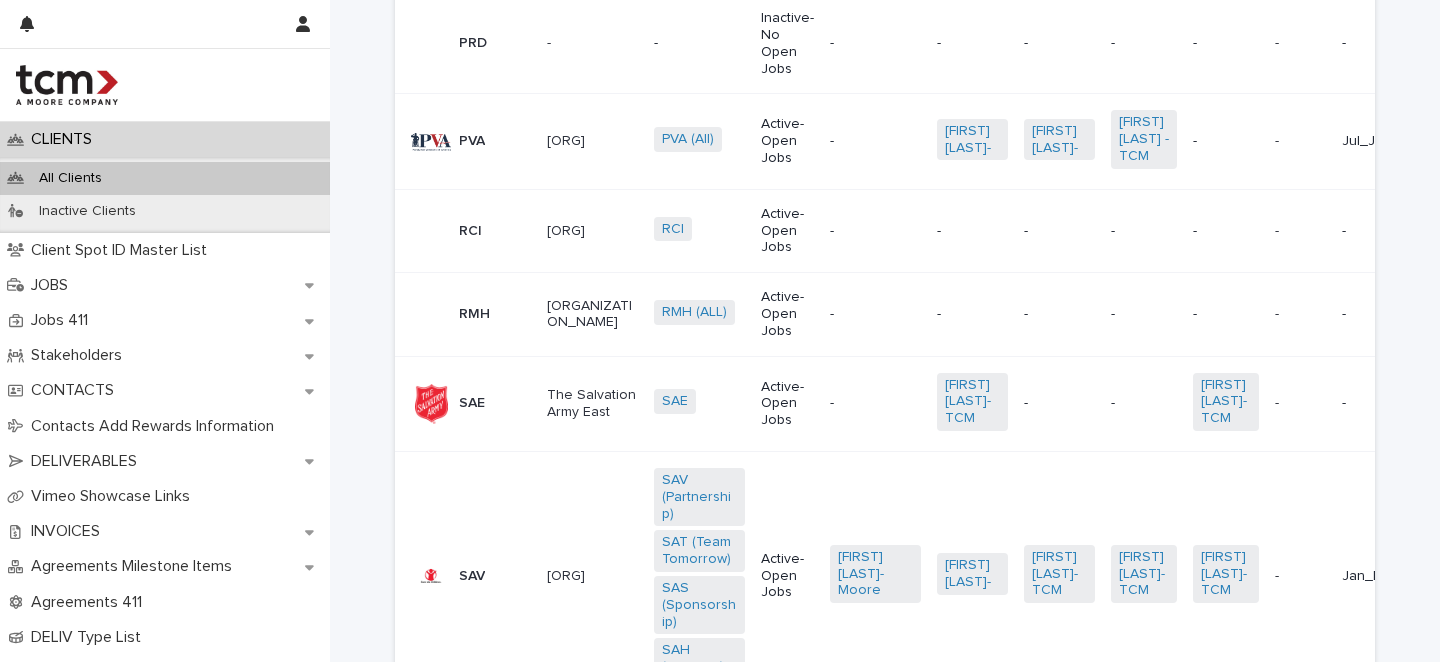 click on "- -" at bounding box center [1300, 576] 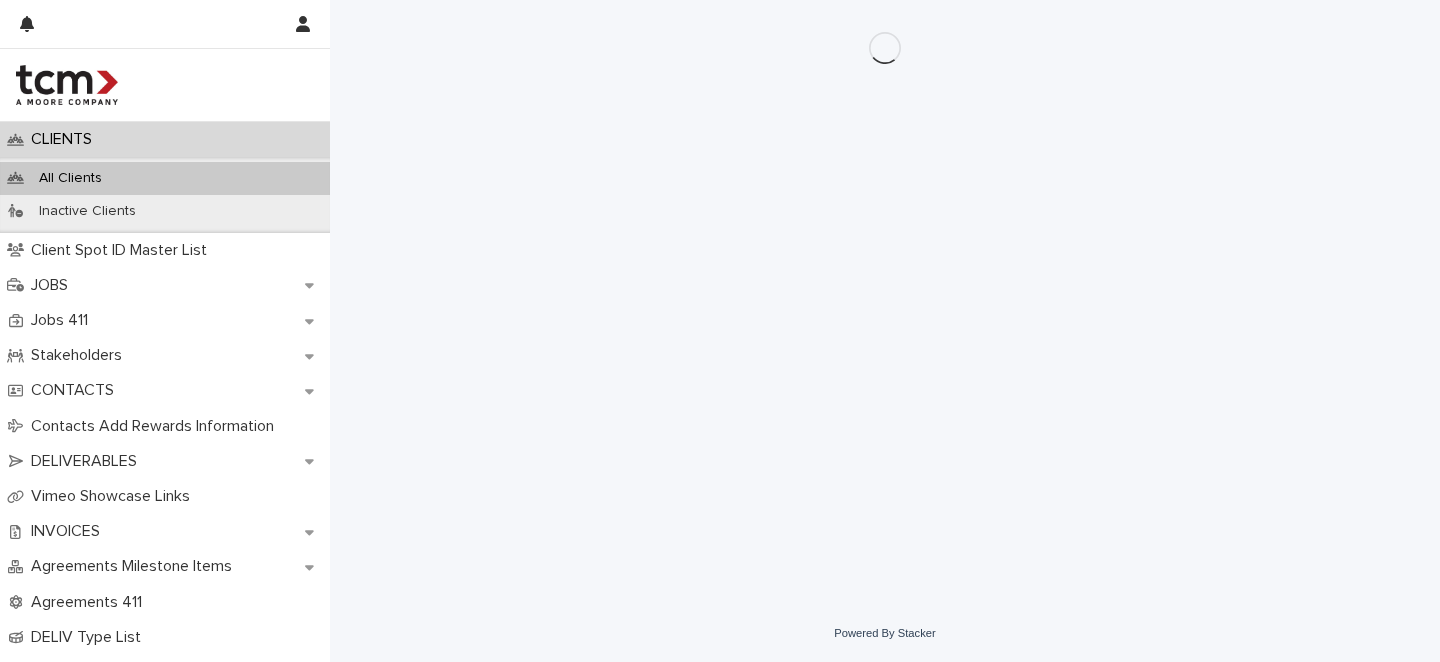 scroll, scrollTop: 0, scrollLeft: 0, axis: both 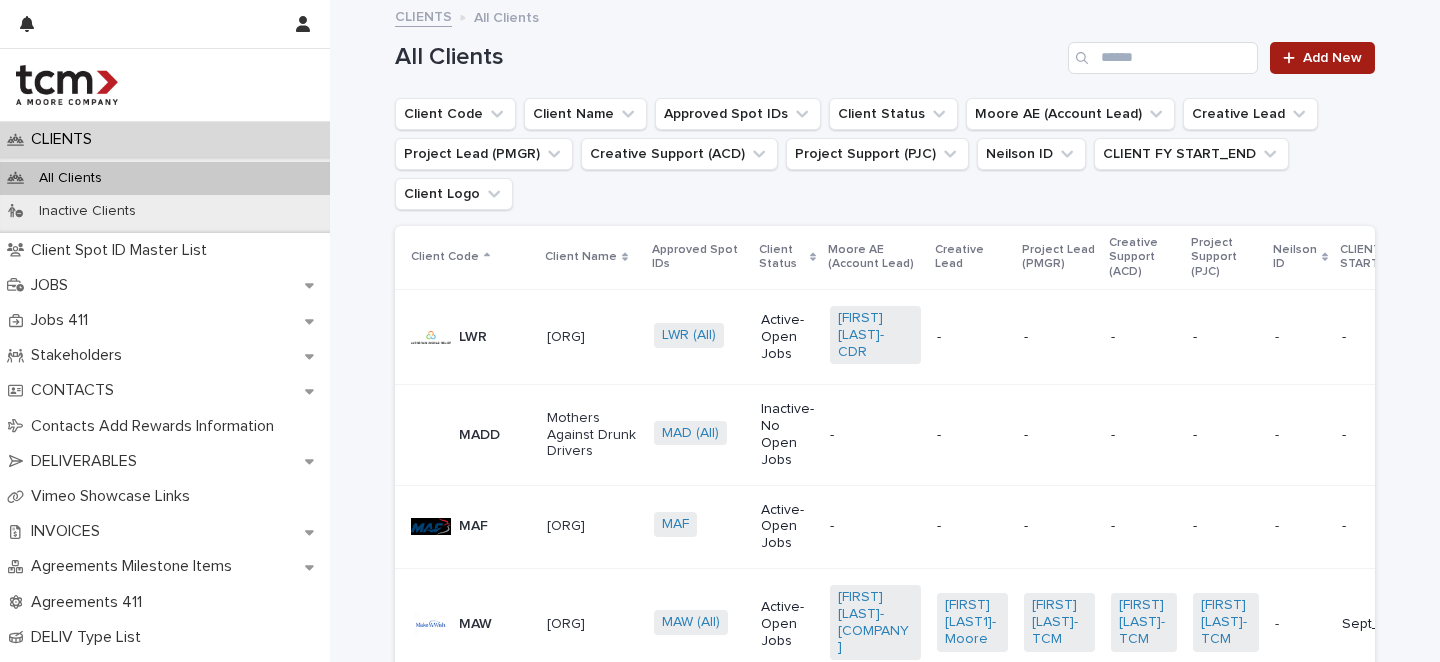 click on "Add New" at bounding box center (1332, 58) 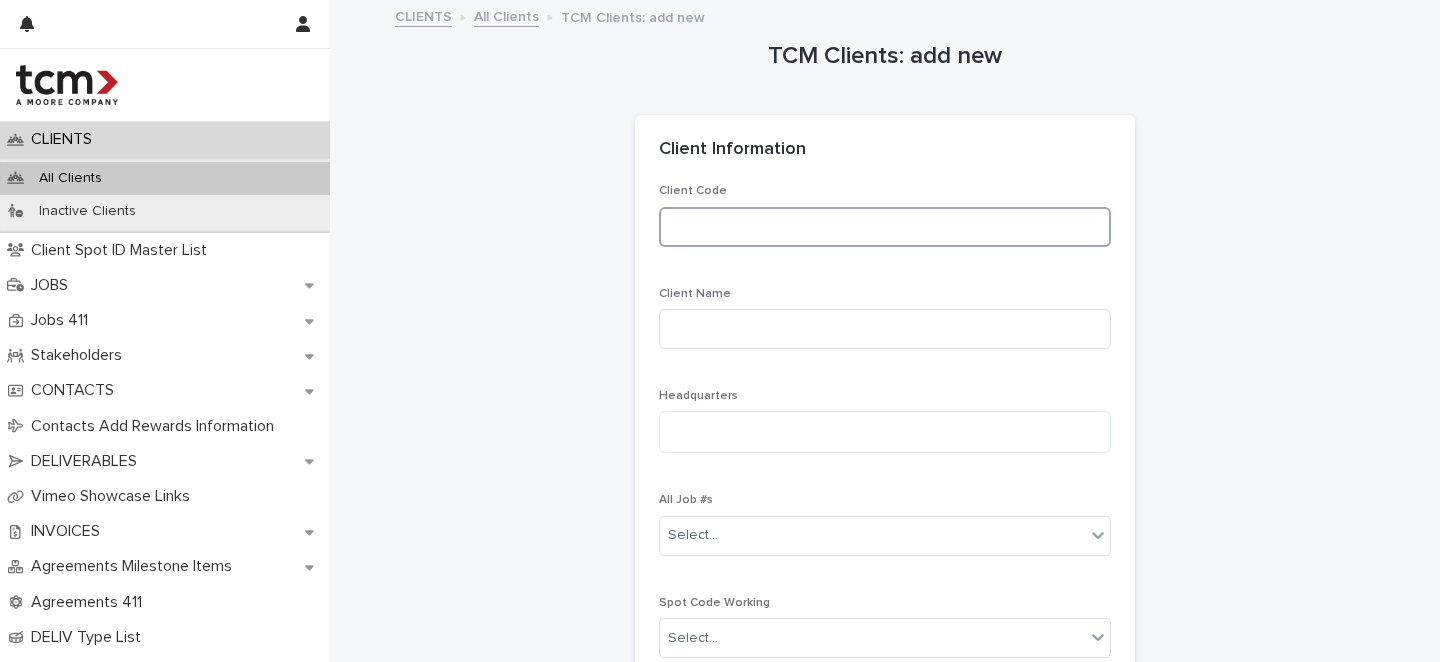 click at bounding box center [885, 227] 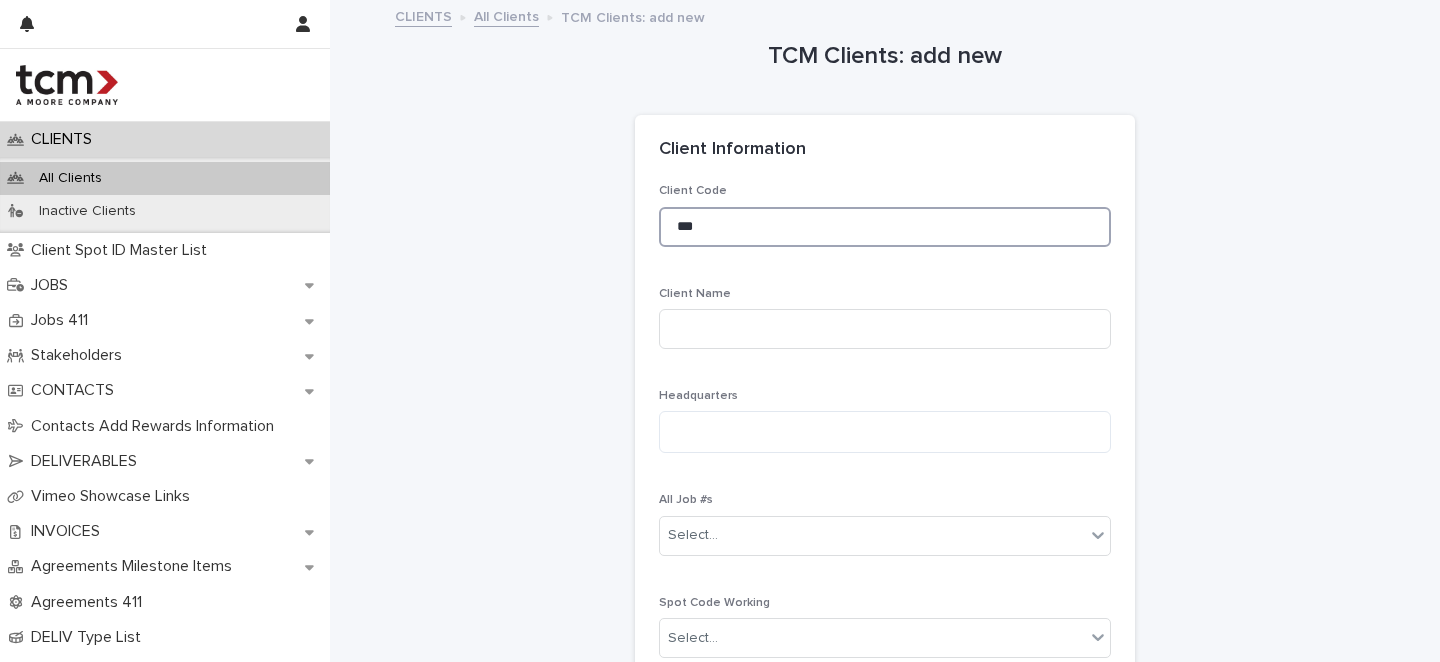 type on "***" 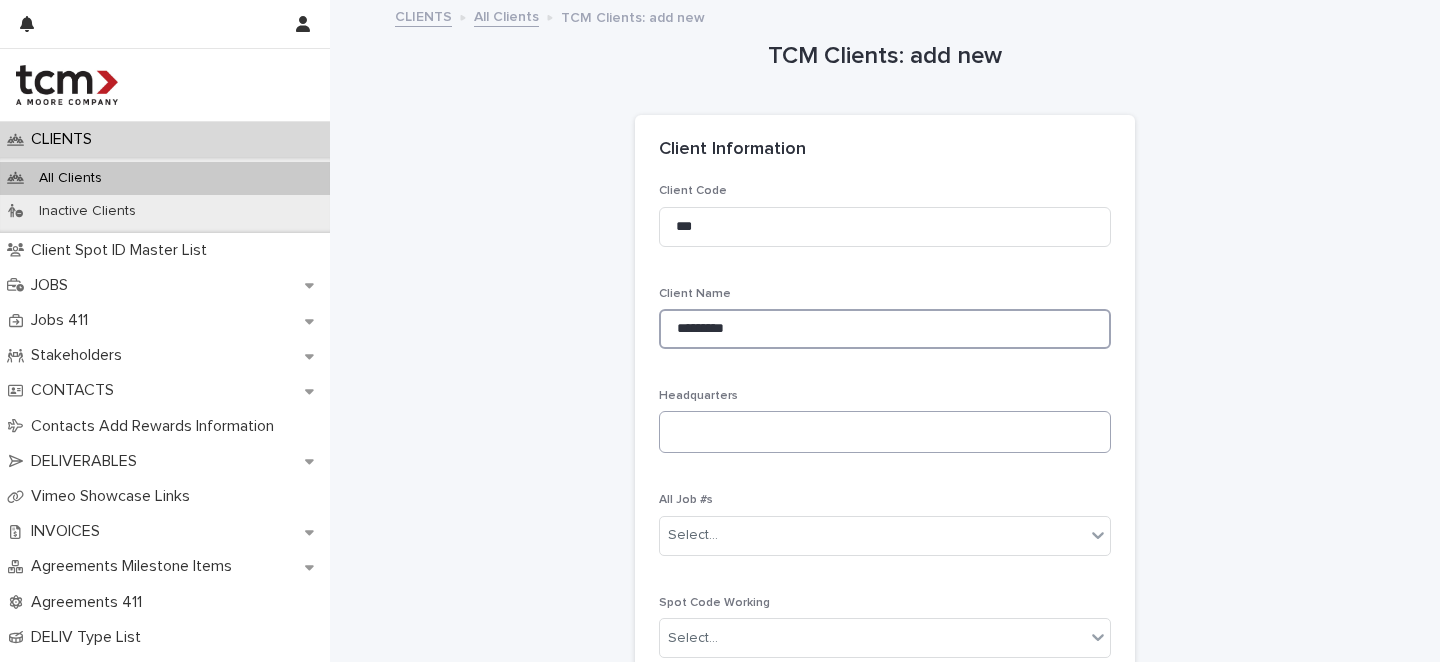 type on "*********" 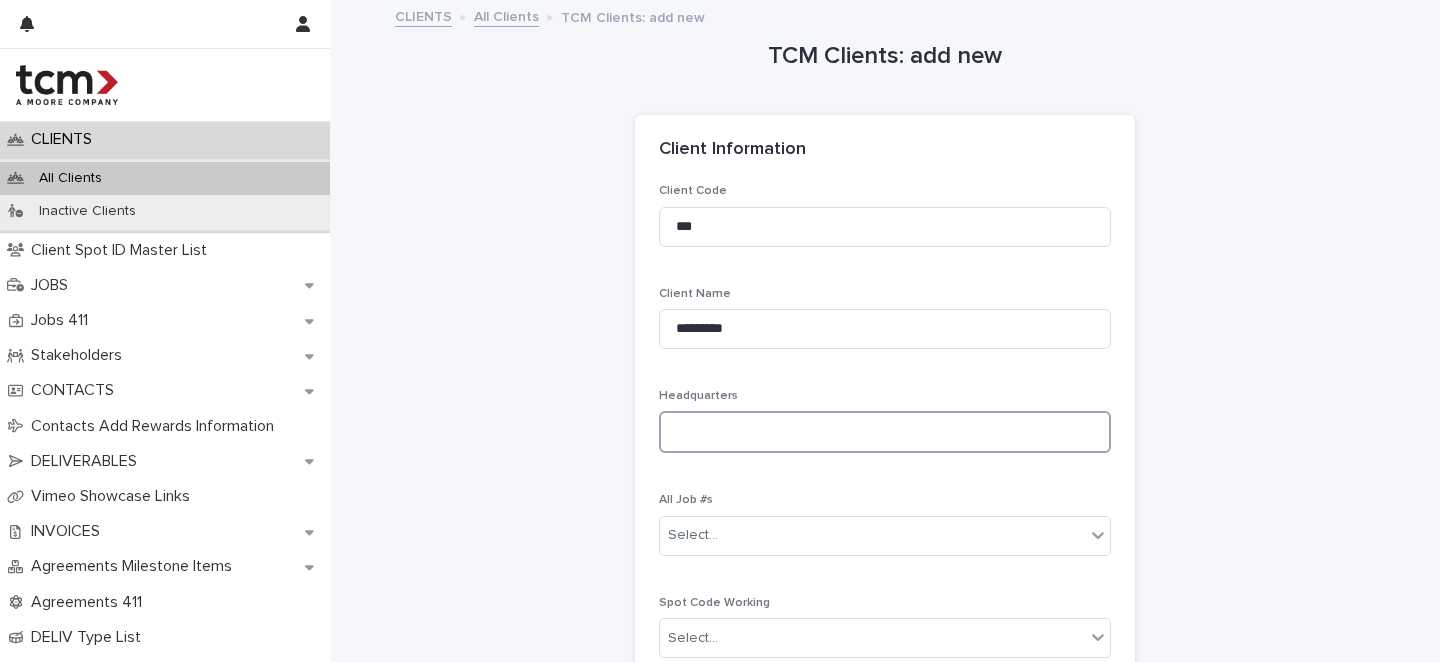 click at bounding box center [885, 432] 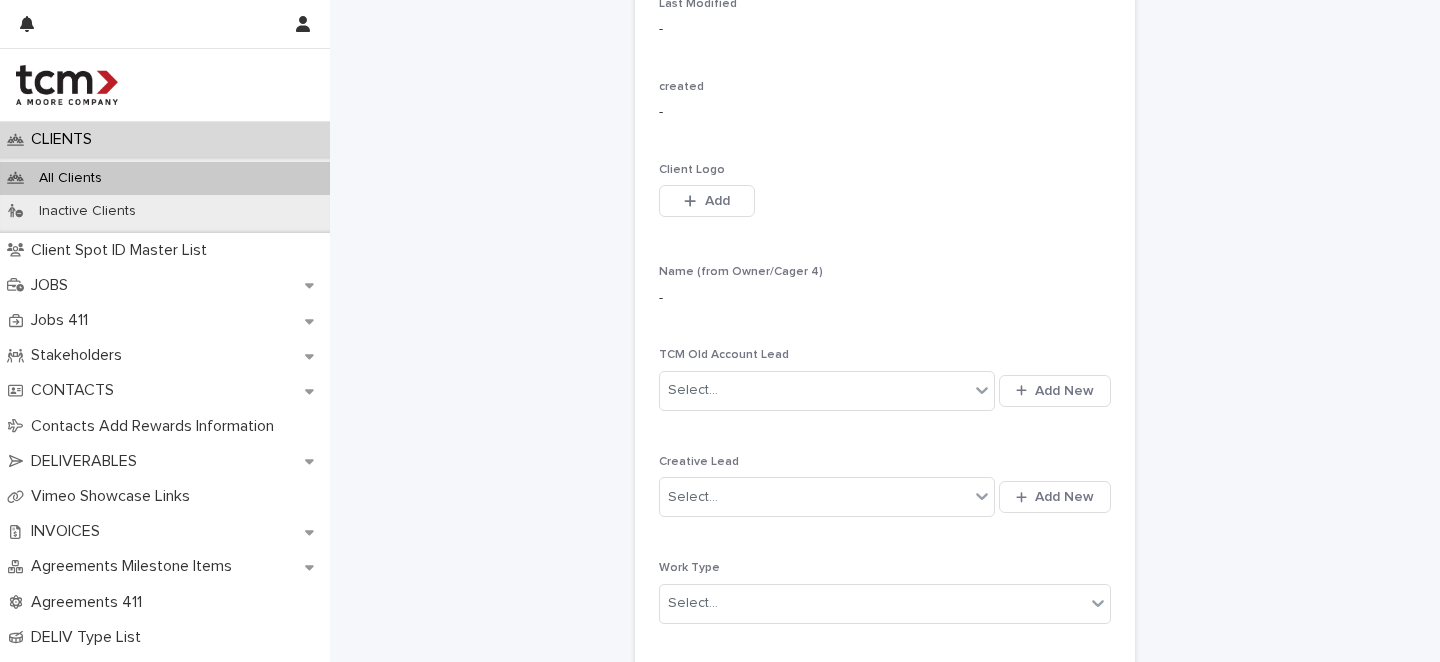 scroll, scrollTop: 819, scrollLeft: 0, axis: vertical 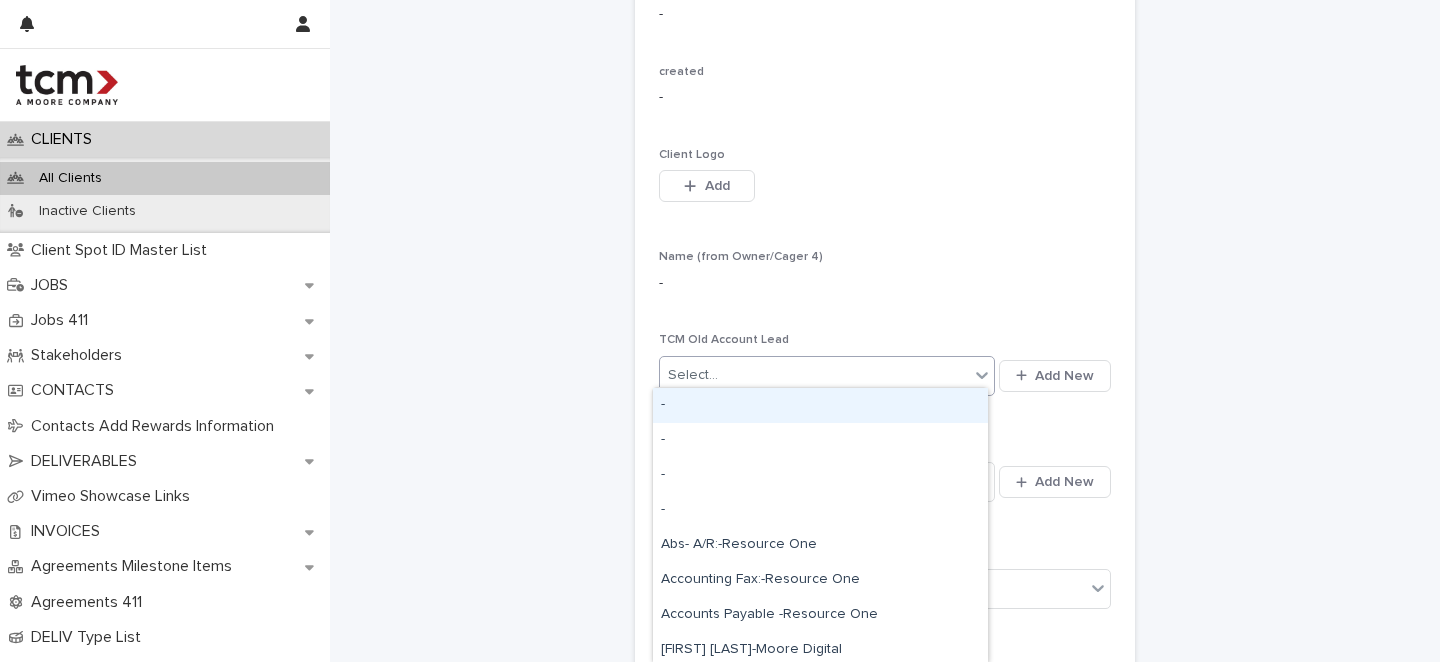click on "Select..." at bounding box center [814, 375] 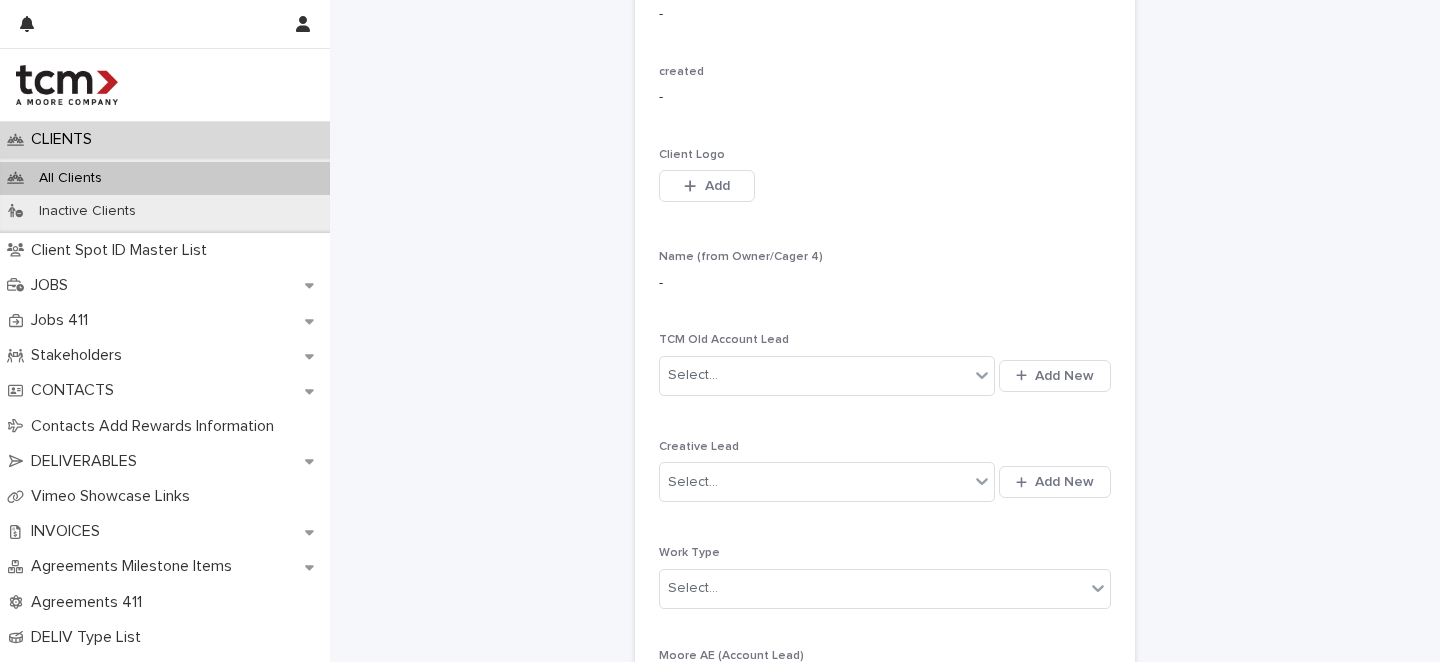 click on "Name (from Owner/Cager 4) -" at bounding box center [885, 279] 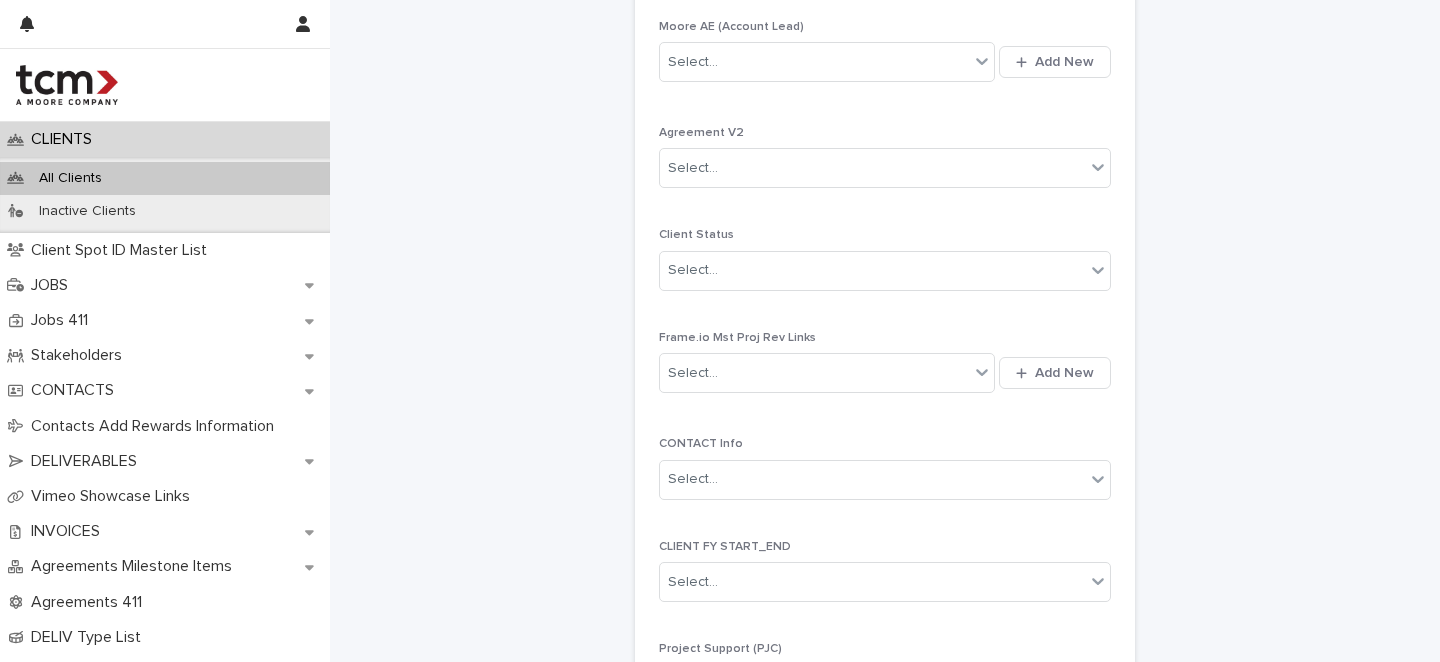 scroll, scrollTop: 1440, scrollLeft: 0, axis: vertical 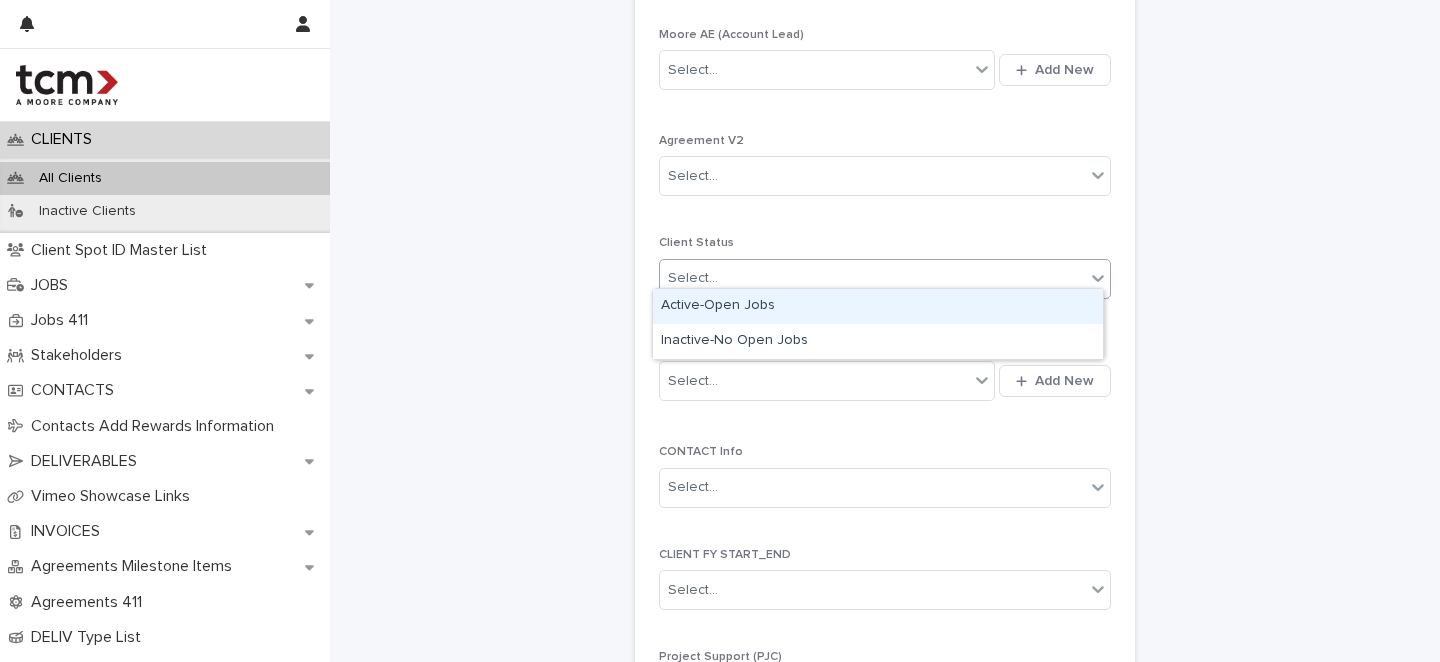 click on "Select..." at bounding box center (872, 278) 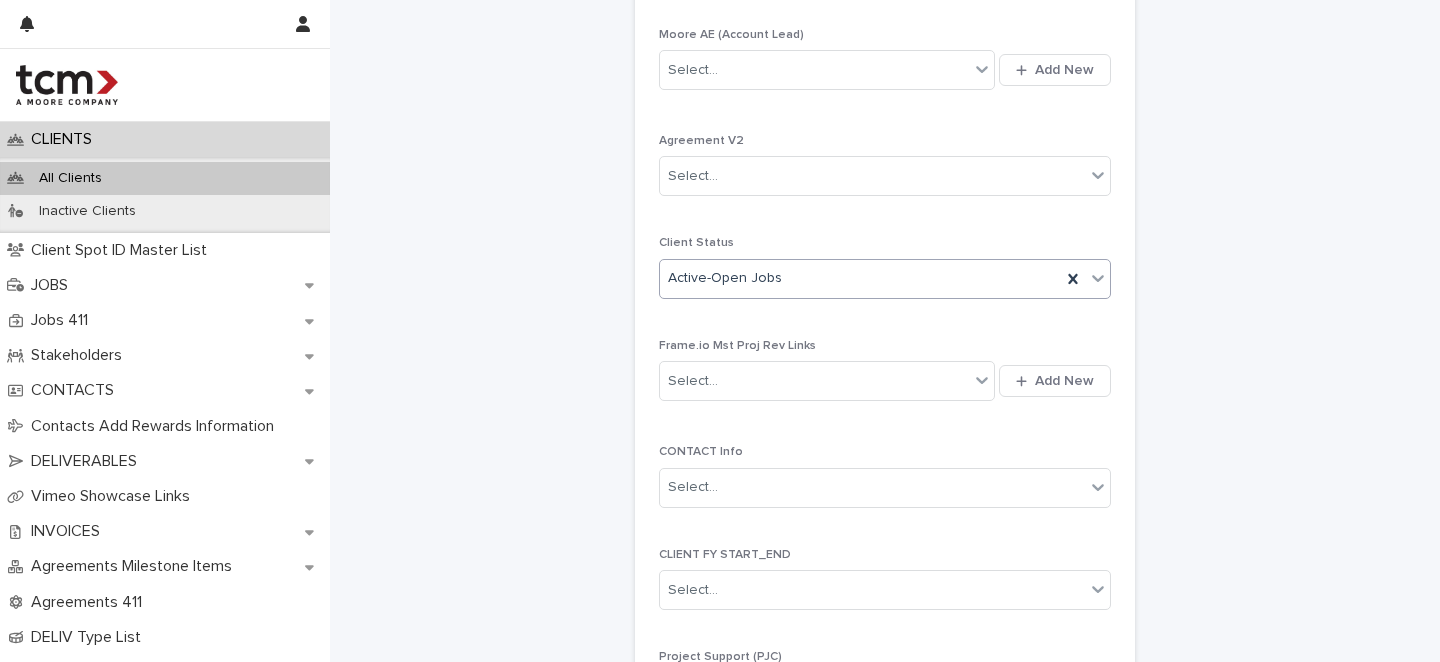 click on "TCM Clients: add new Loading... Saving… Loading... Saving… Loading... Saving… Client Information Client Code *** Client Name ********* Headquarters All Job #s Select... Spot Code Working Select... Agreement Detail Last Modified - created - Client Logo This file cannot be opened Download File Add Name (from Owner/Cager 4) - TCM Old Account Lead Select... Add New Creative Lead Select... Add New Work Type Select... Moore AE (Account Lead) Select... Add New Agreement V2 Select... Client Status   option Active-Open Jobs, selected.     0 results available. Select is focused ,type to refine list, press Down to open the menu,  Active-Open Jobs Frame.io Mst Proj Rev Links Select... Add New CONTACT Info Select... CLIENT FY START_END Select... Project Support (PJC) Select... Add New Project Lead (PMGR) Select... Add New Team Select... Client Notes                                         •••                                                             Client Contacts Select... Add New CONTACT Info 2 - - -" at bounding box center (885, 551) 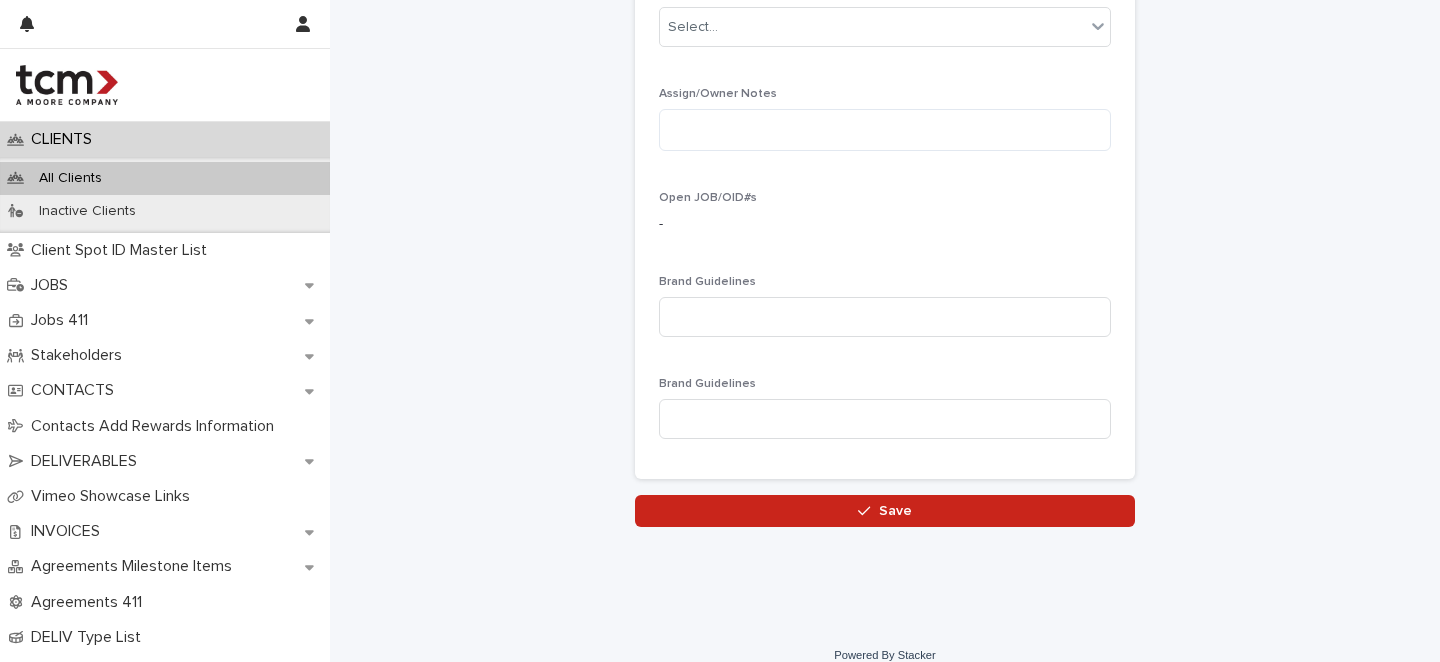 scroll, scrollTop: 3452, scrollLeft: 0, axis: vertical 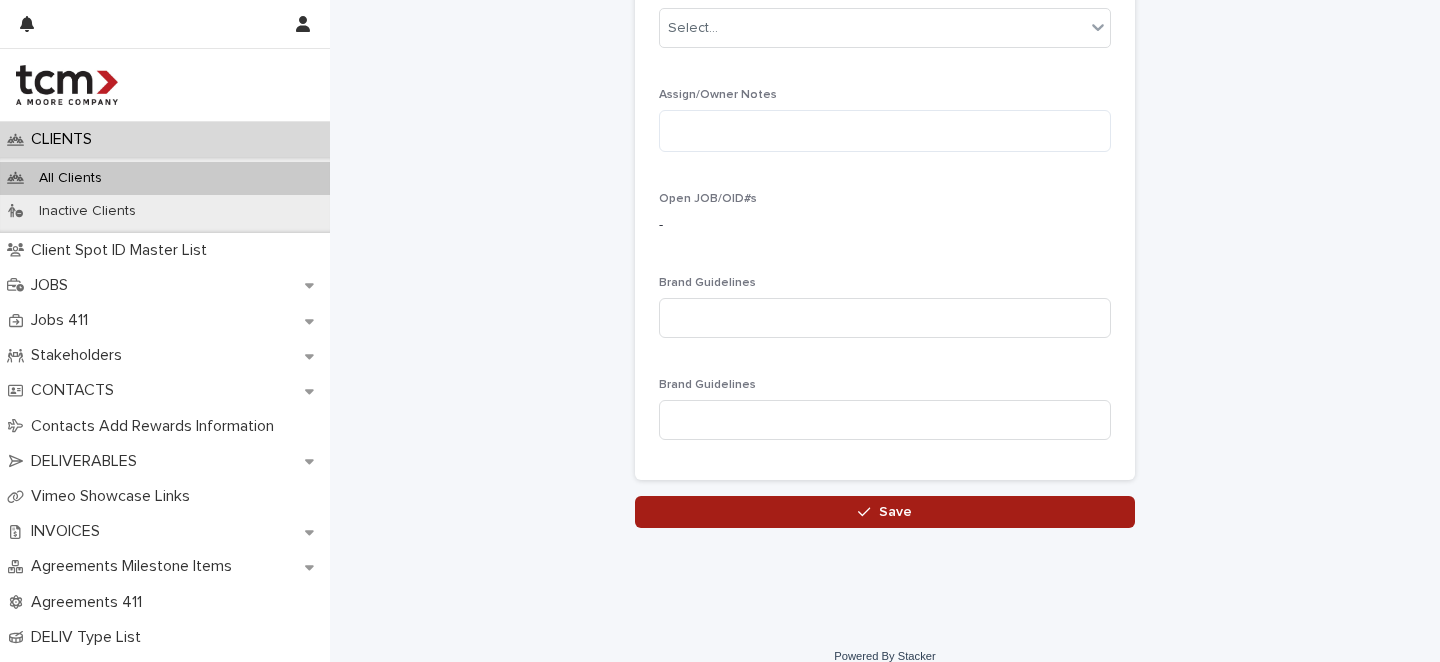 click on "Save" at bounding box center [885, 512] 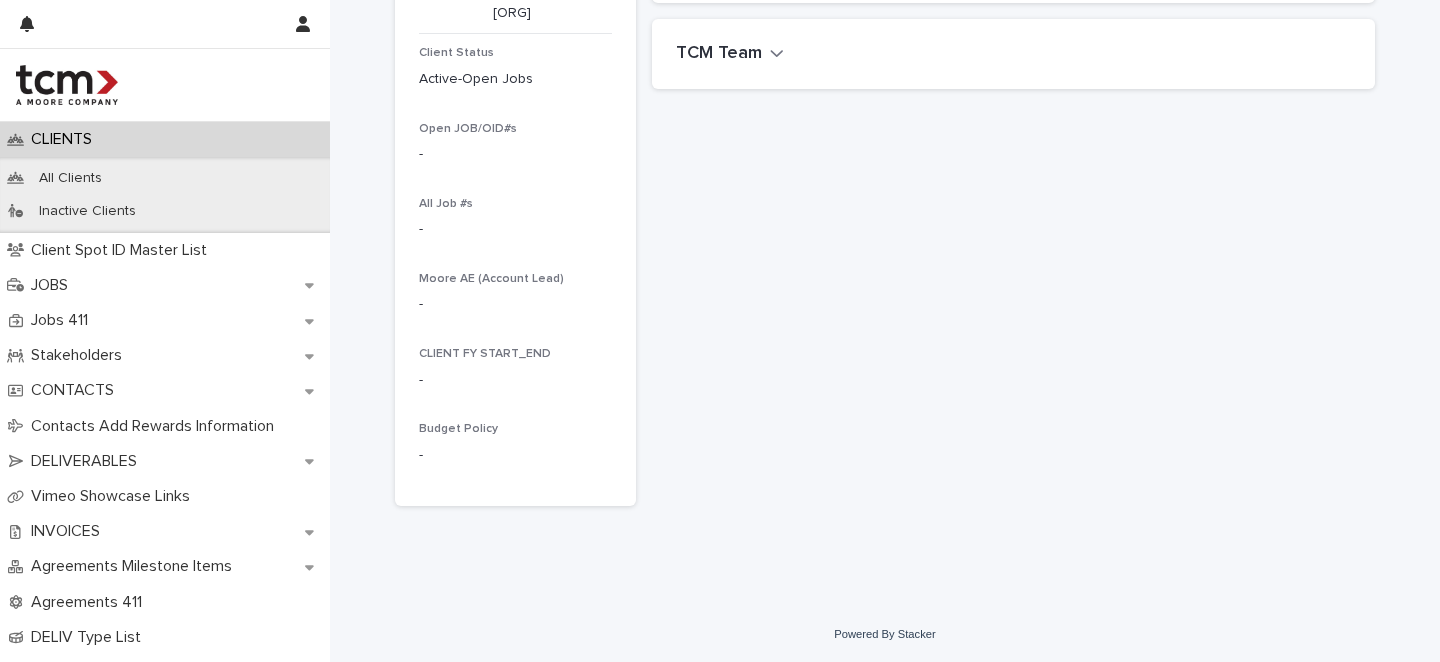 scroll, scrollTop: 281, scrollLeft: 0, axis: vertical 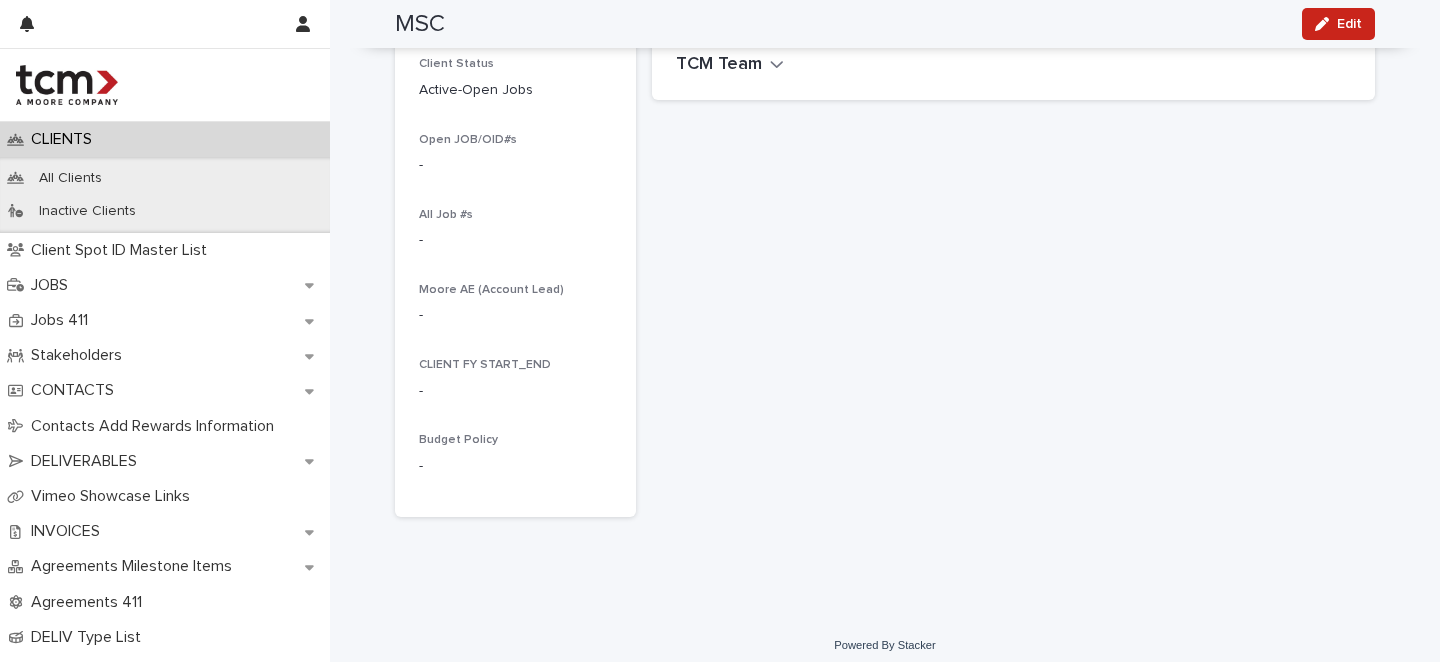 click on "Client Spot ID Master List" at bounding box center (123, 250) 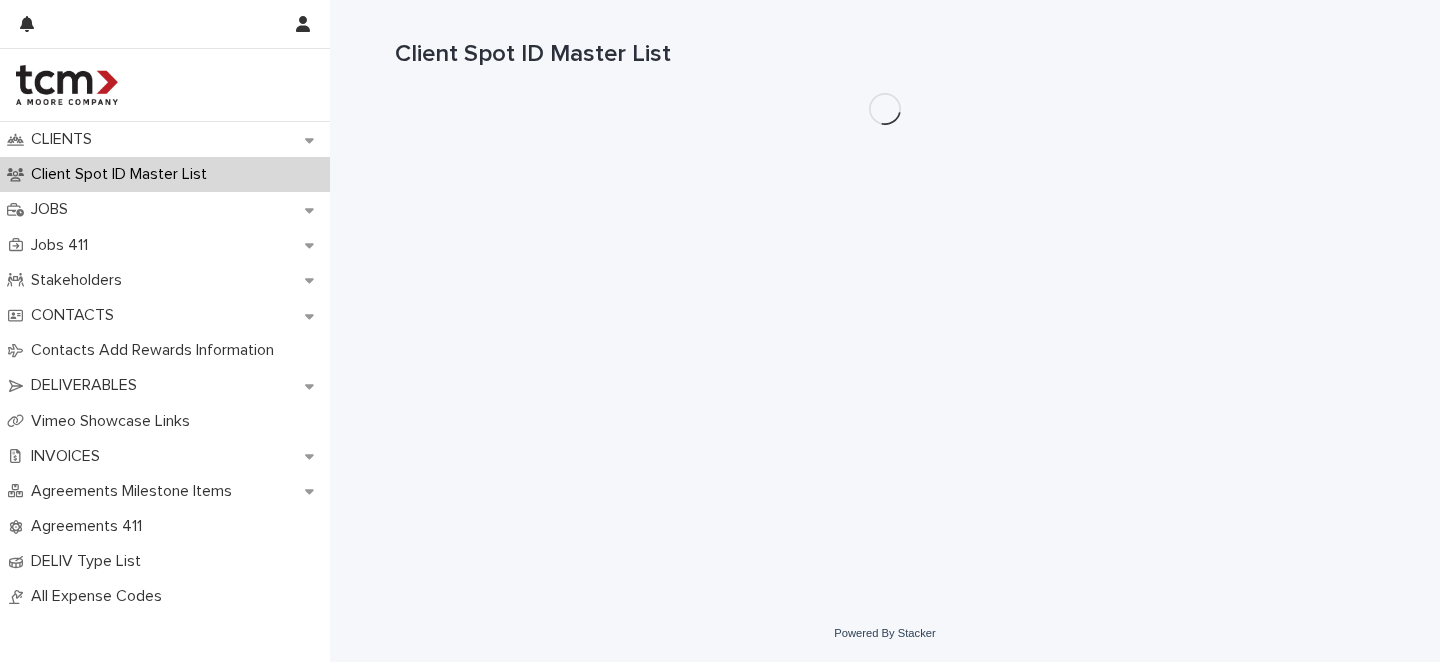 scroll, scrollTop: 0, scrollLeft: 0, axis: both 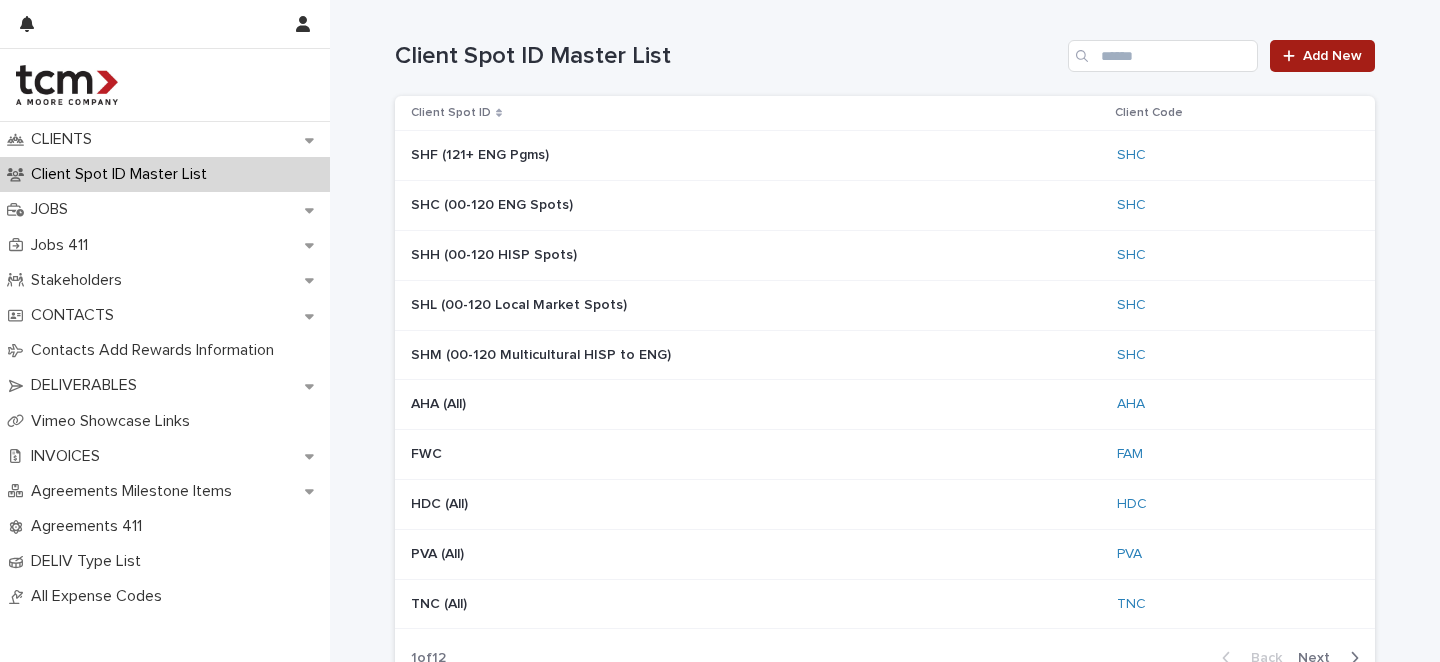 click on "Add New" at bounding box center [1332, 56] 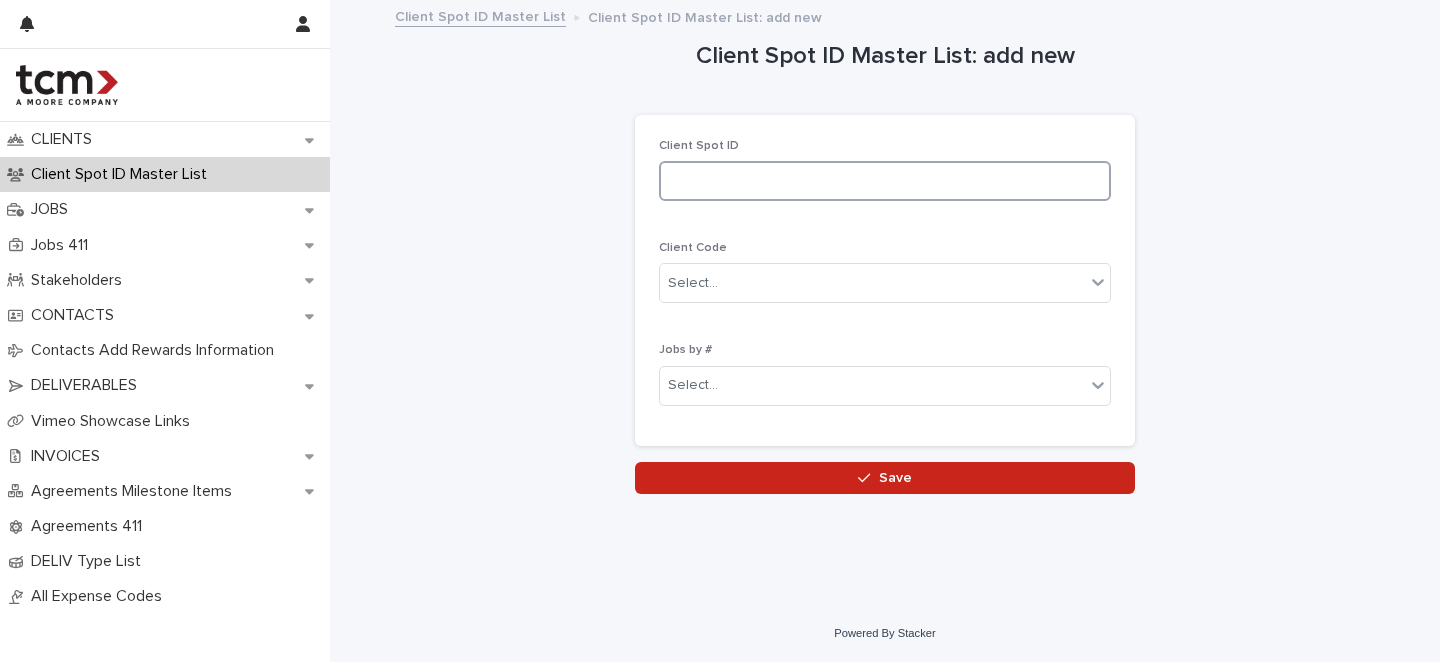 click at bounding box center (885, 181) 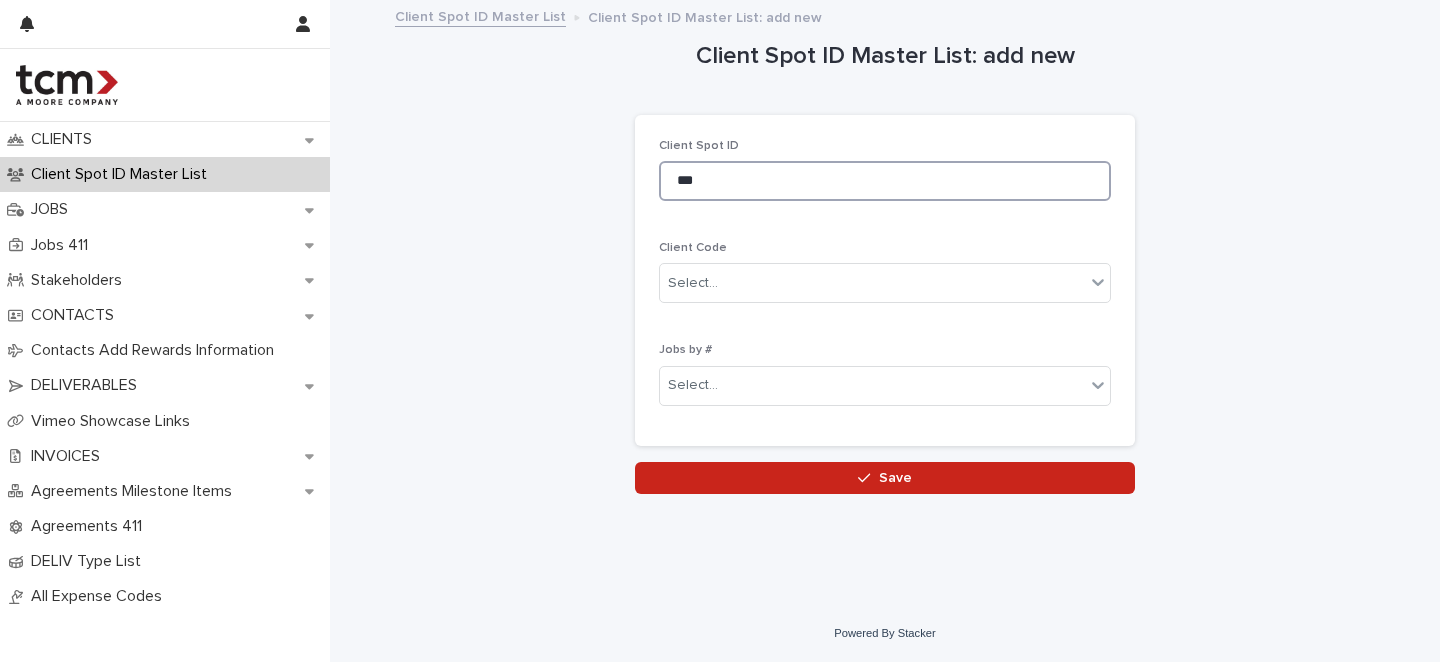 type on "***" 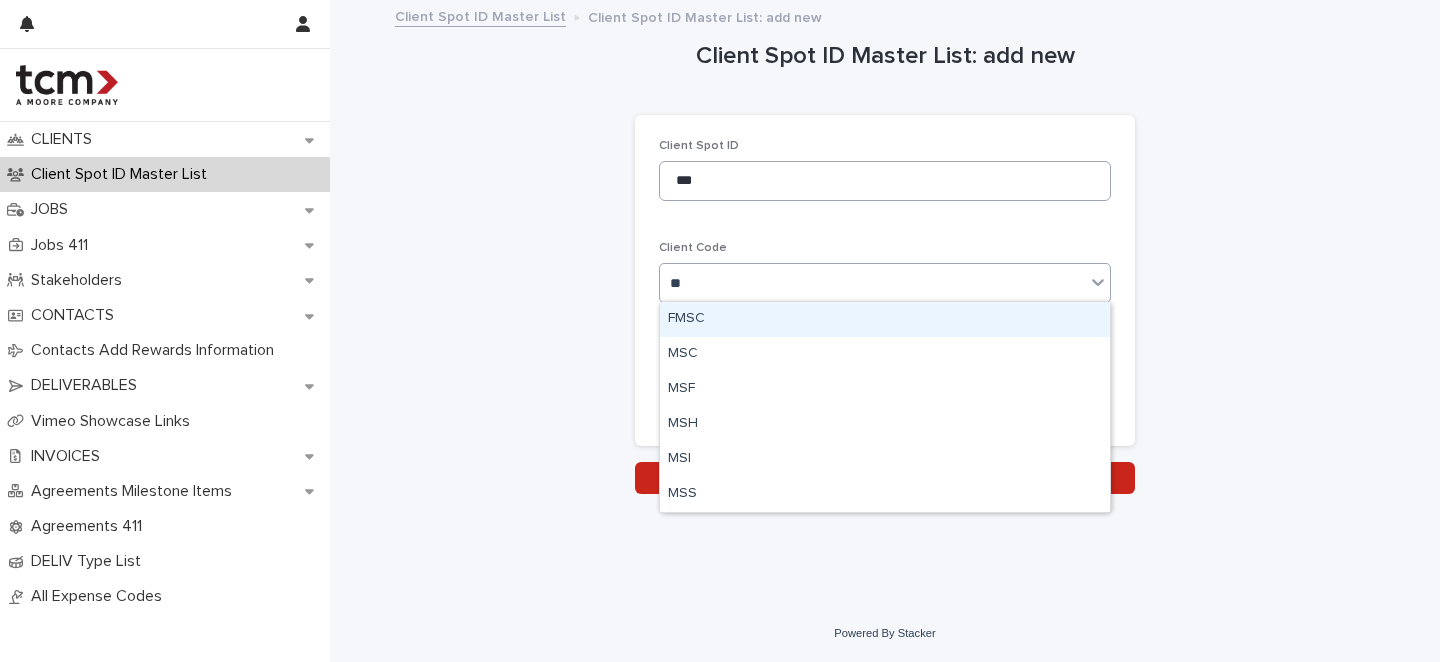 type on "***" 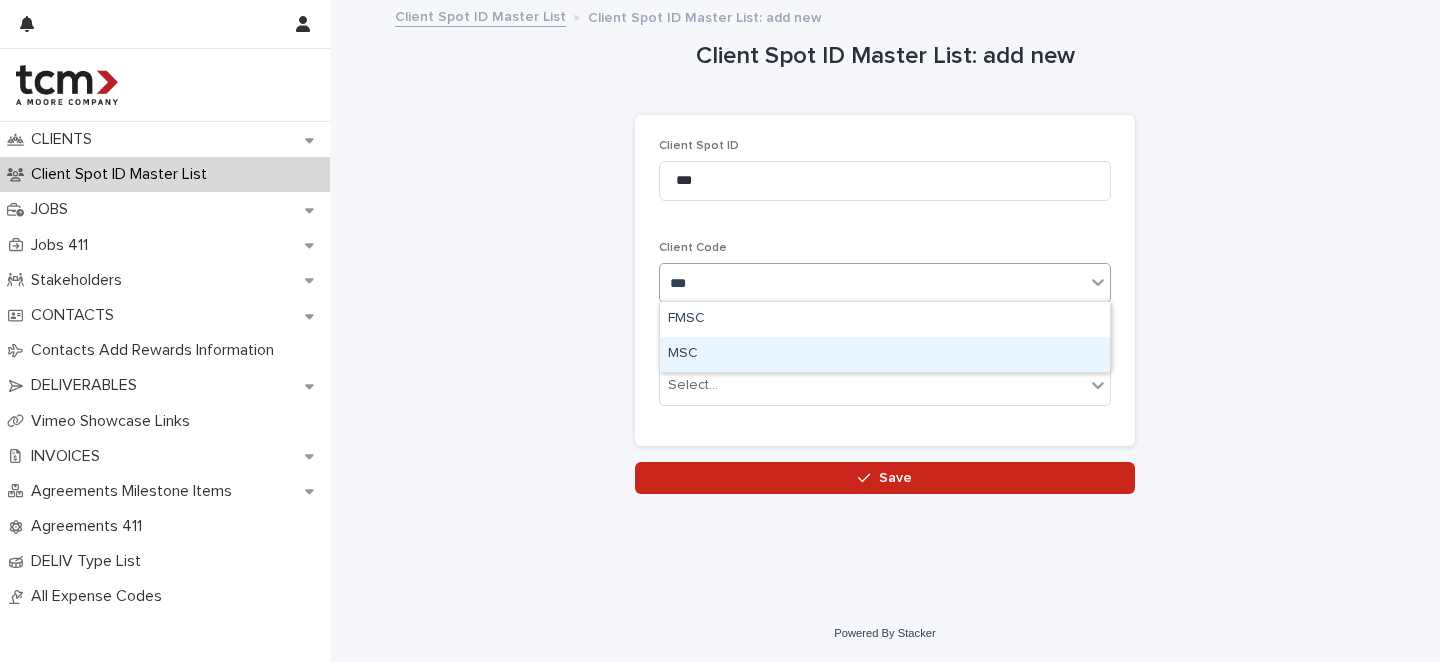 click on "MSC" at bounding box center (885, 354) 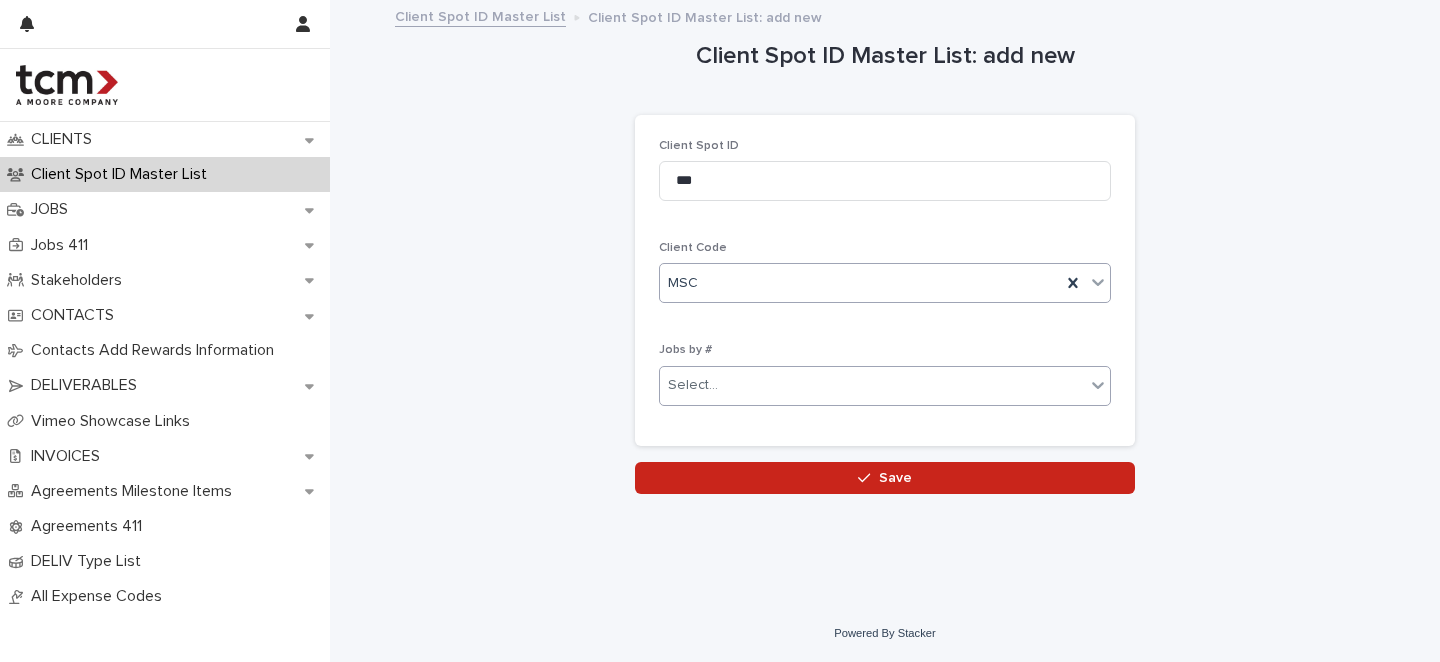 click on "Select..." at bounding box center [693, 385] 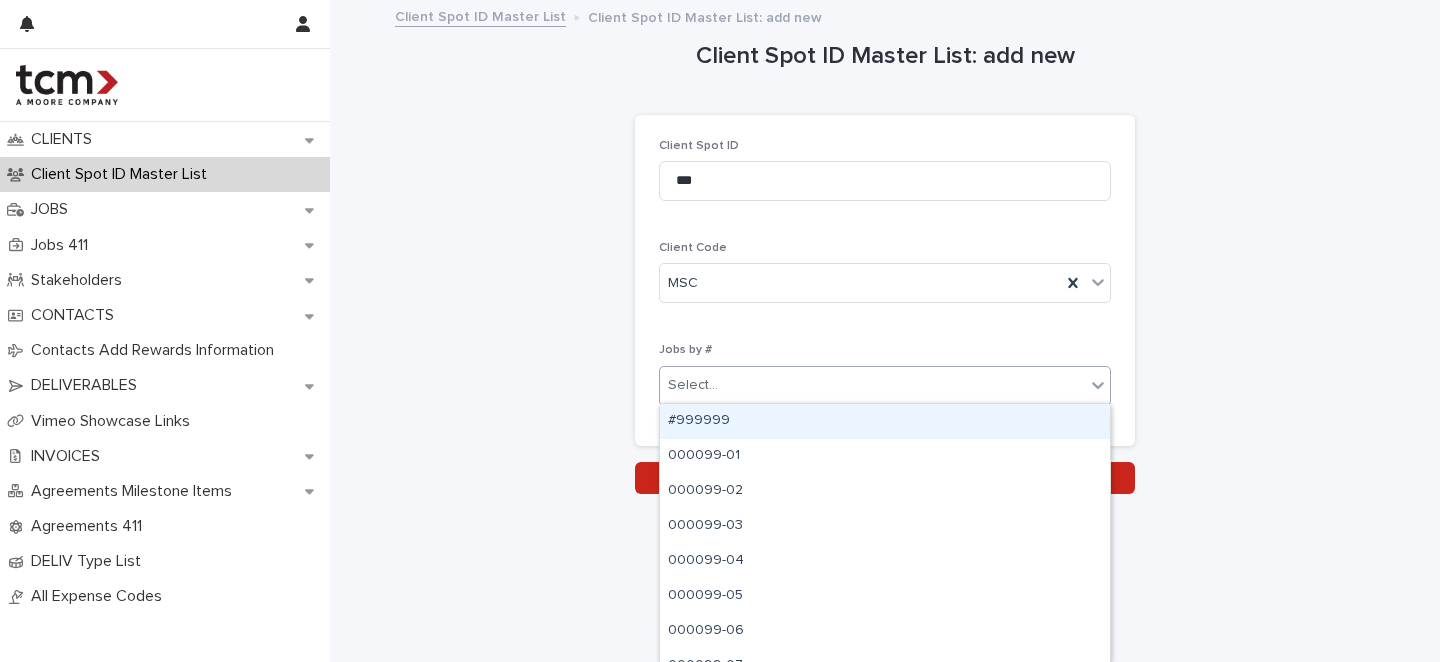 click on "Client Code MSC" at bounding box center (885, 280) 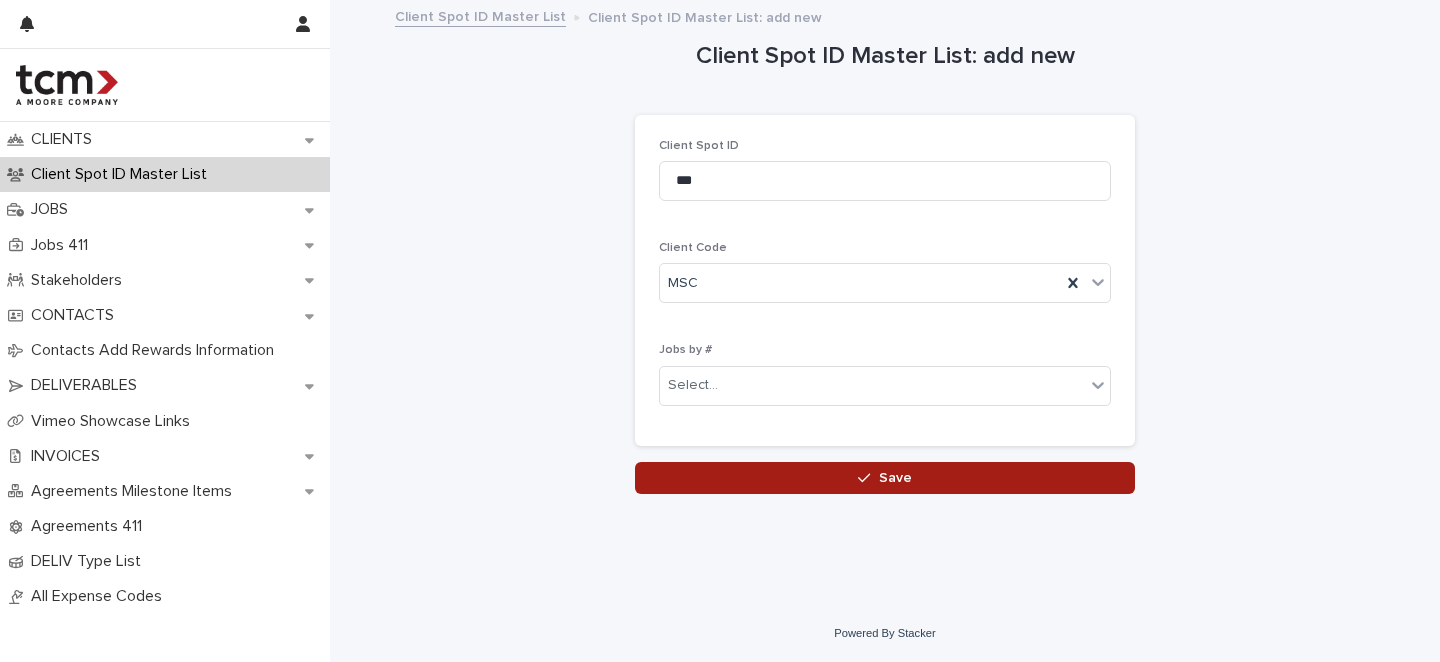 click on "Save" at bounding box center [885, 478] 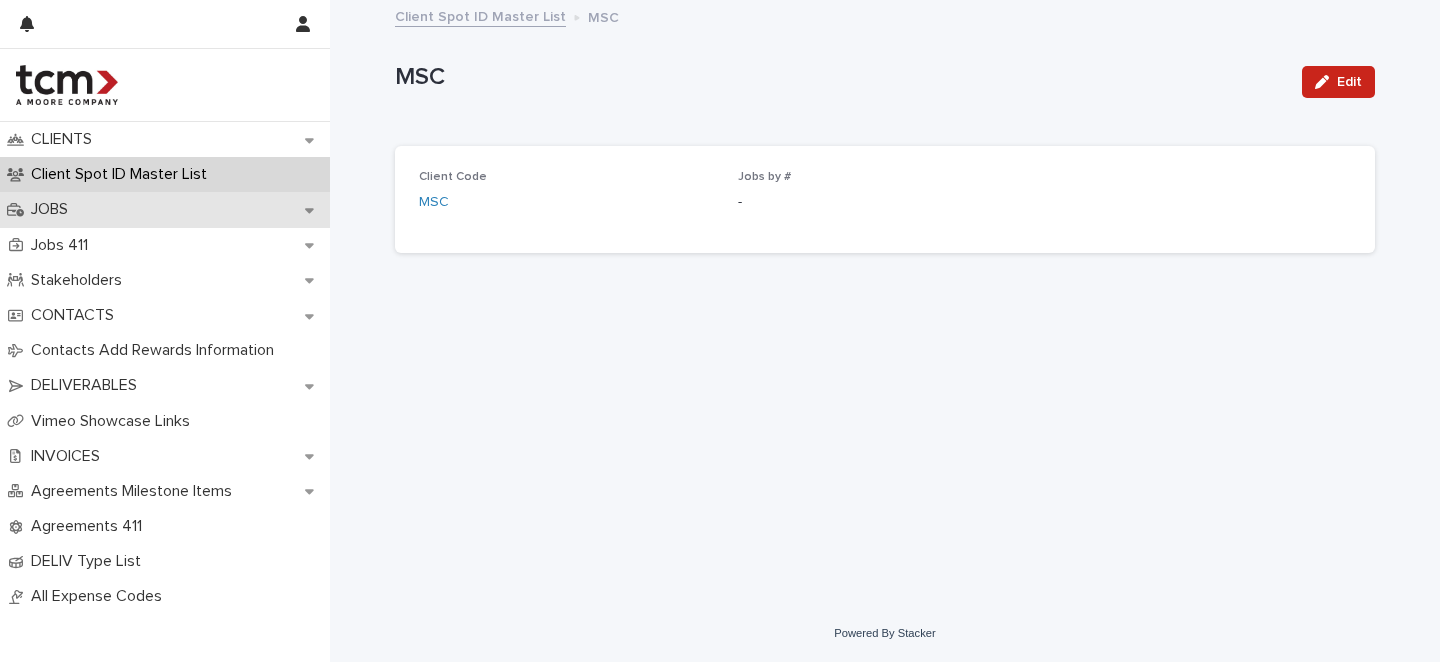 click on "JOBS" at bounding box center (165, 209) 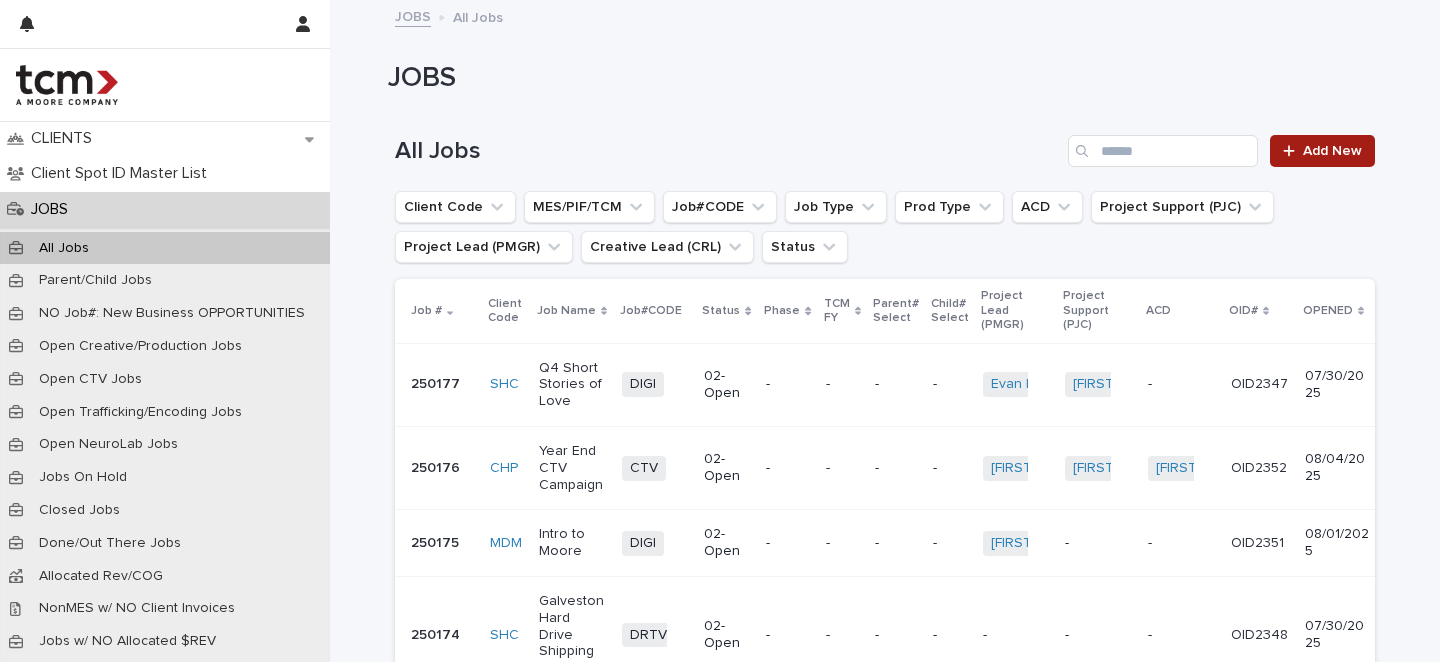 click on "Add New" at bounding box center [1322, 151] 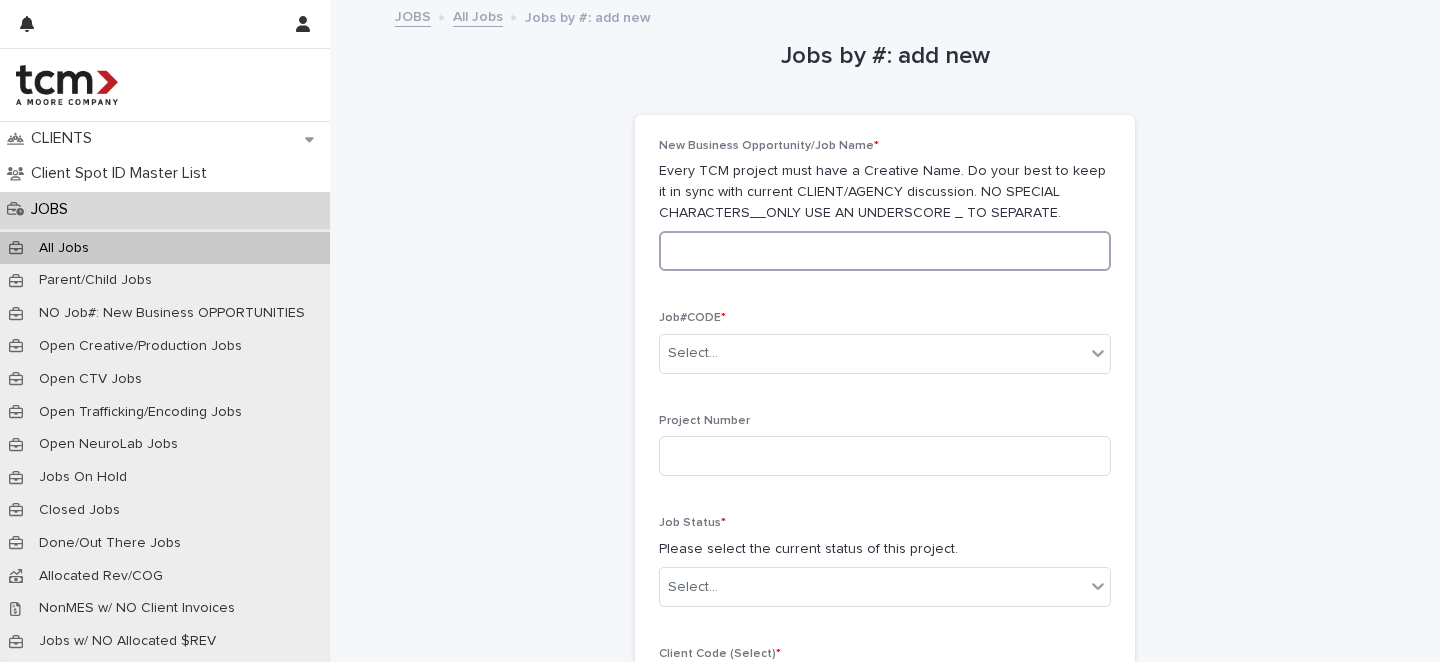 click at bounding box center [885, 251] 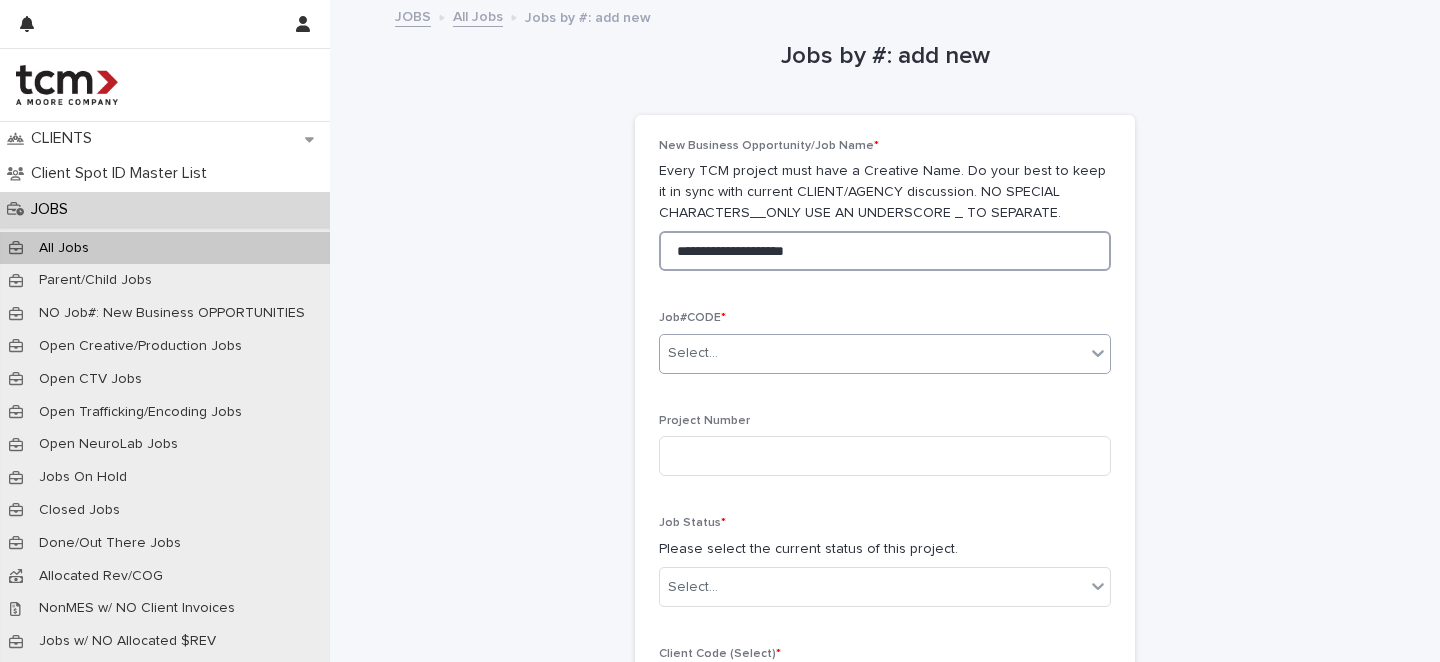 type on "**********" 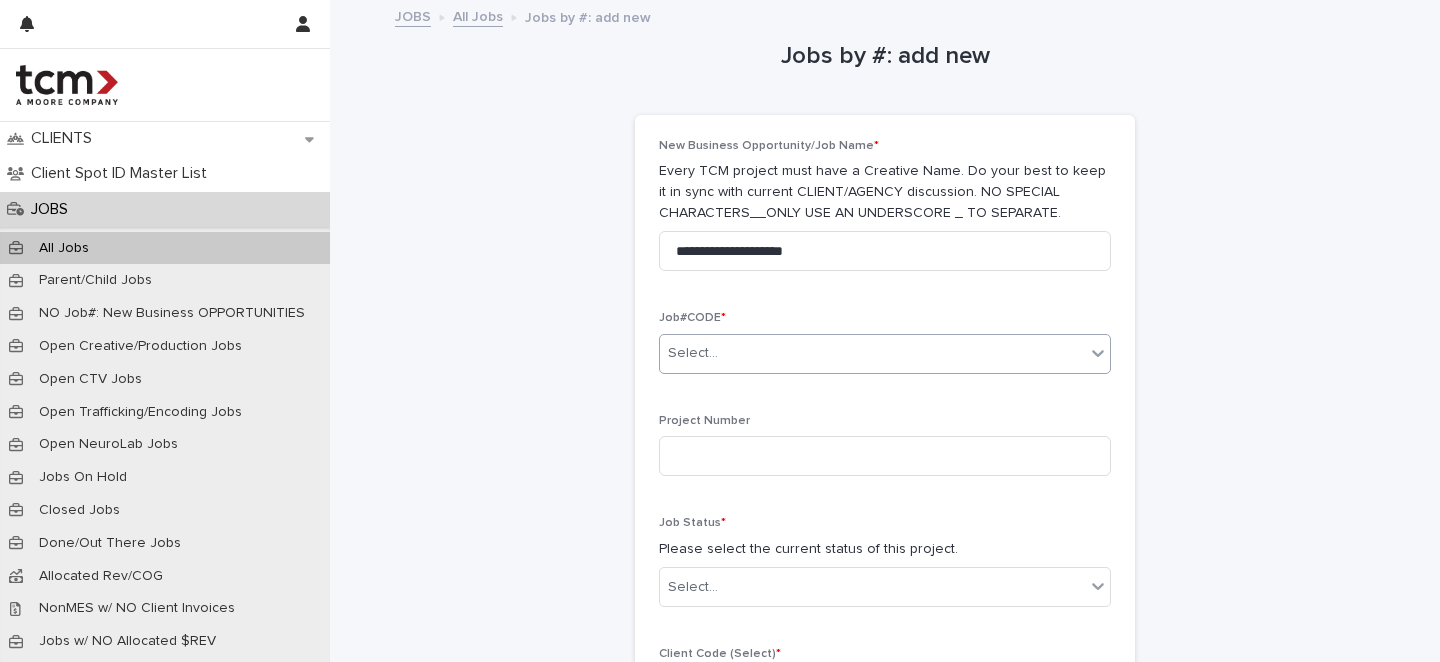 click on "Select..." at bounding box center (693, 353) 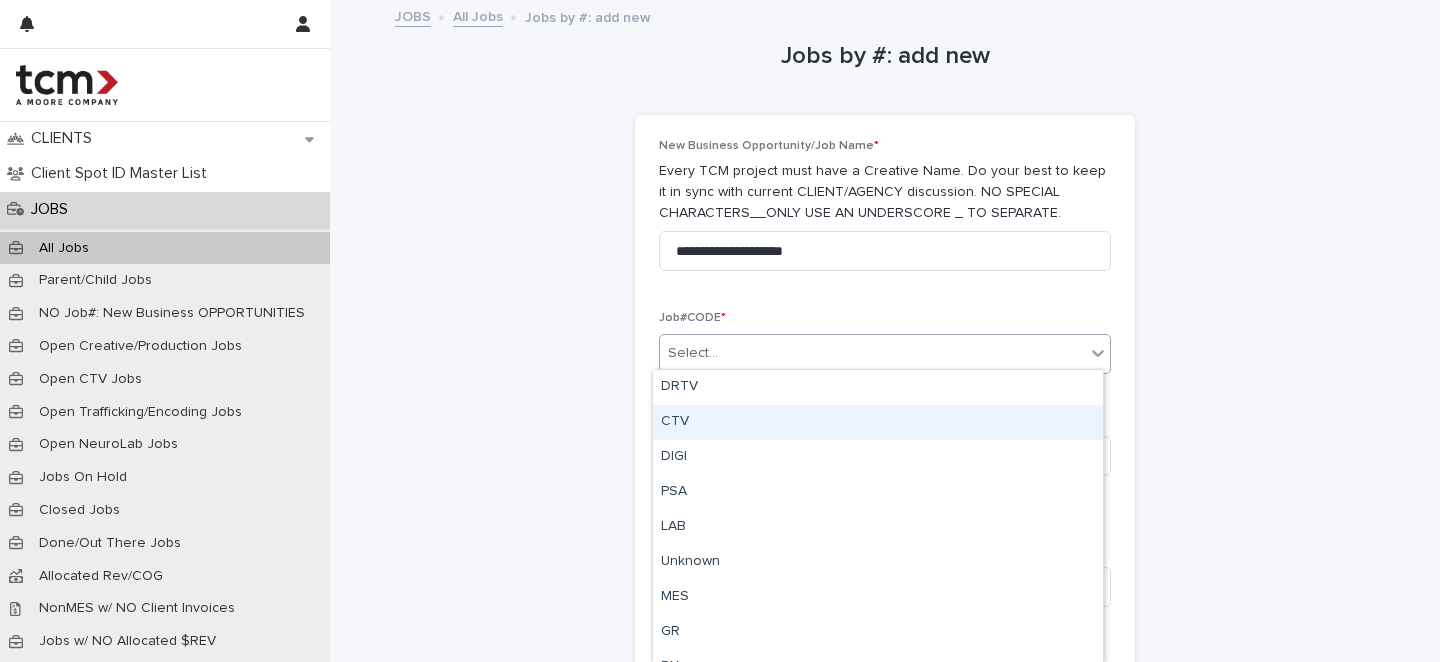 click on "CTV" at bounding box center [878, 422] 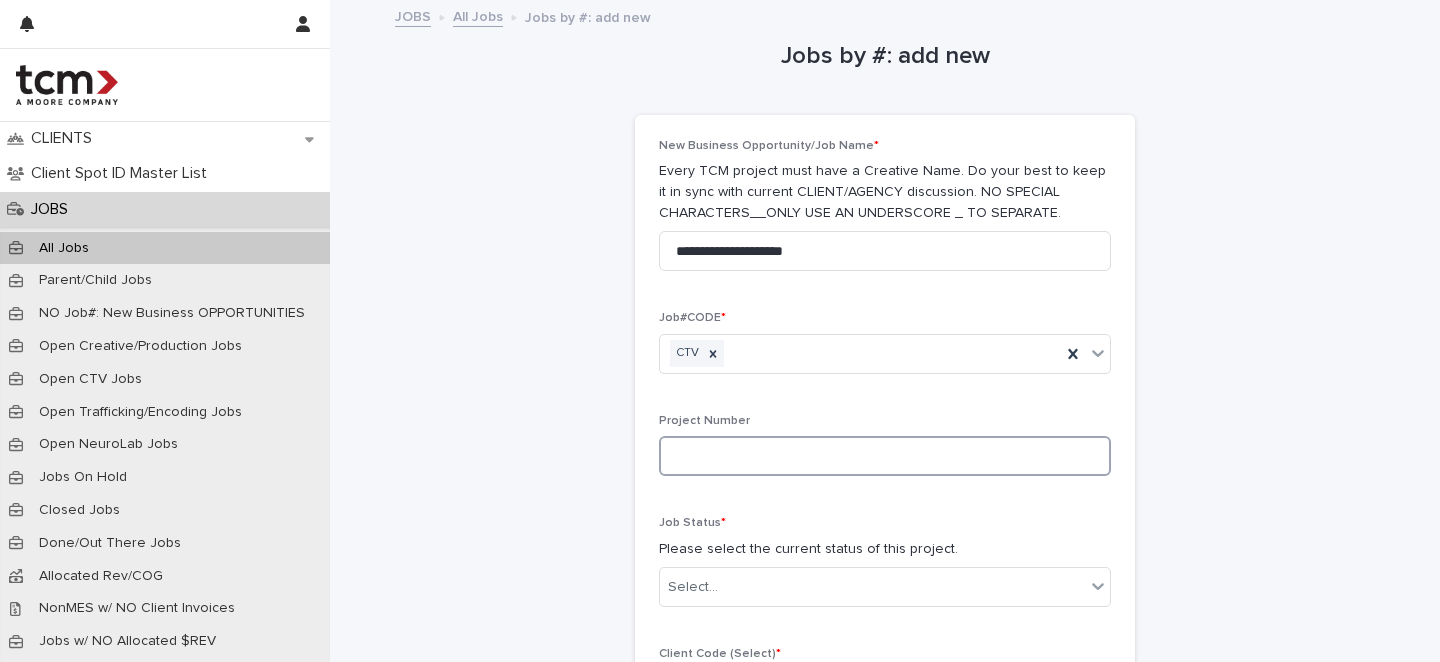 click at bounding box center [885, 456] 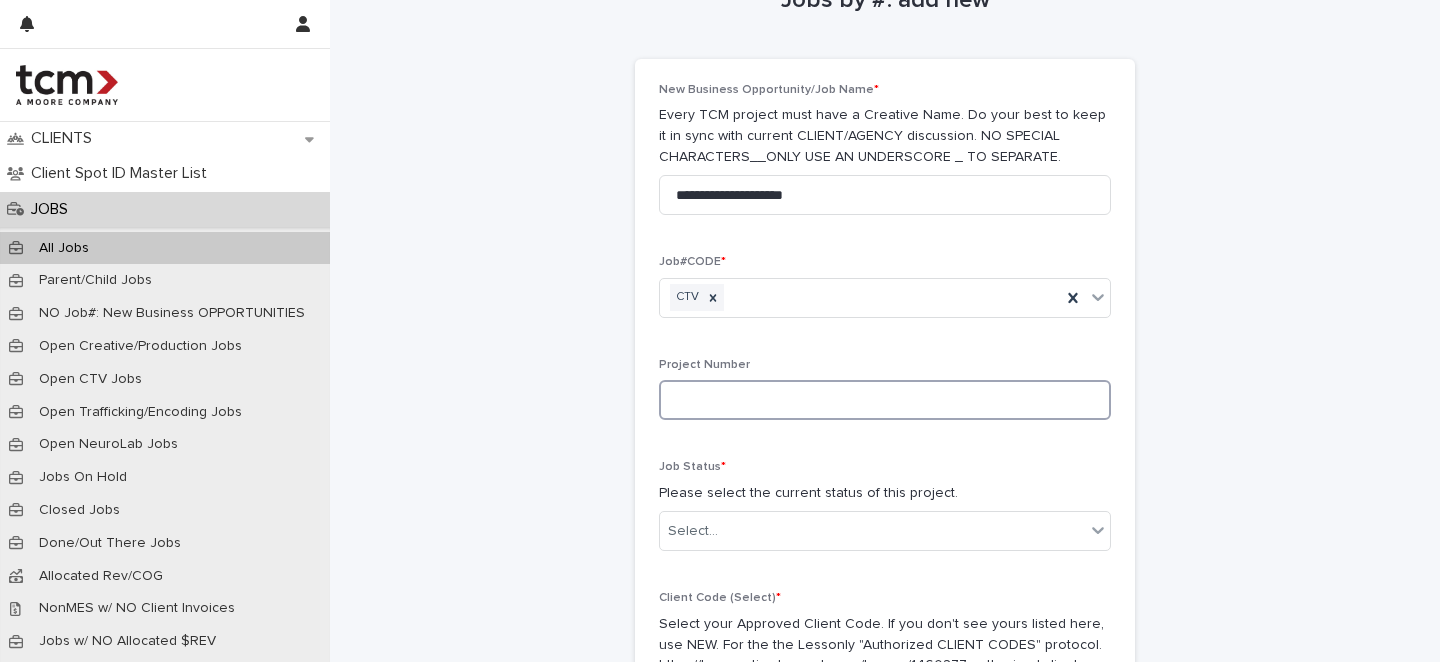 scroll, scrollTop: 133, scrollLeft: 0, axis: vertical 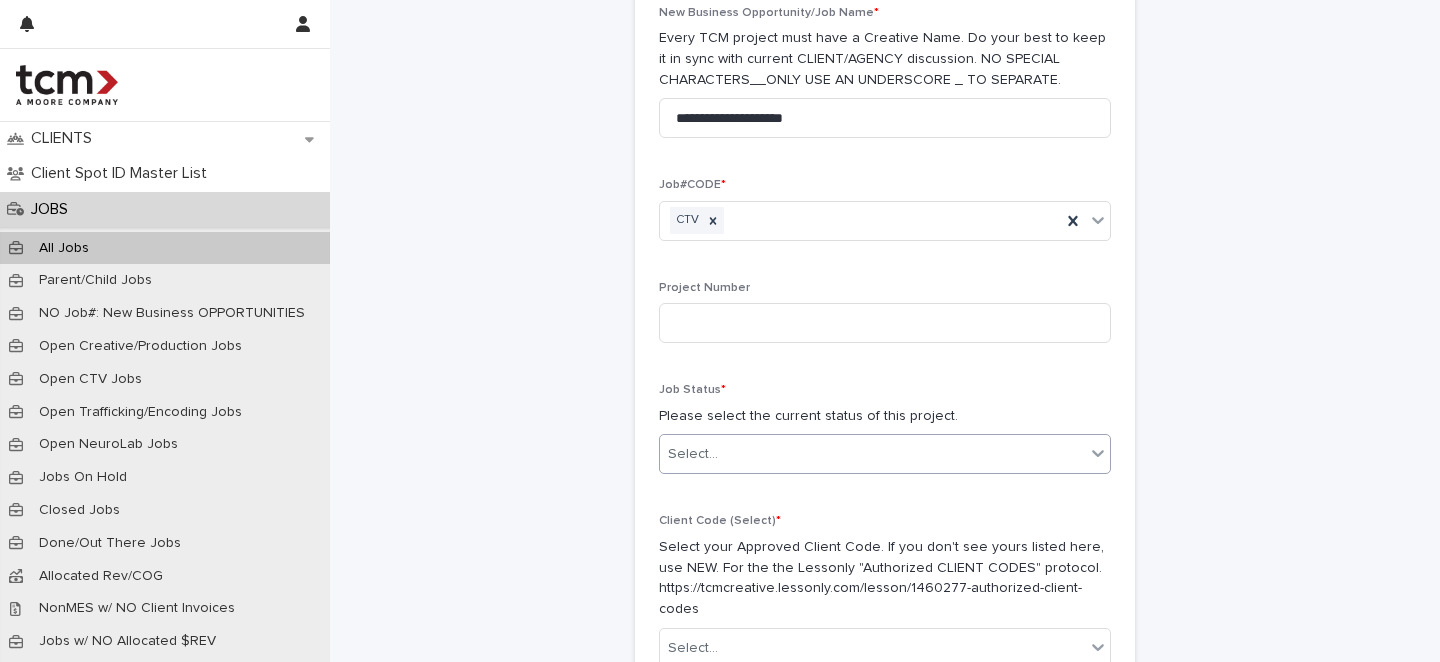 click on "Select..." at bounding box center [872, 454] 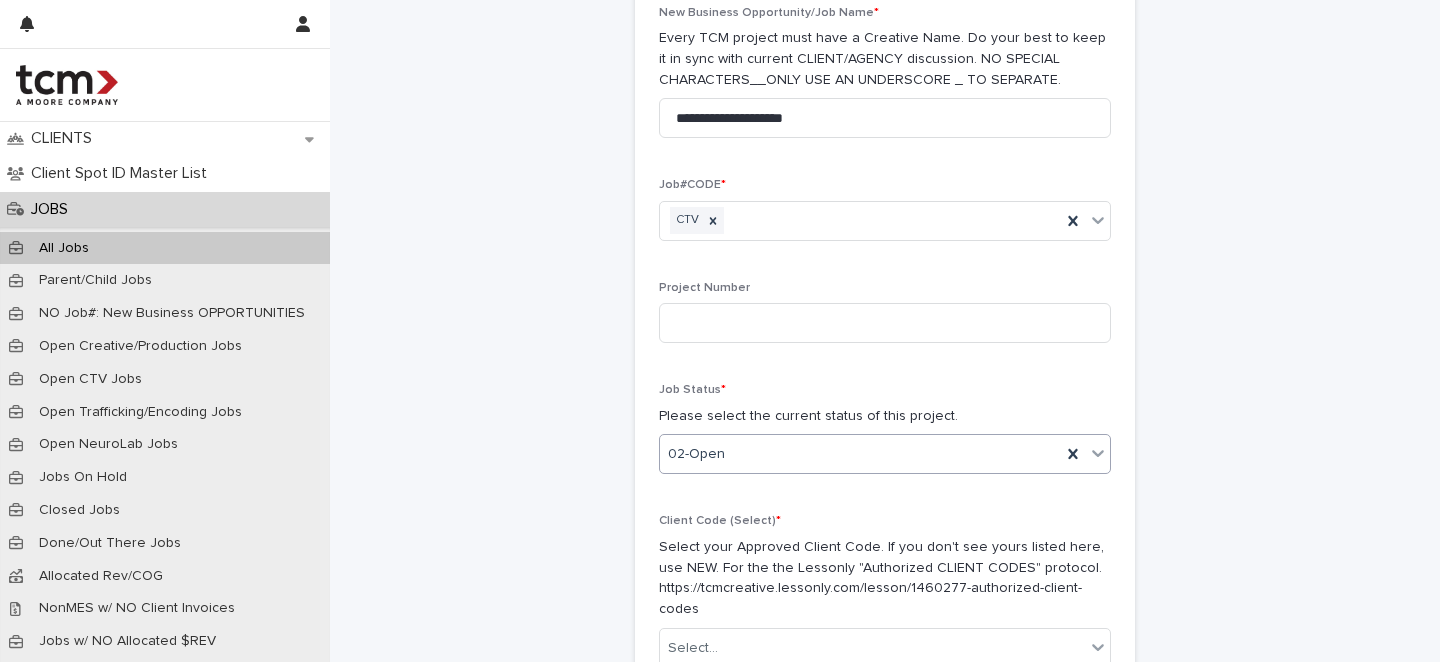 scroll, scrollTop: 347, scrollLeft: 0, axis: vertical 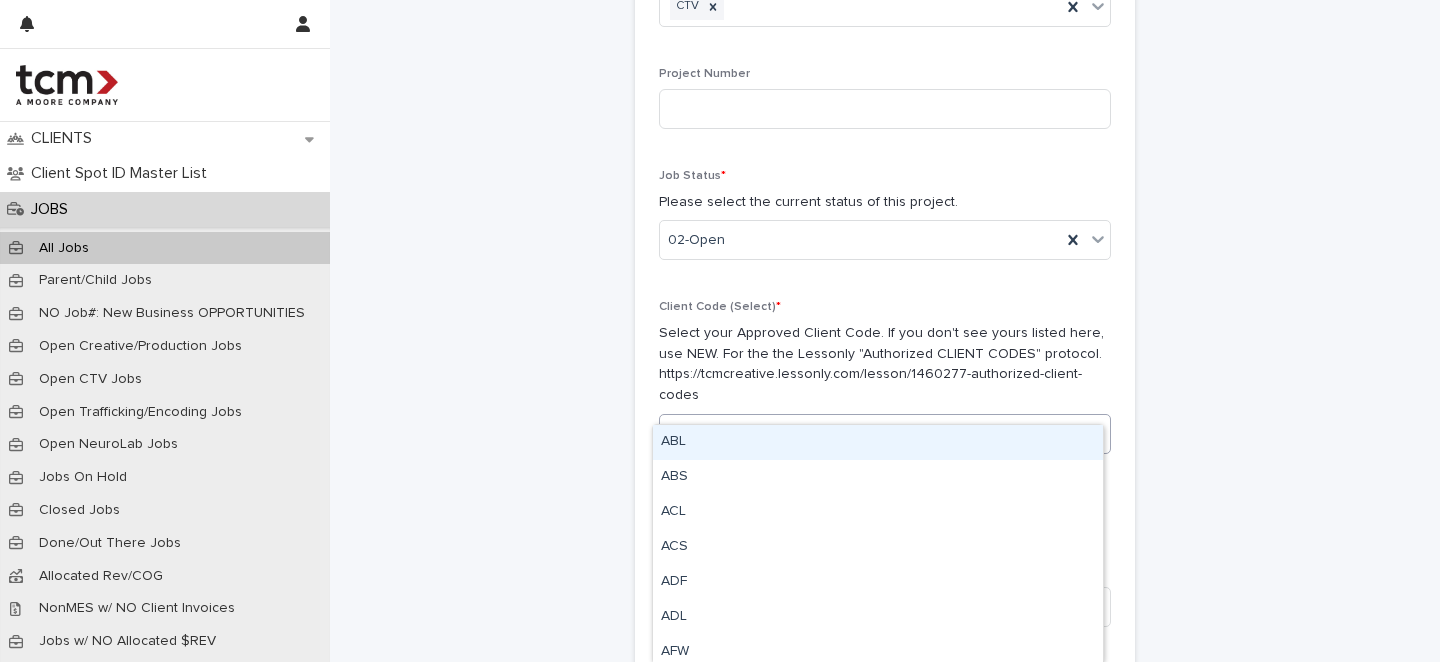 click on "Select..." at bounding box center (872, 434) 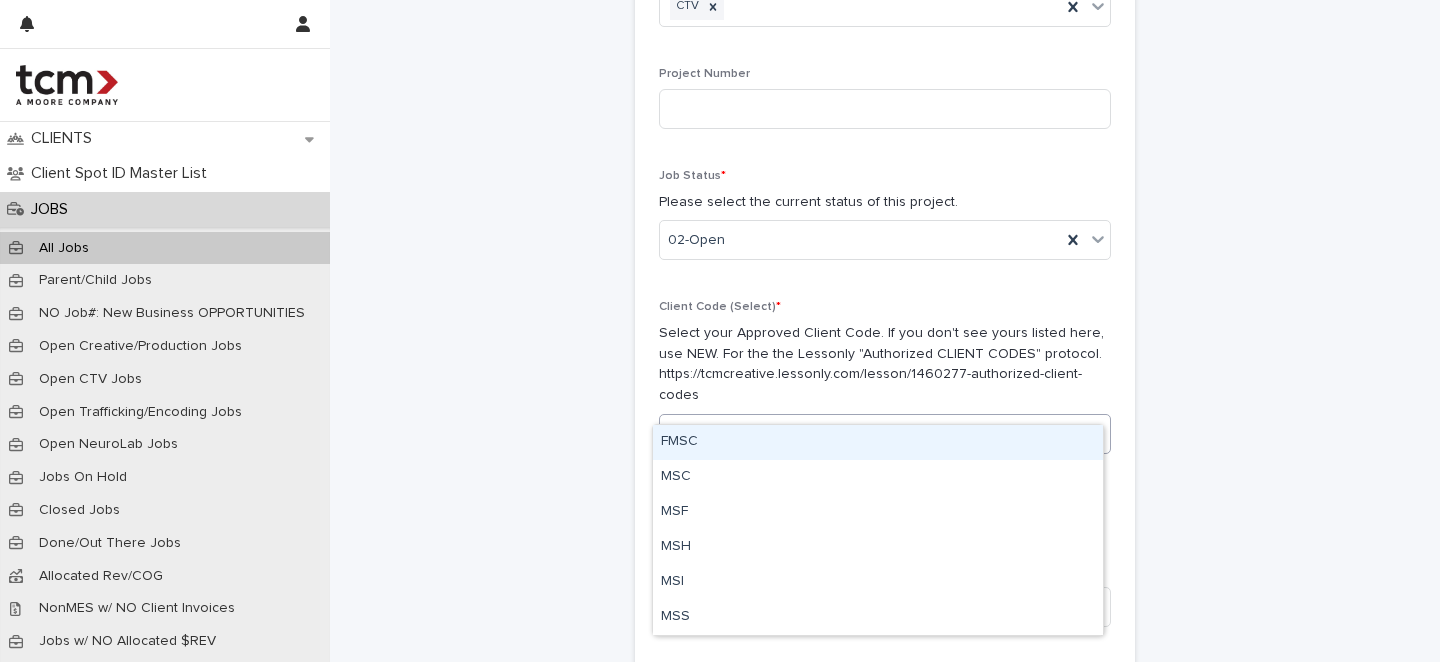 type on "***" 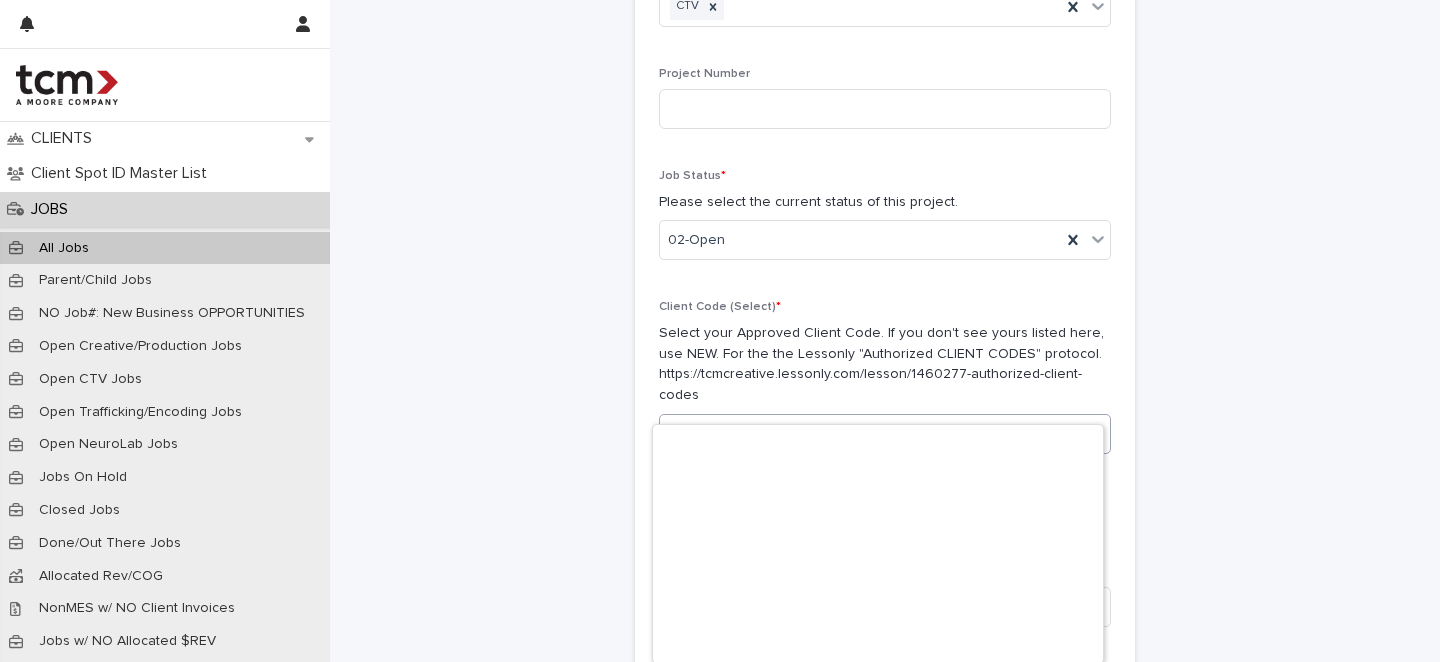 click on "FMSC" at bounding box center [686, 434] 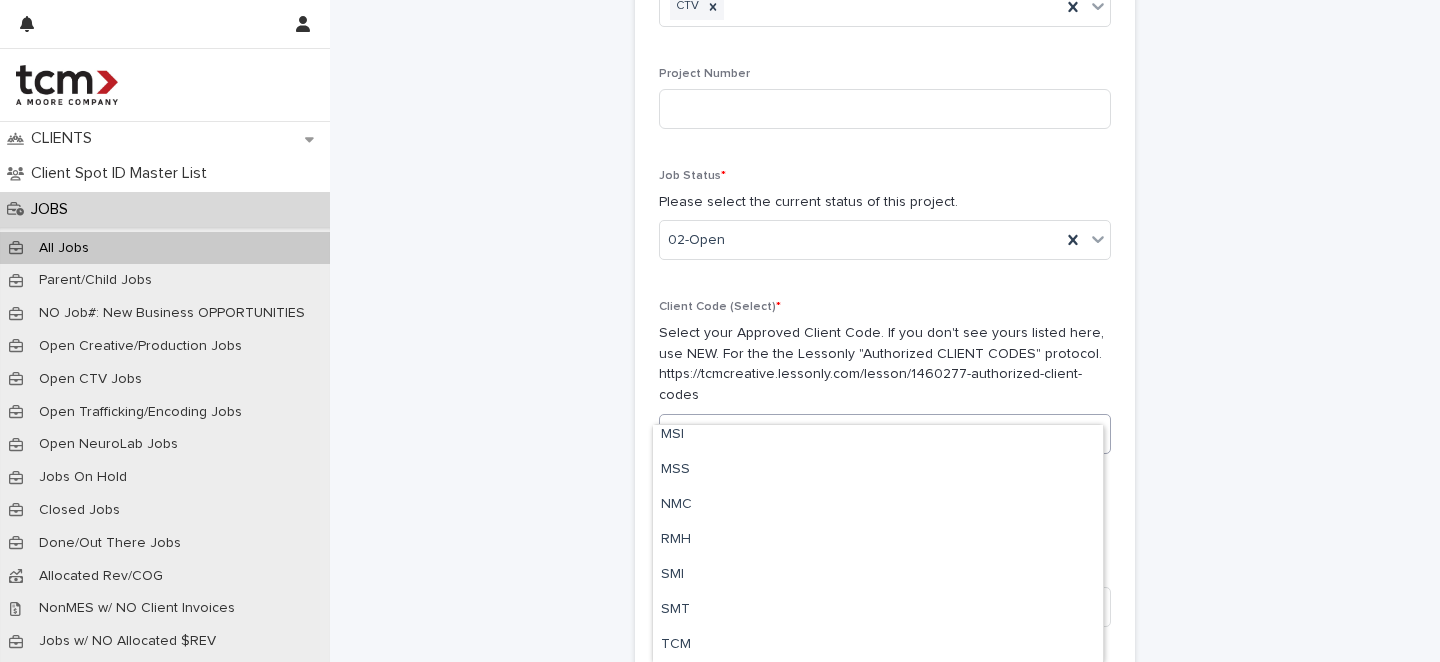 scroll, scrollTop: 0, scrollLeft: 0, axis: both 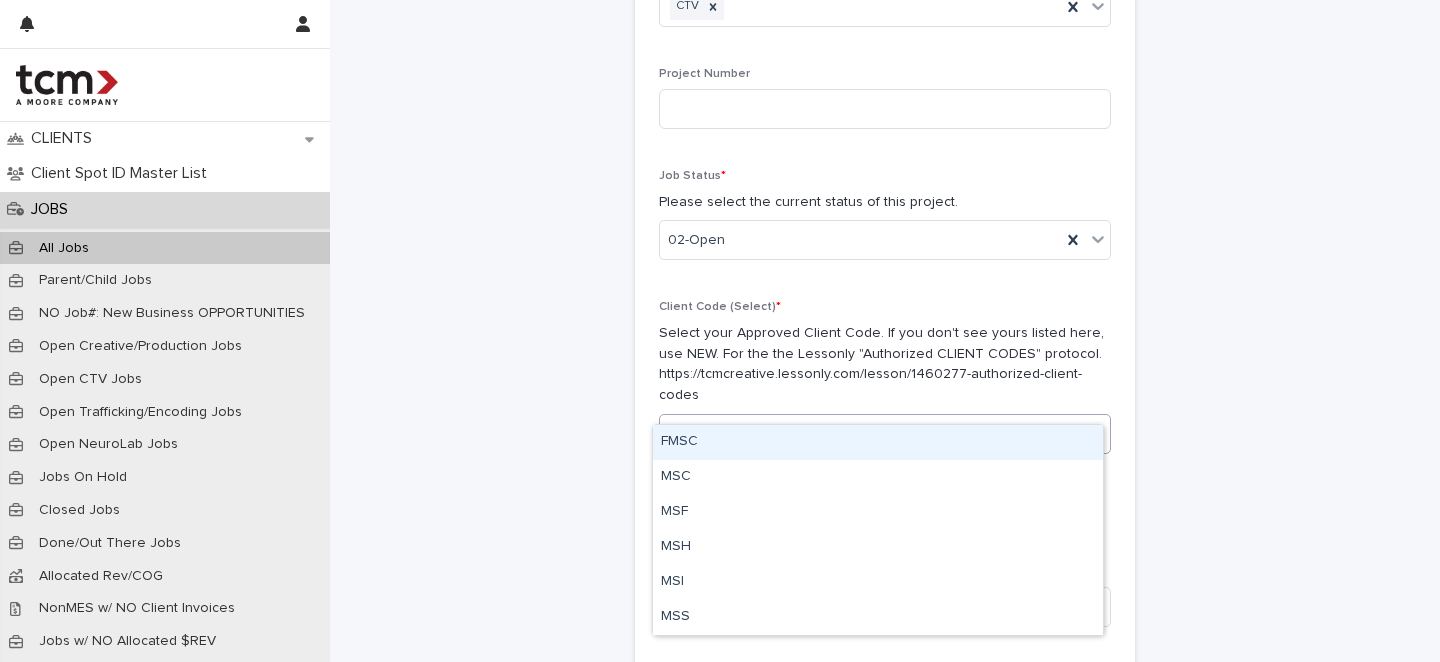 type on "***" 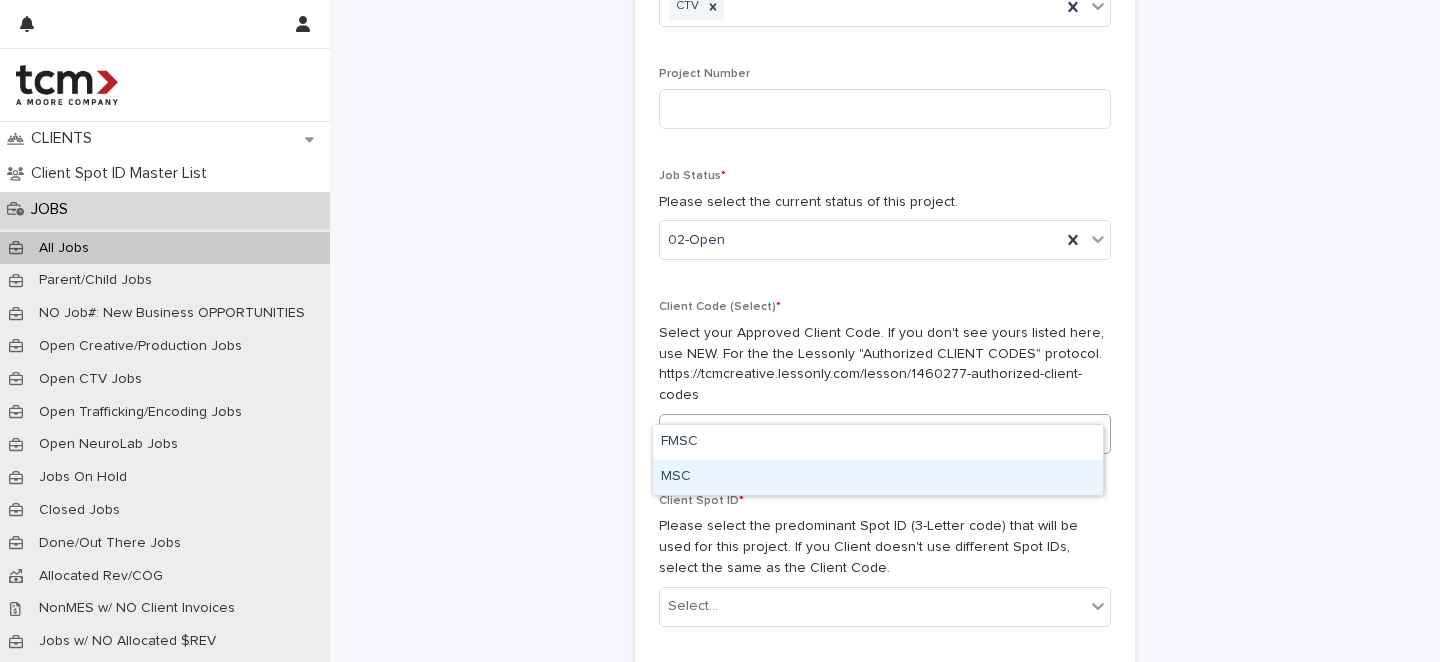 click on "MSC" at bounding box center [878, 477] 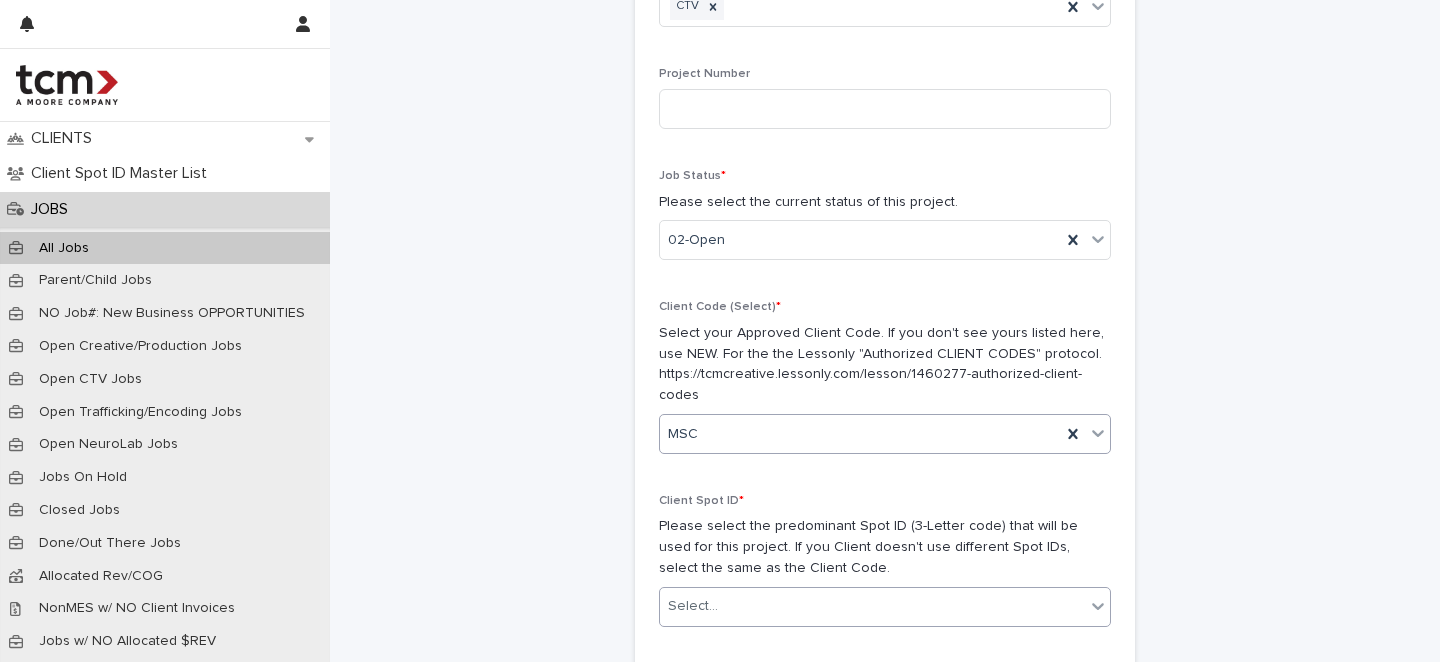 click on "Select..." at bounding box center [693, 606] 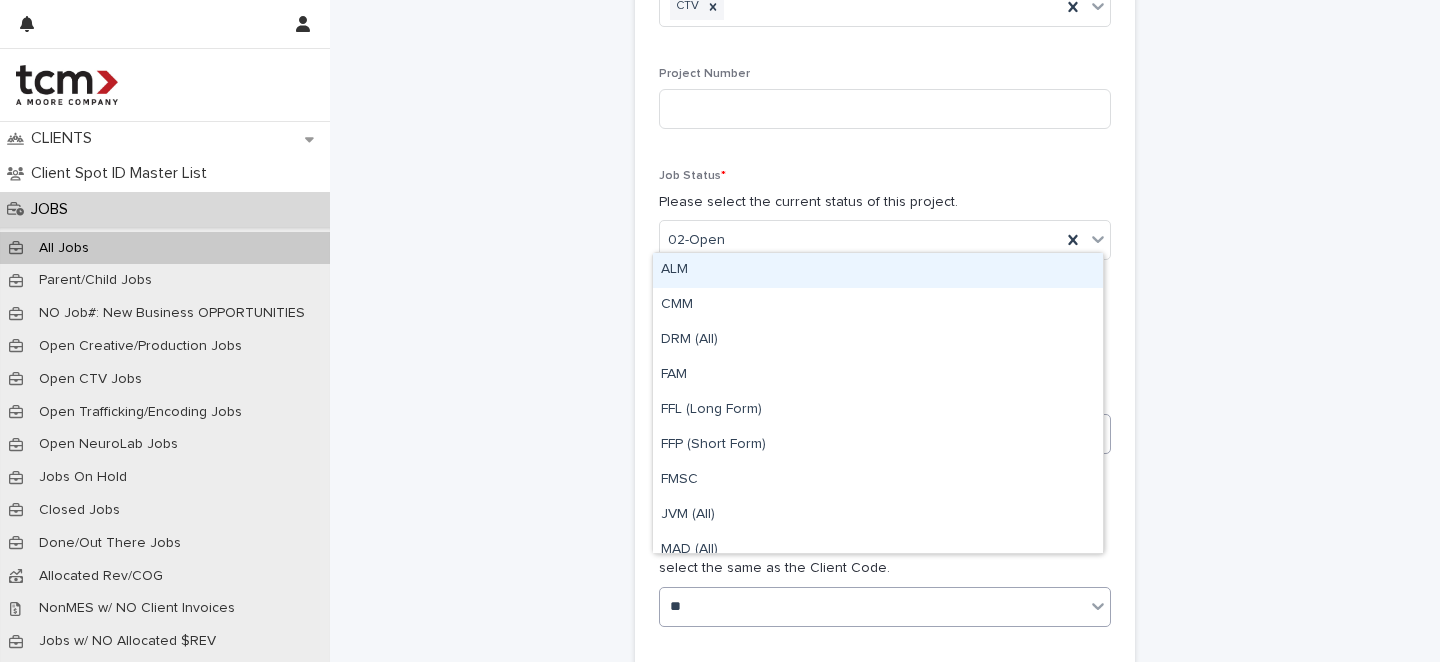 type on "***" 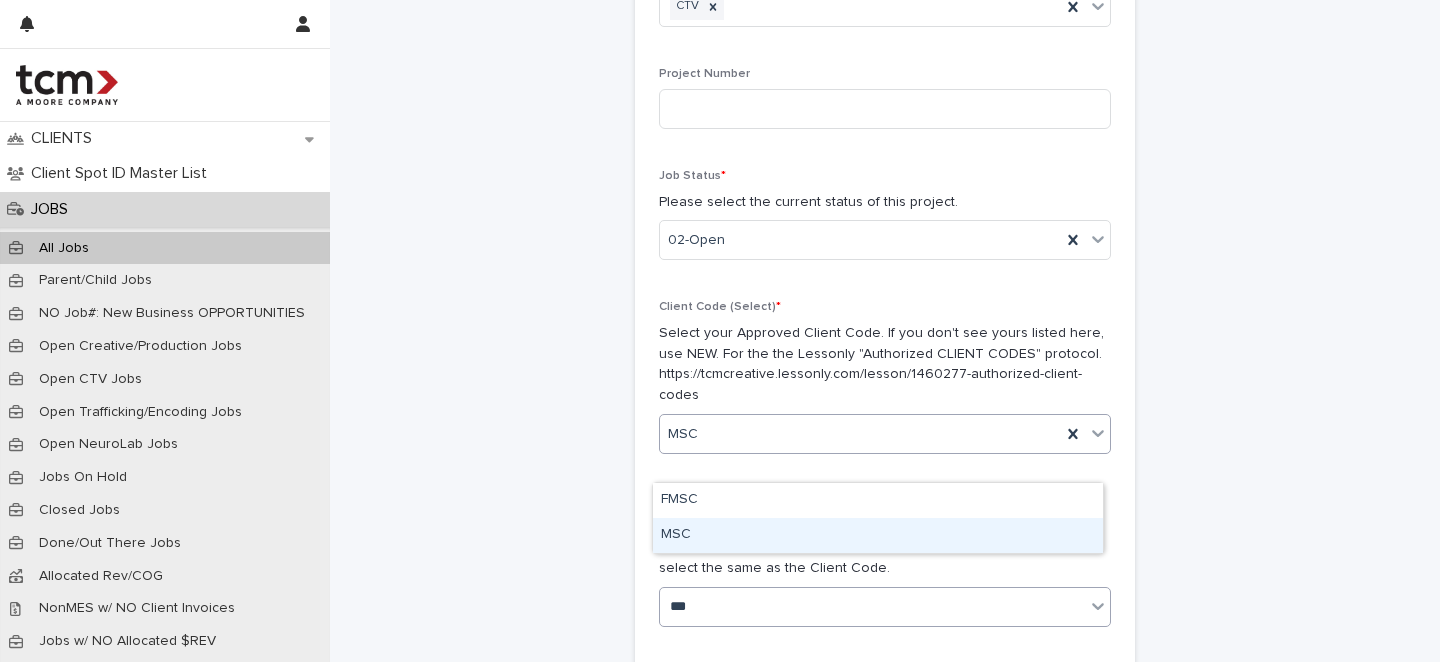 click on "MSC" at bounding box center (878, 535) 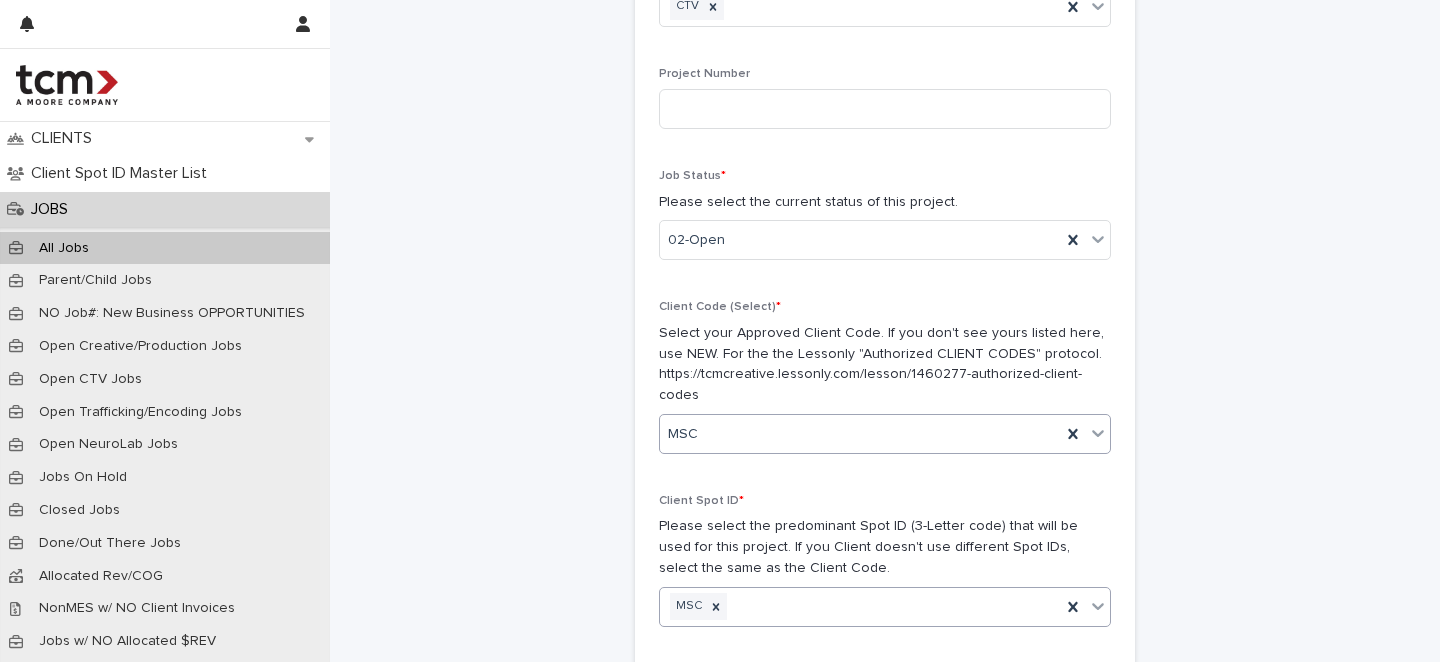 click on "**********" at bounding box center (885, 700) 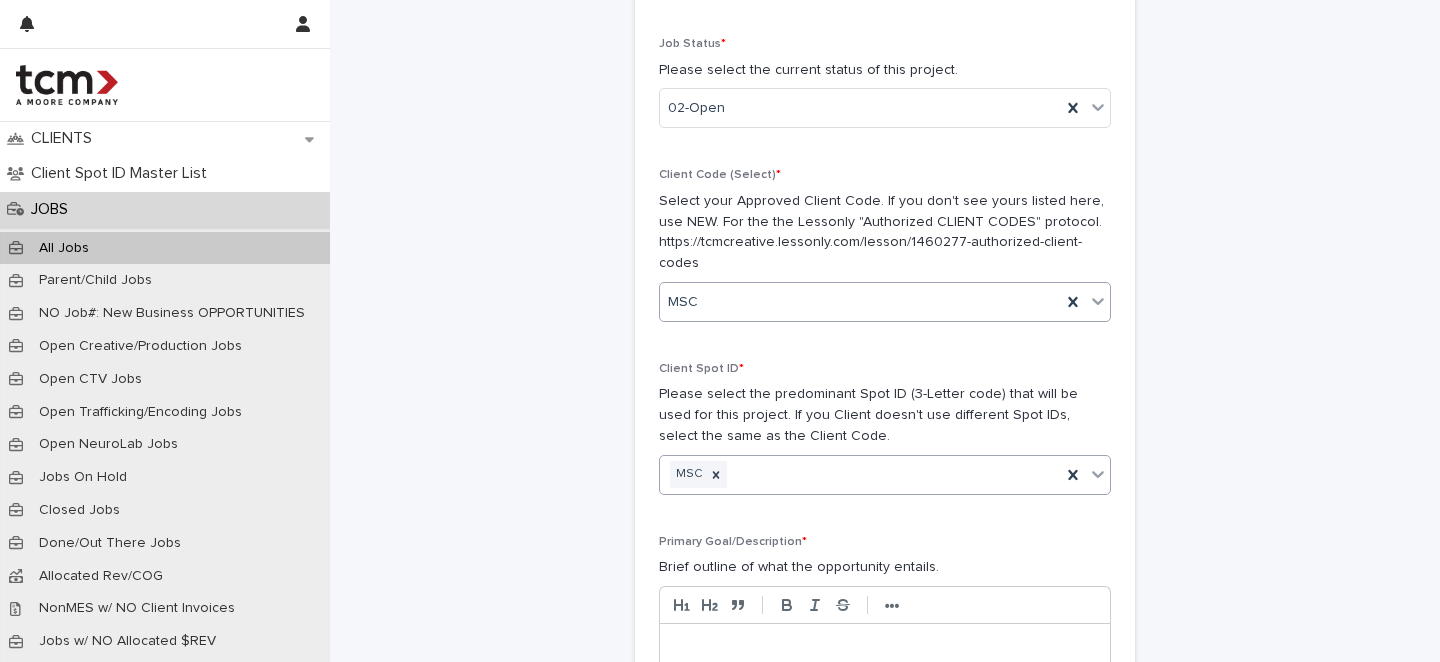 scroll, scrollTop: 529, scrollLeft: 0, axis: vertical 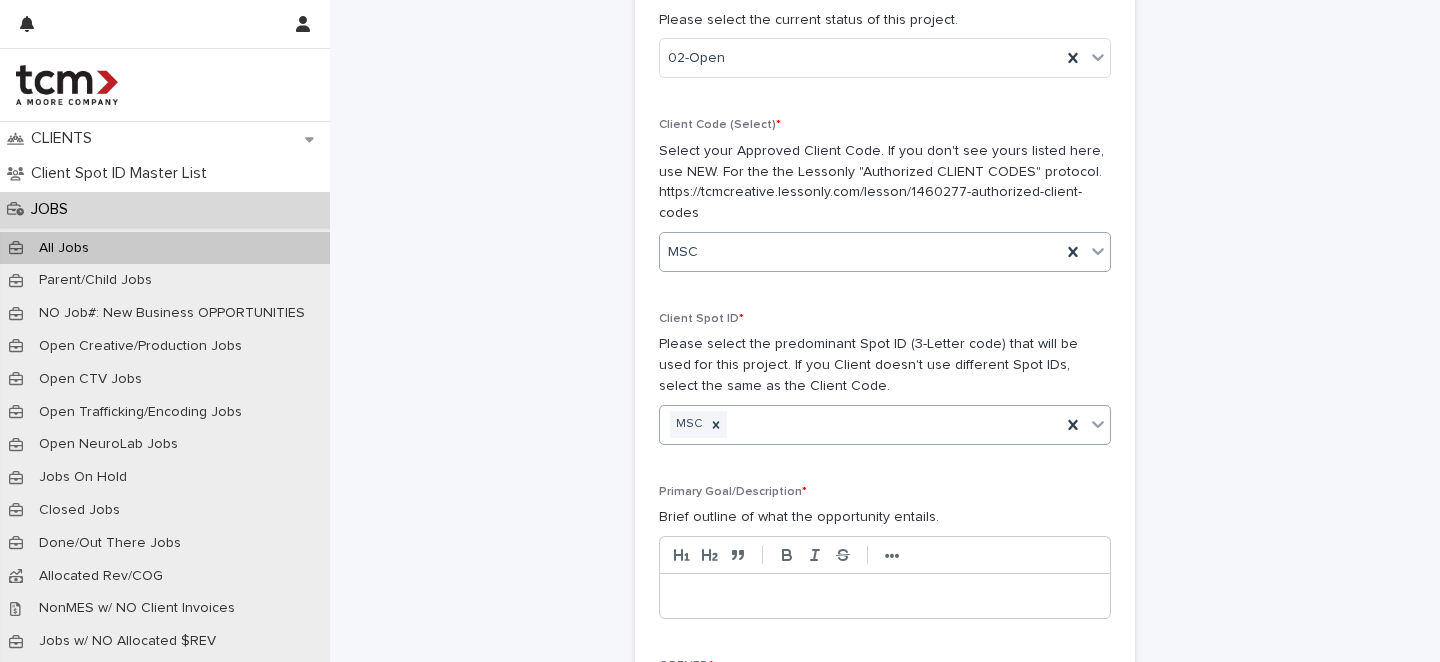click at bounding box center (885, 596) 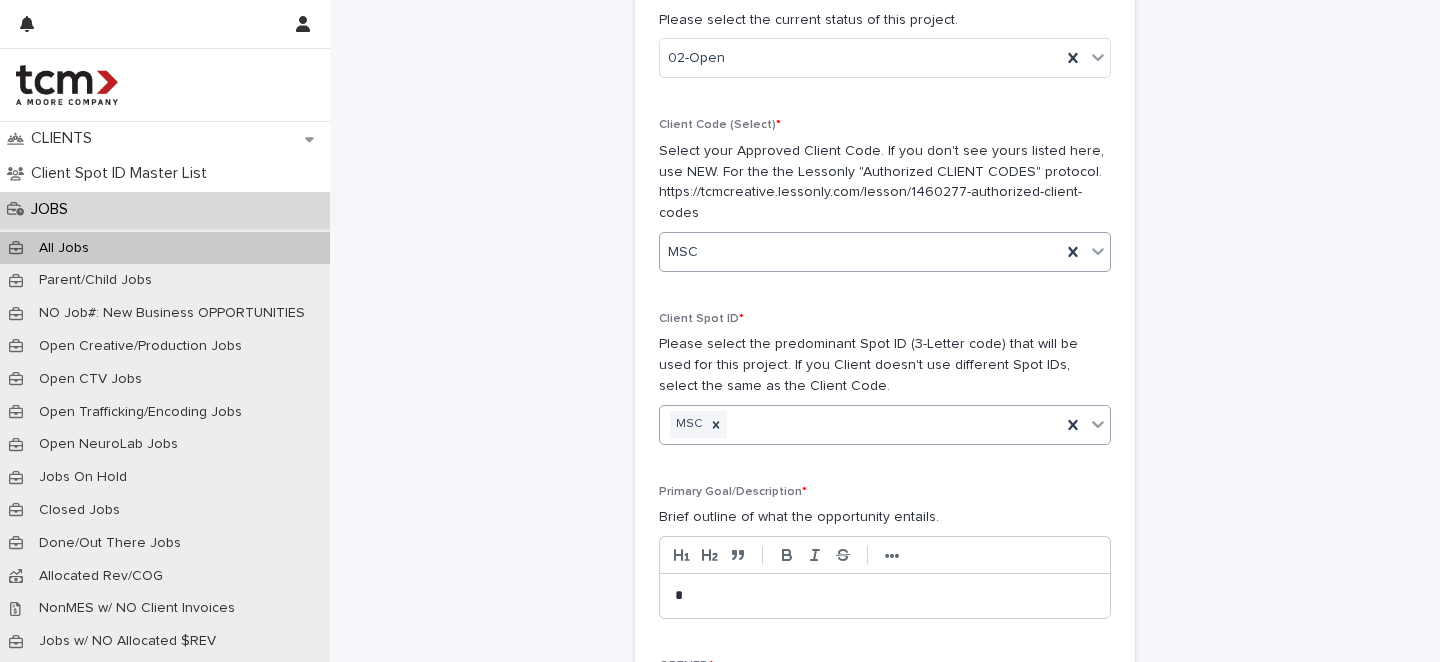 type 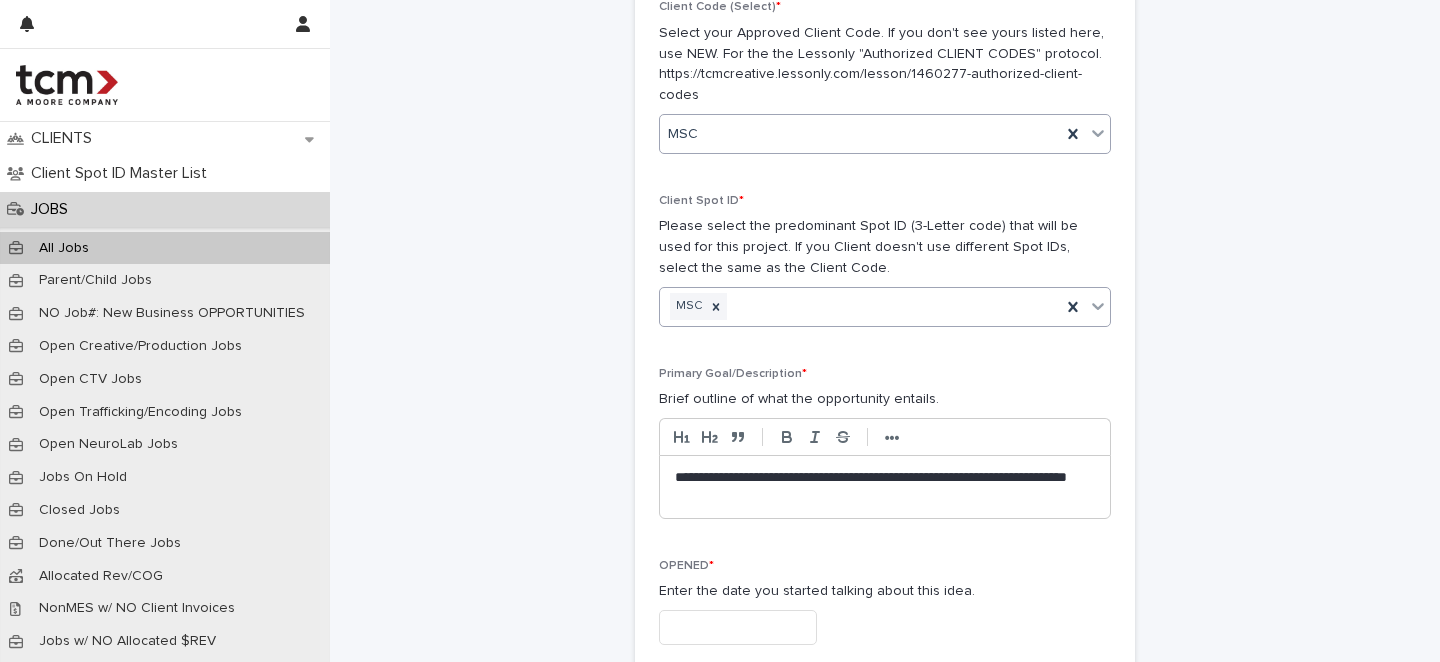 scroll, scrollTop: 686, scrollLeft: 0, axis: vertical 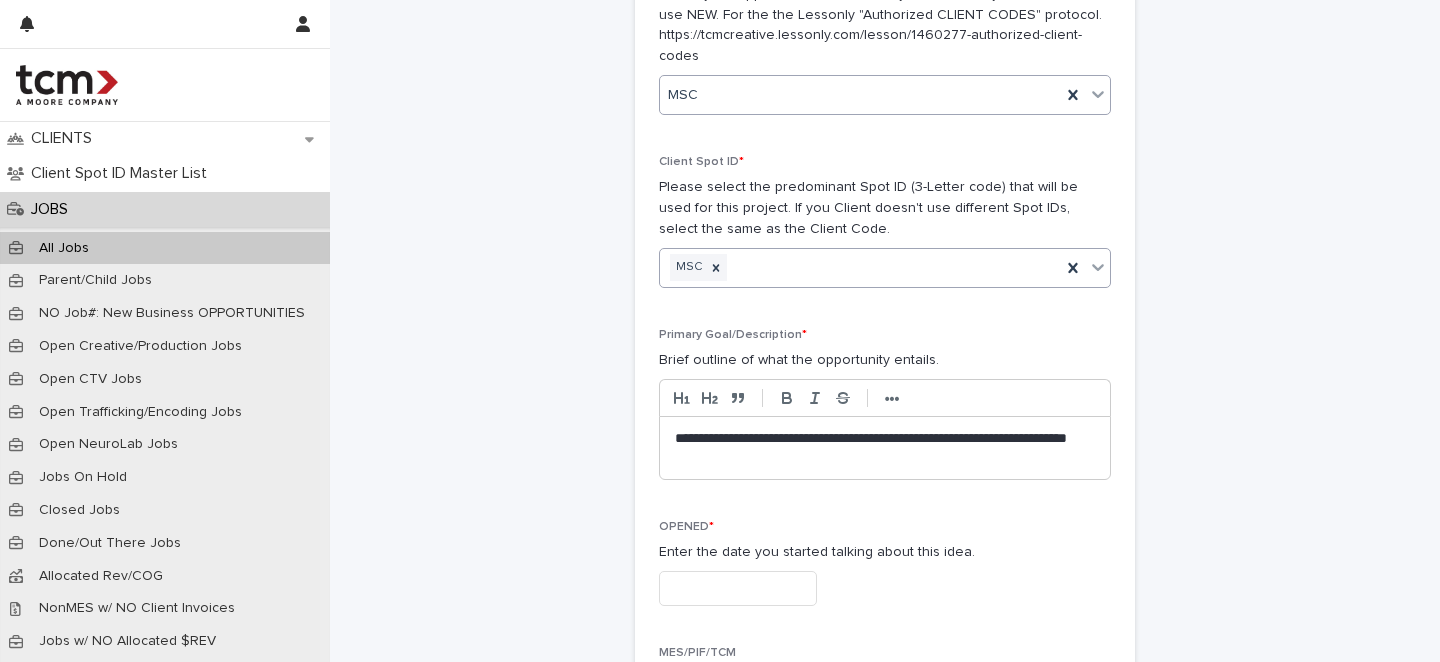 click at bounding box center (738, 588) 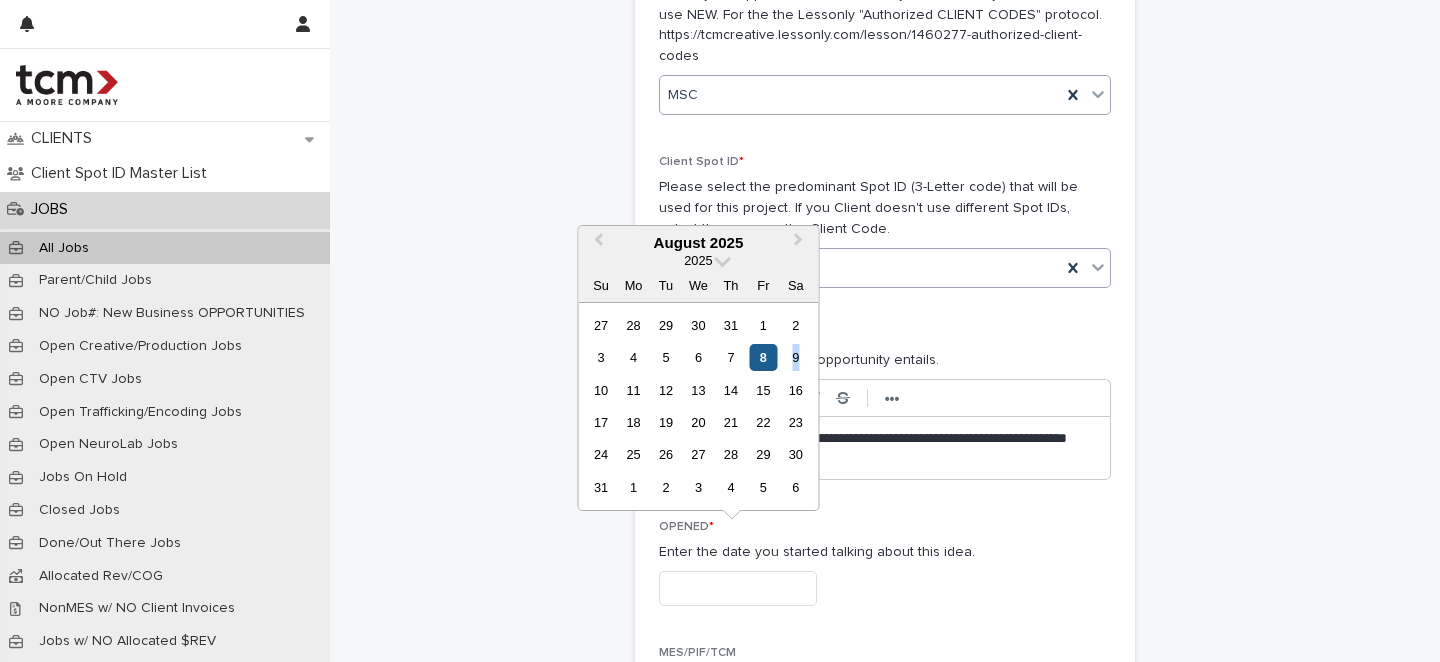 click on "3 4 5 6 7 8 9" at bounding box center [698, 357] 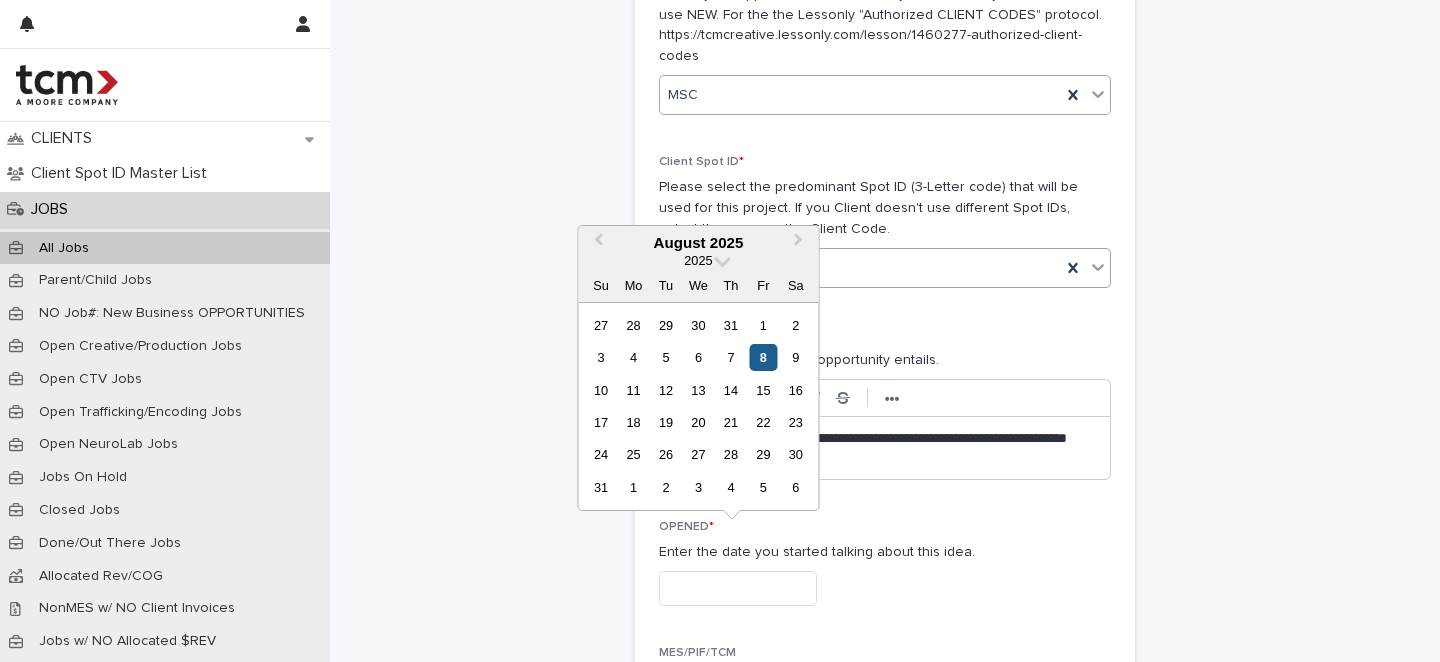 click on "8" at bounding box center (763, 357) 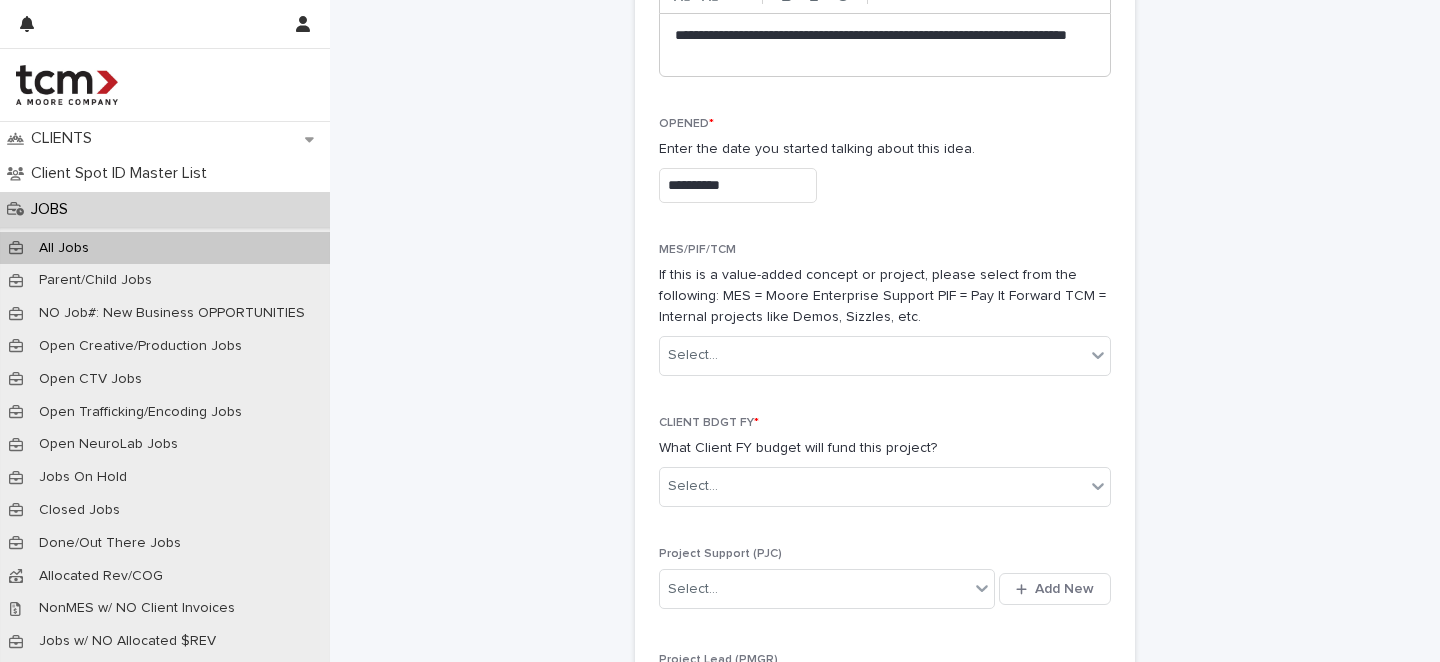 scroll, scrollTop: 1113, scrollLeft: 0, axis: vertical 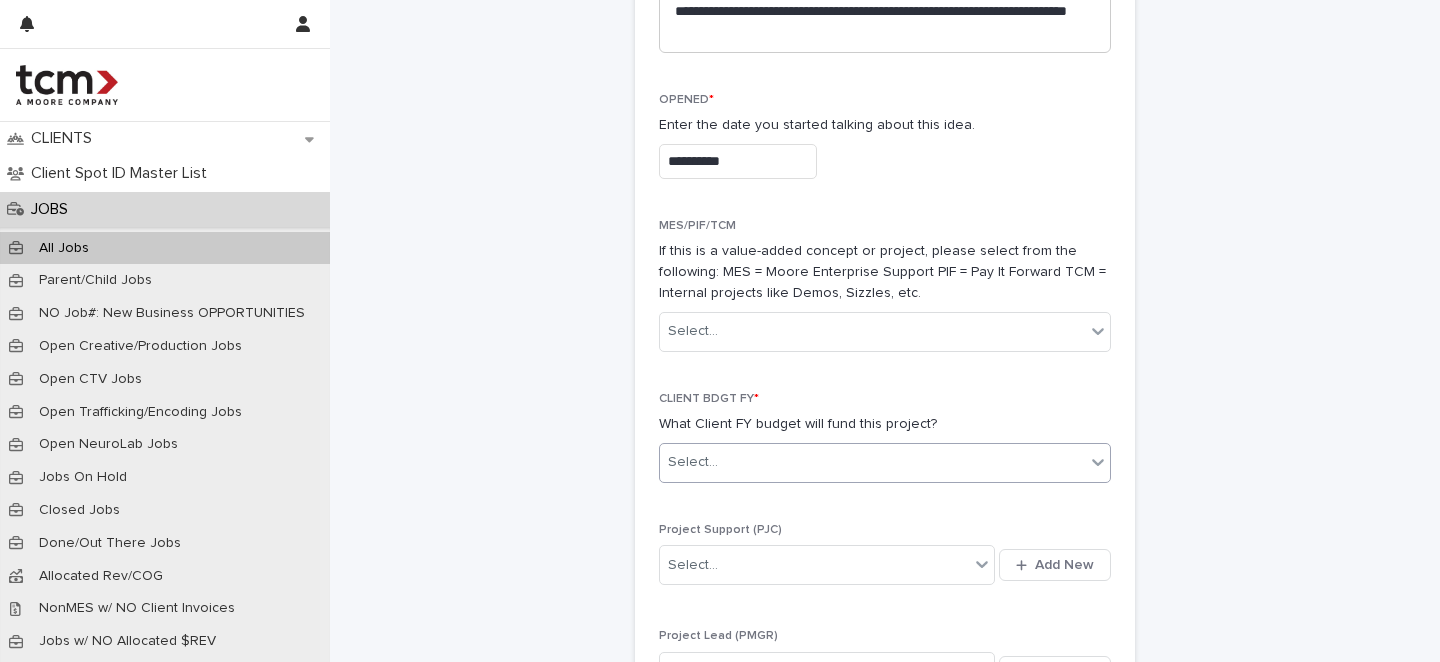 click on "Select..." at bounding box center (872, 462) 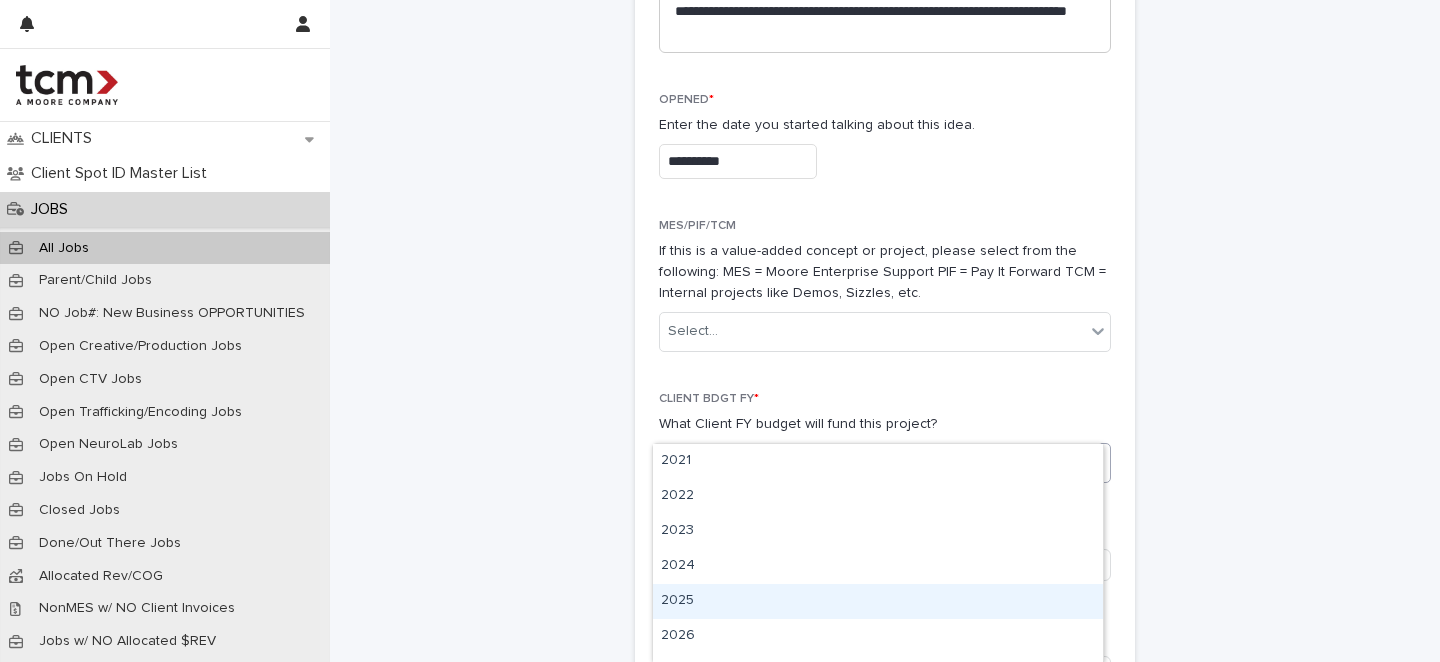 click on "2025" at bounding box center [878, 601] 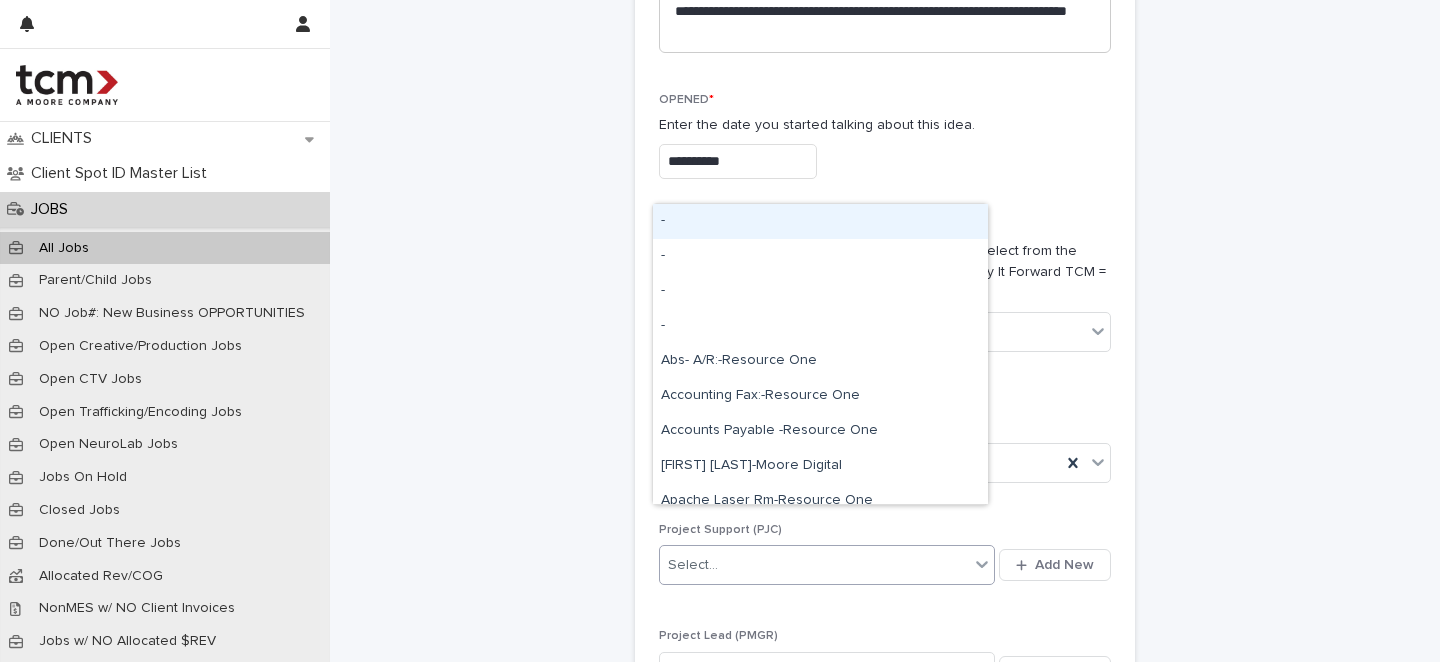 click on "Select..." at bounding box center [814, 565] 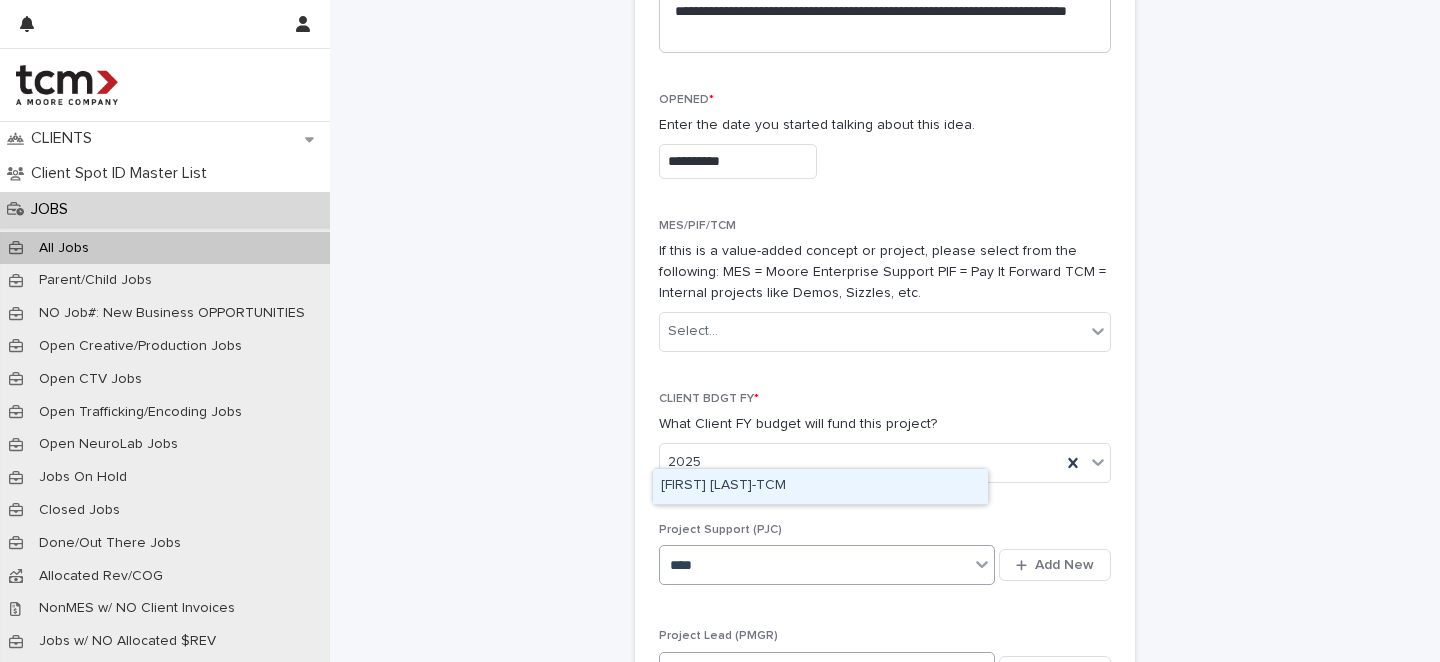 type on "****" 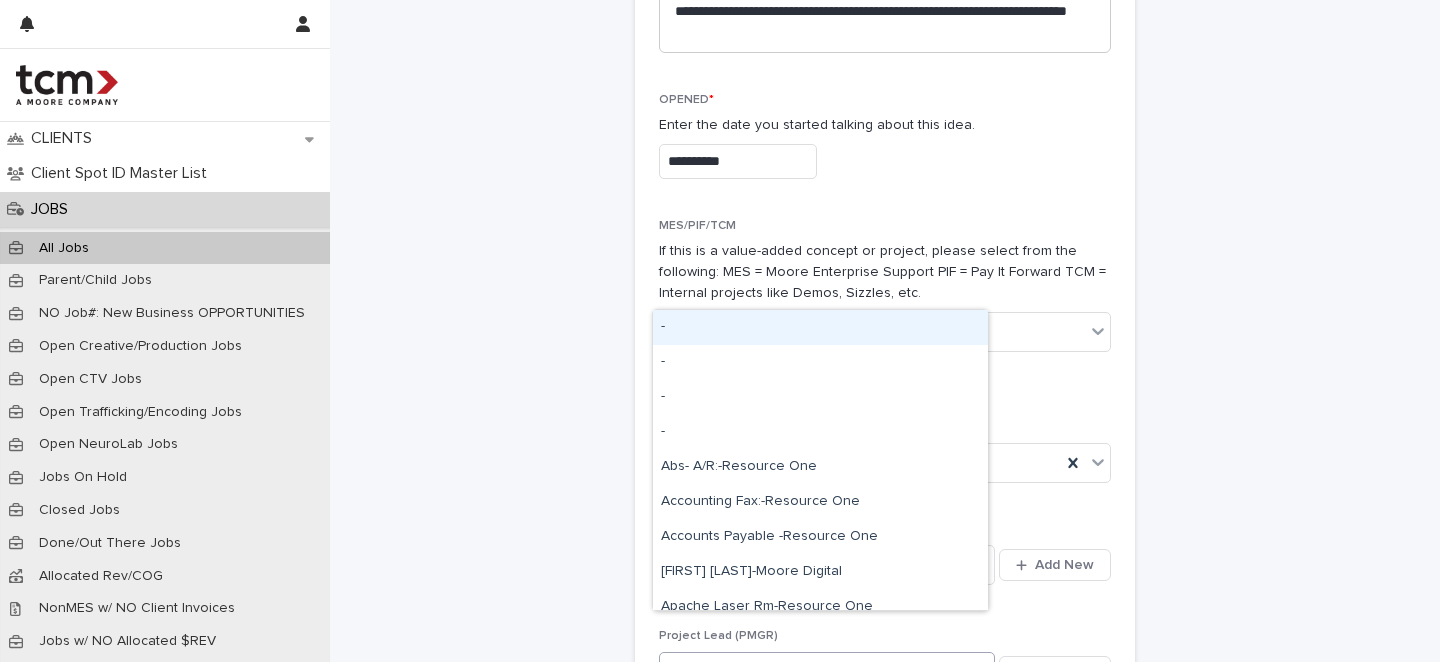 type 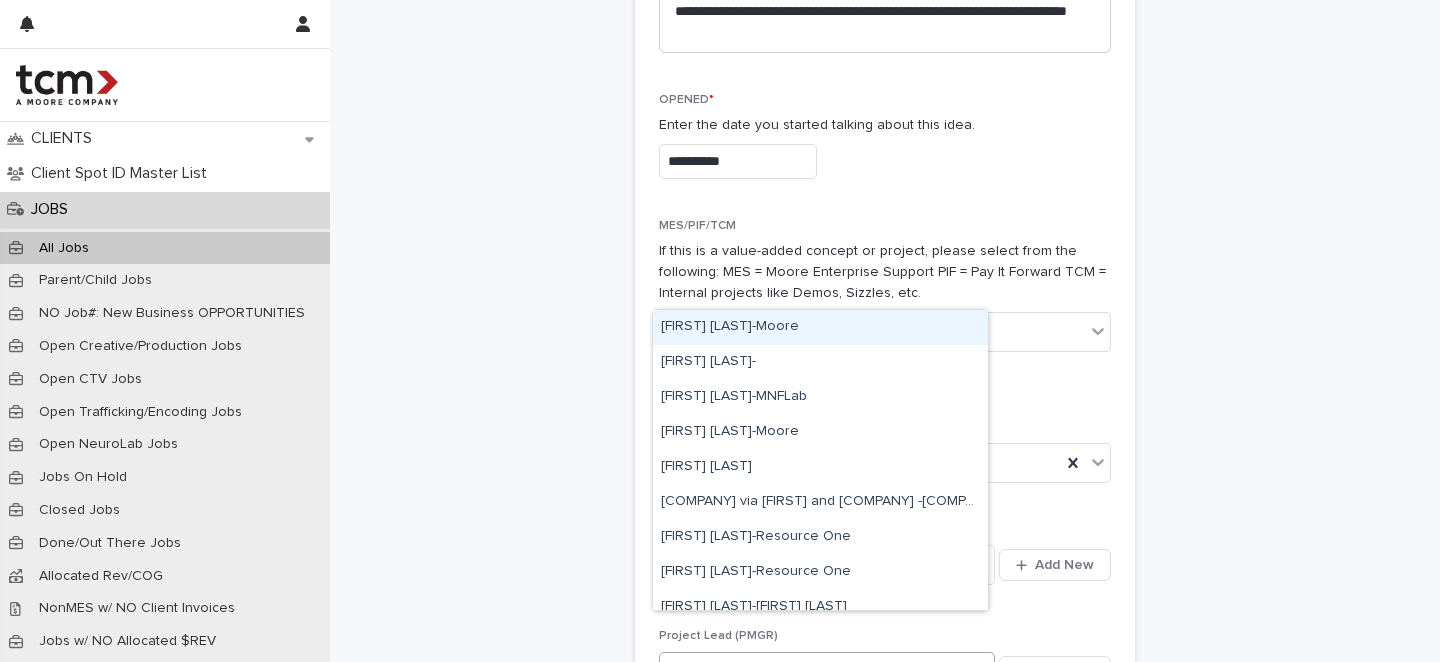 type on "****" 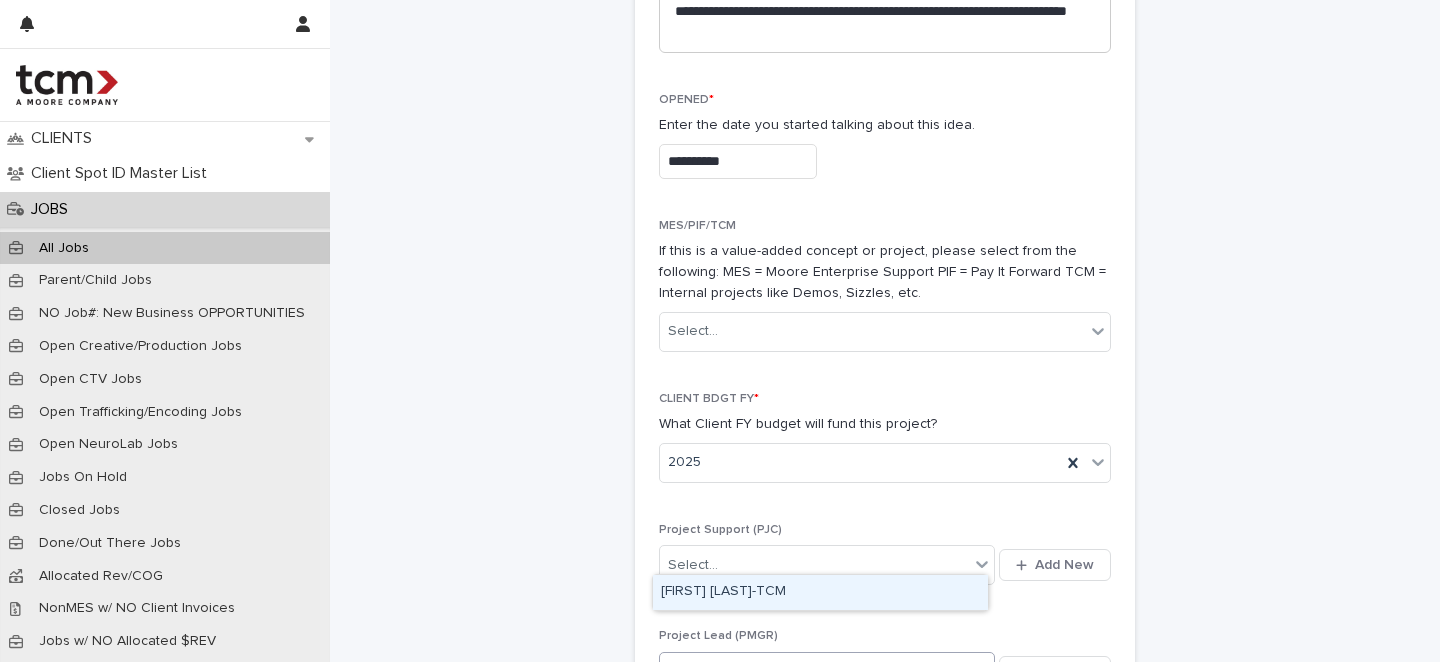 click on "[FIRST] [LAST]-TCM" at bounding box center (820, 592) 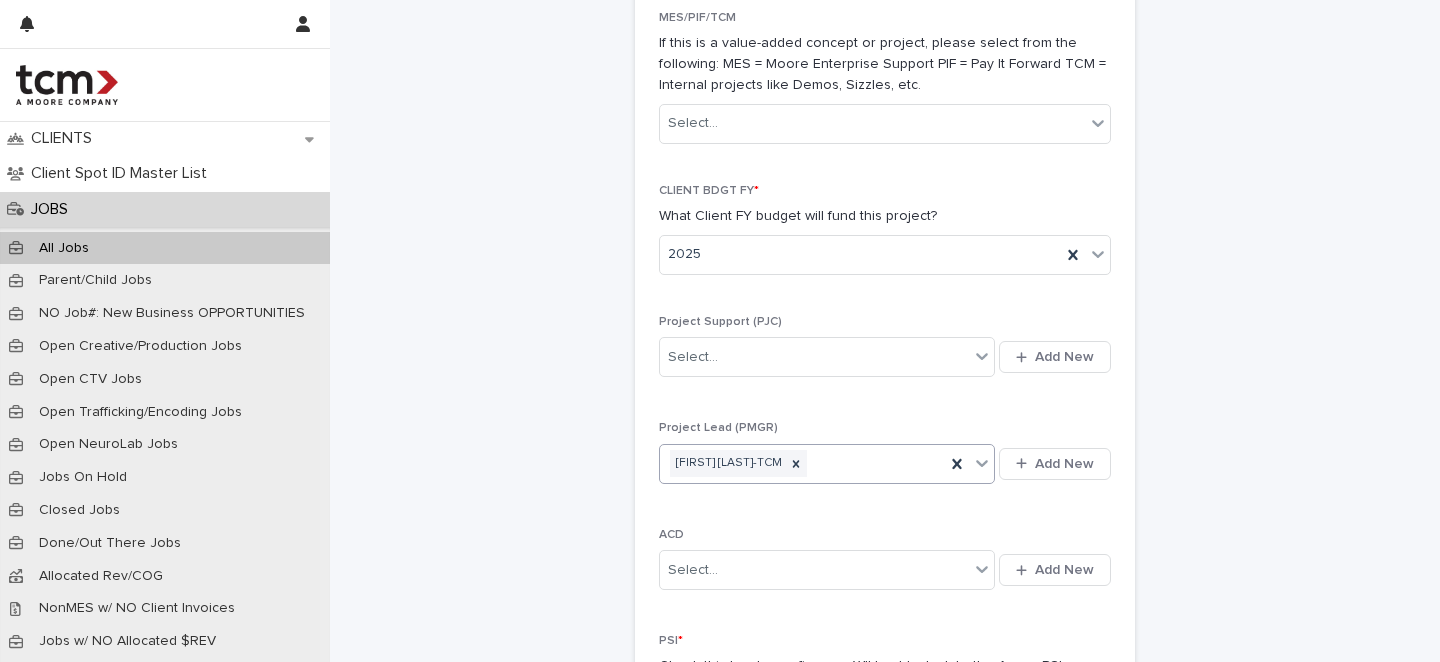 scroll, scrollTop: 1331, scrollLeft: 0, axis: vertical 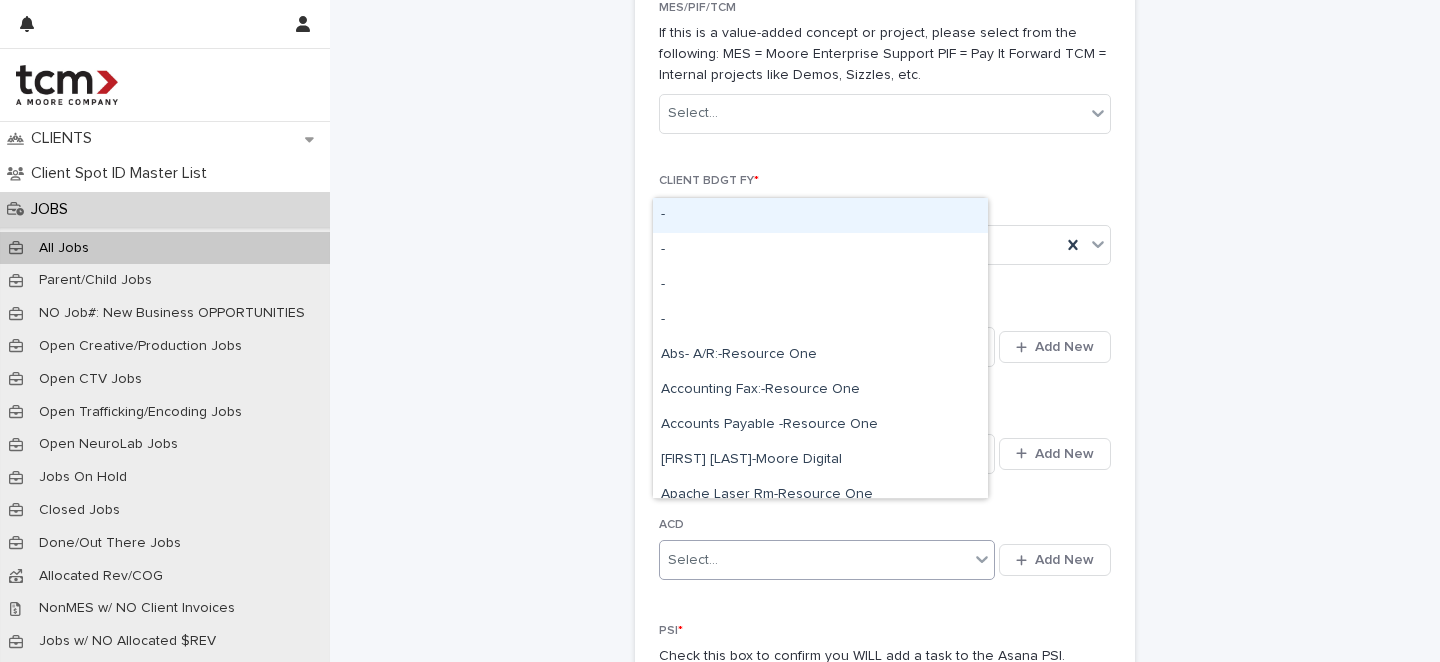 click on "Select..." at bounding box center [814, 560] 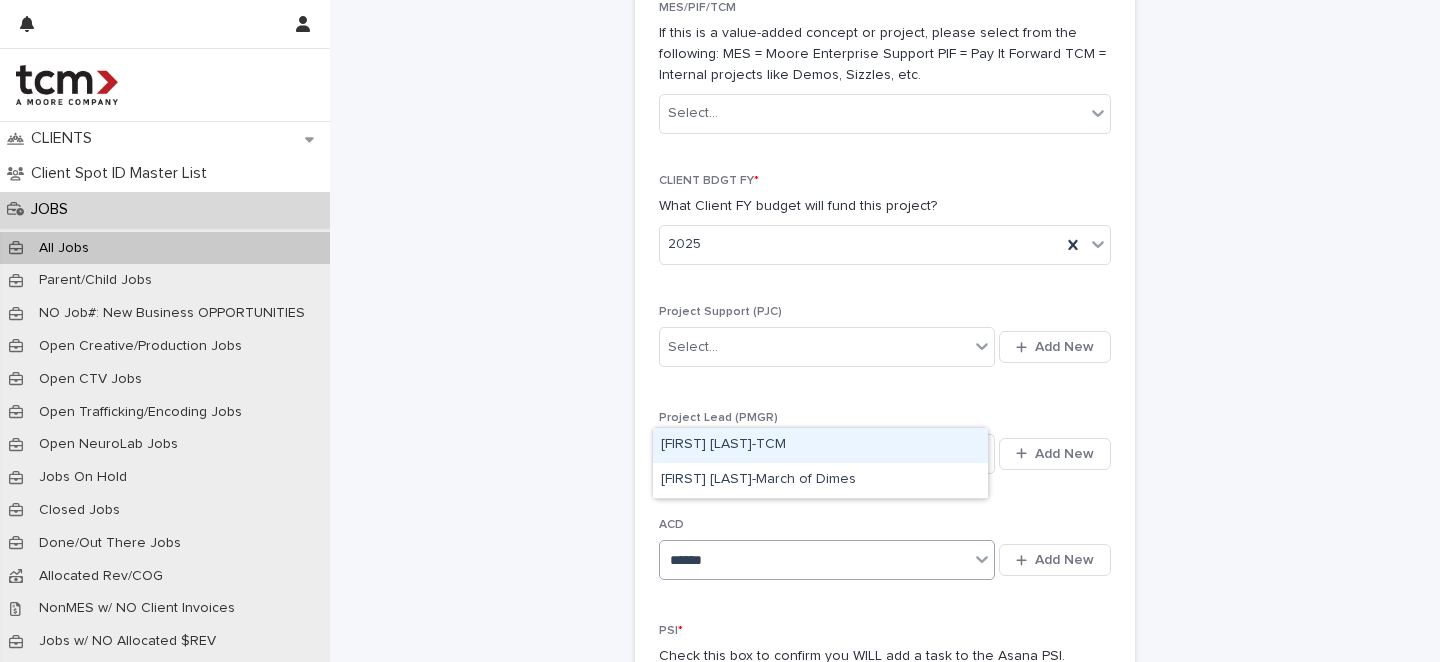 type on "*******" 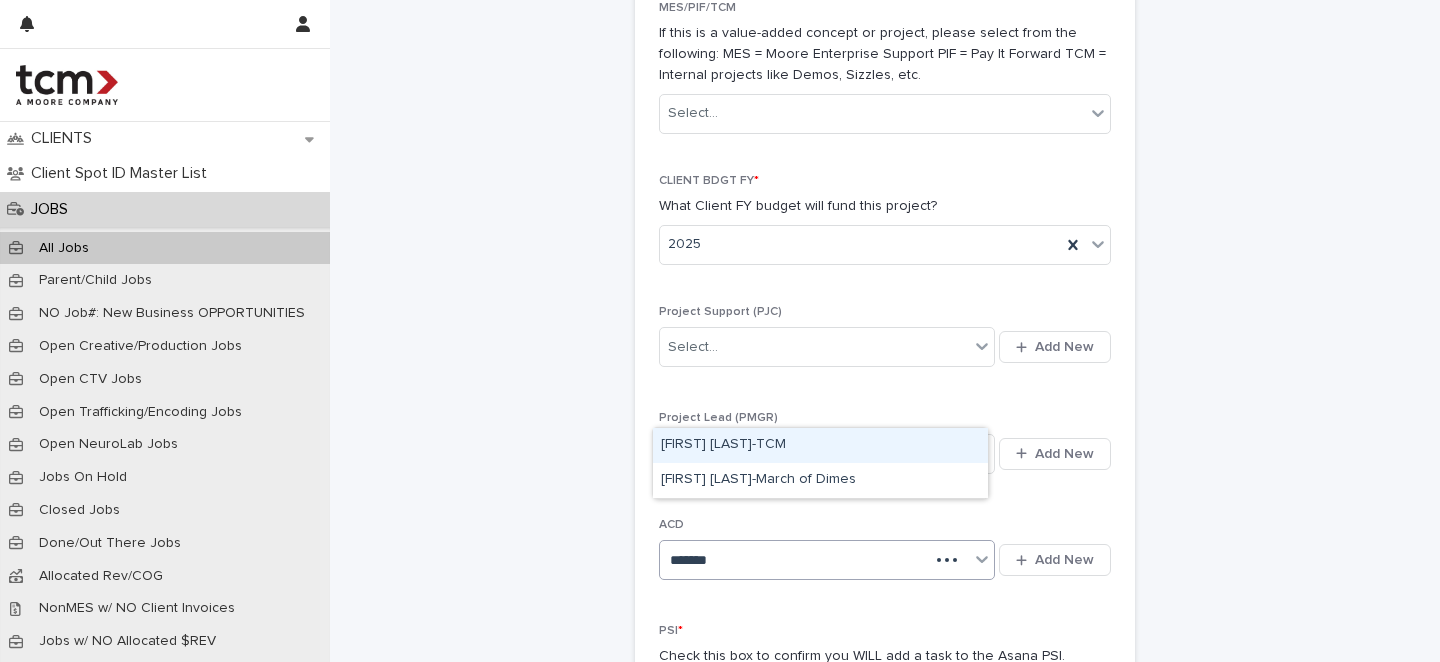 click on "[FIRST] [LAST]-TCM" at bounding box center (820, 445) 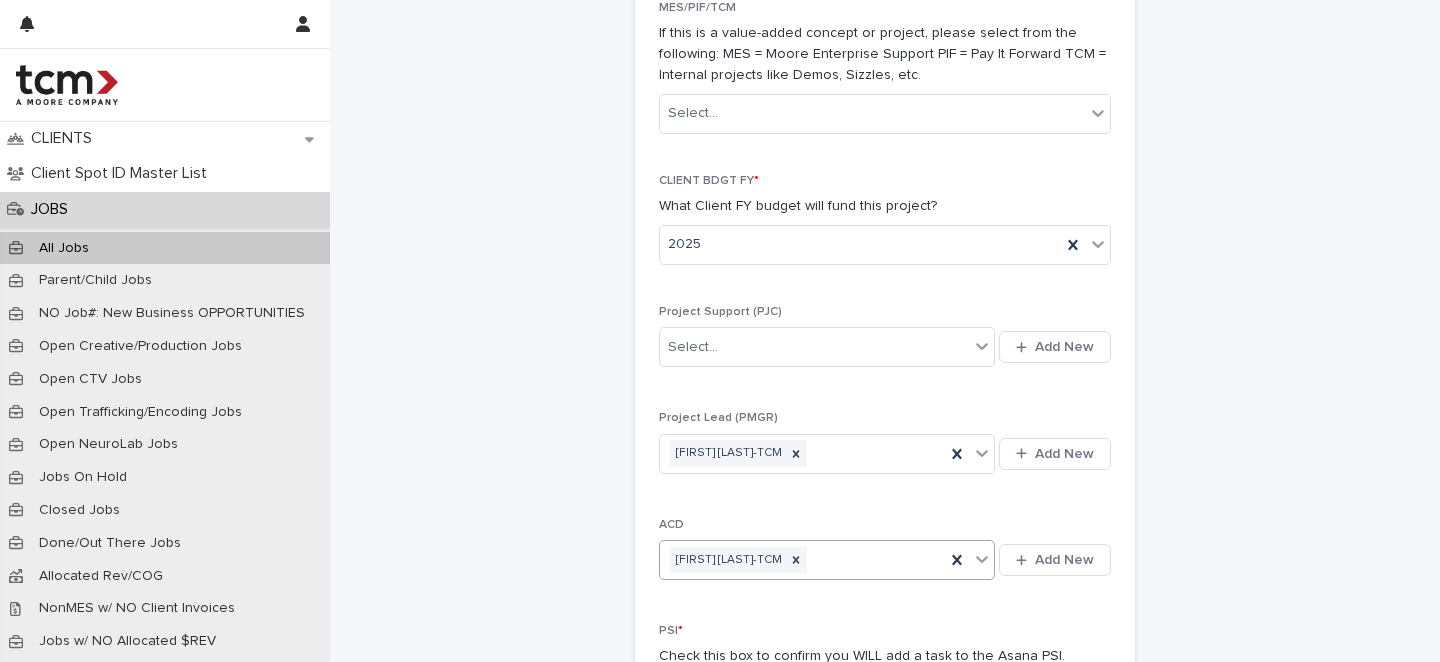 click at bounding box center (667, 683) 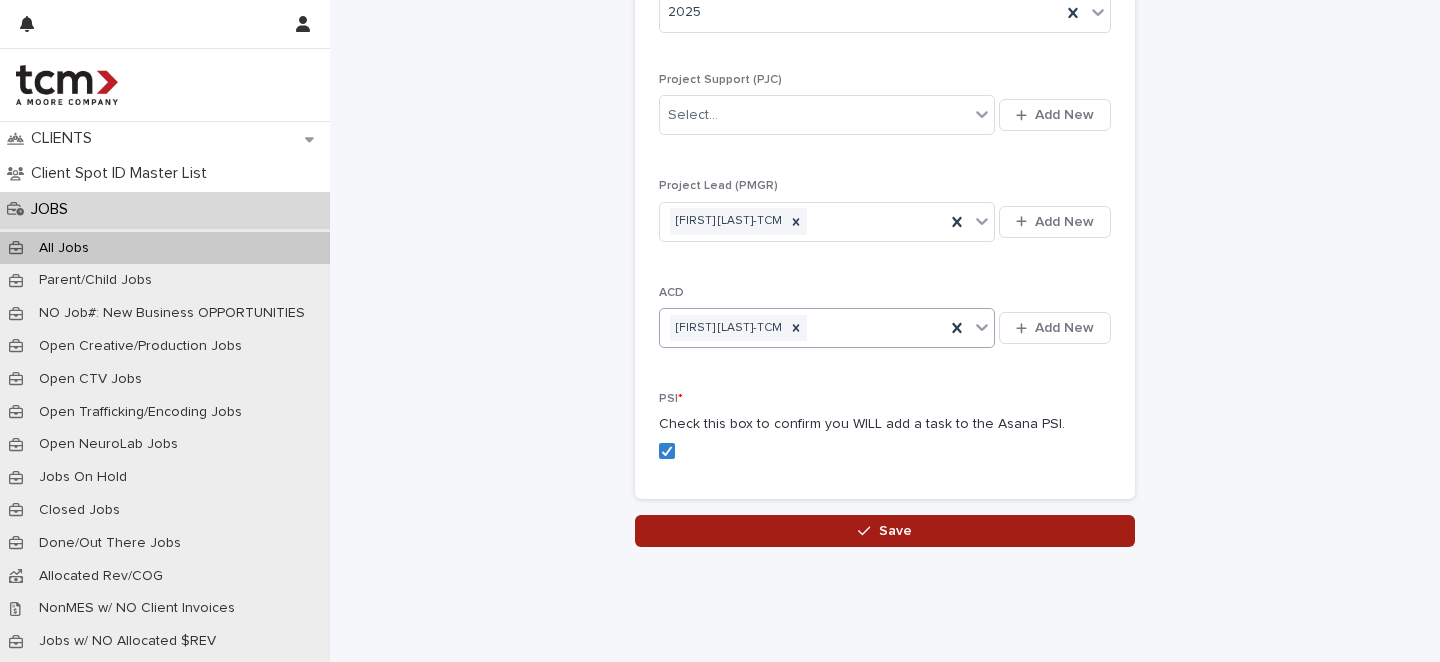 scroll, scrollTop: 1562, scrollLeft: 0, axis: vertical 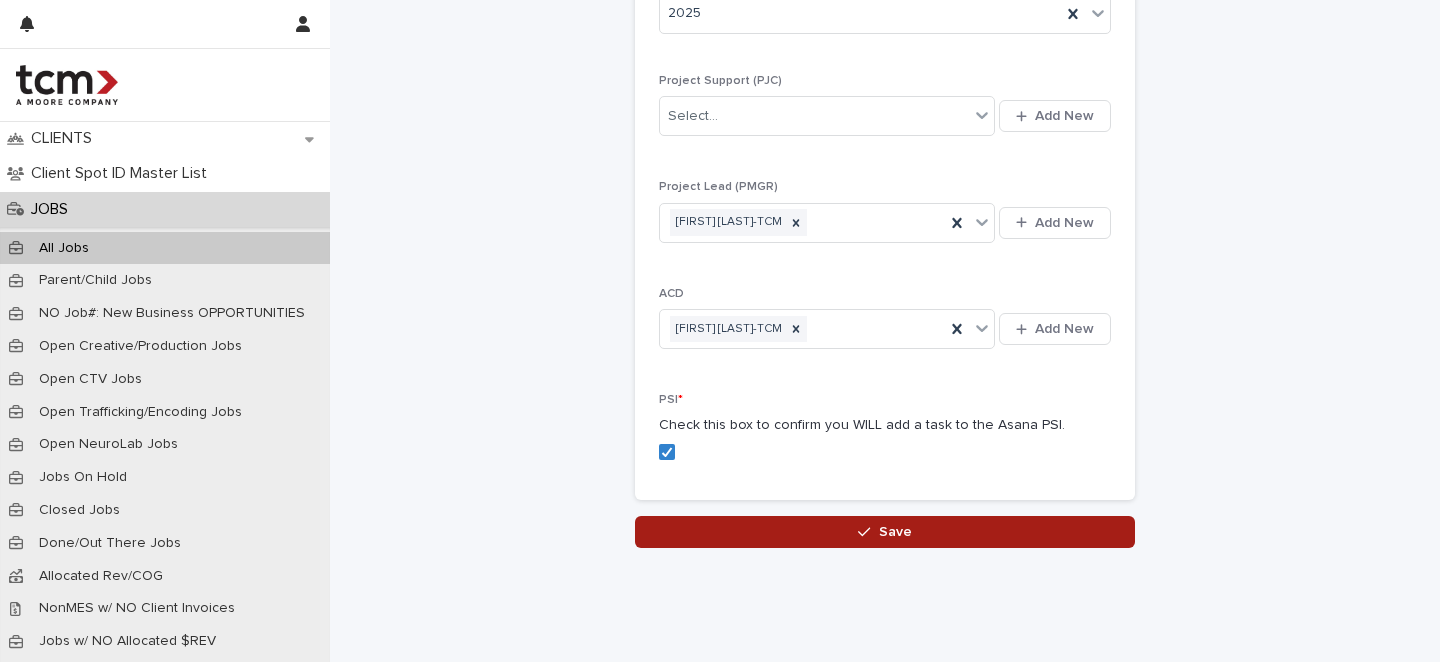click on "Save" at bounding box center (885, 532) 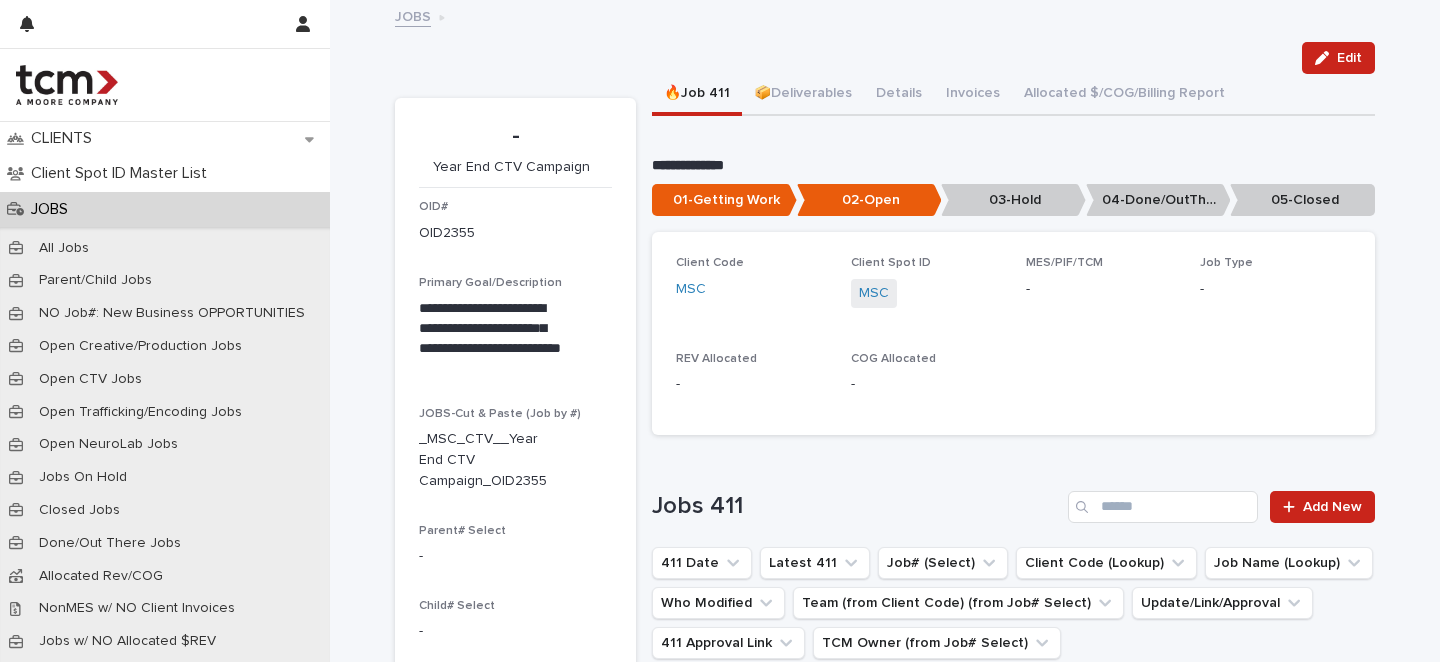 scroll, scrollTop: 0, scrollLeft: 0, axis: both 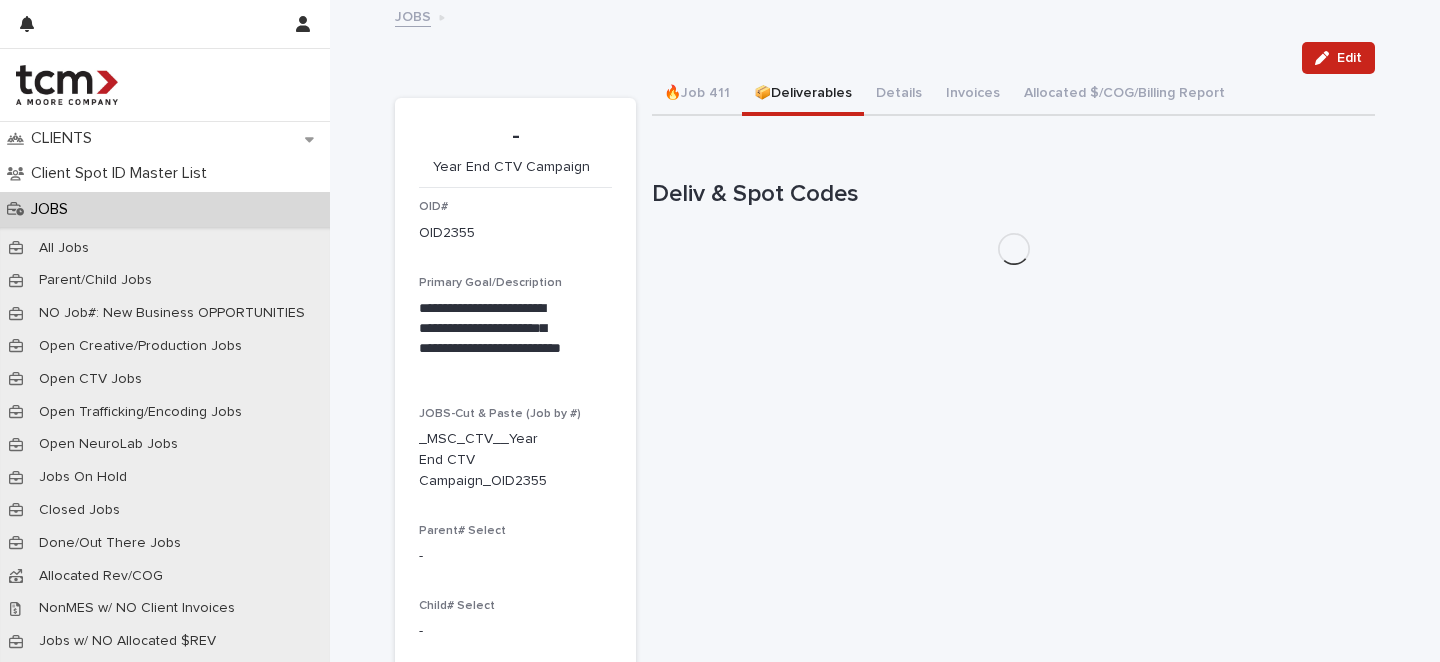 click on "📦Deliverables" at bounding box center (803, 95) 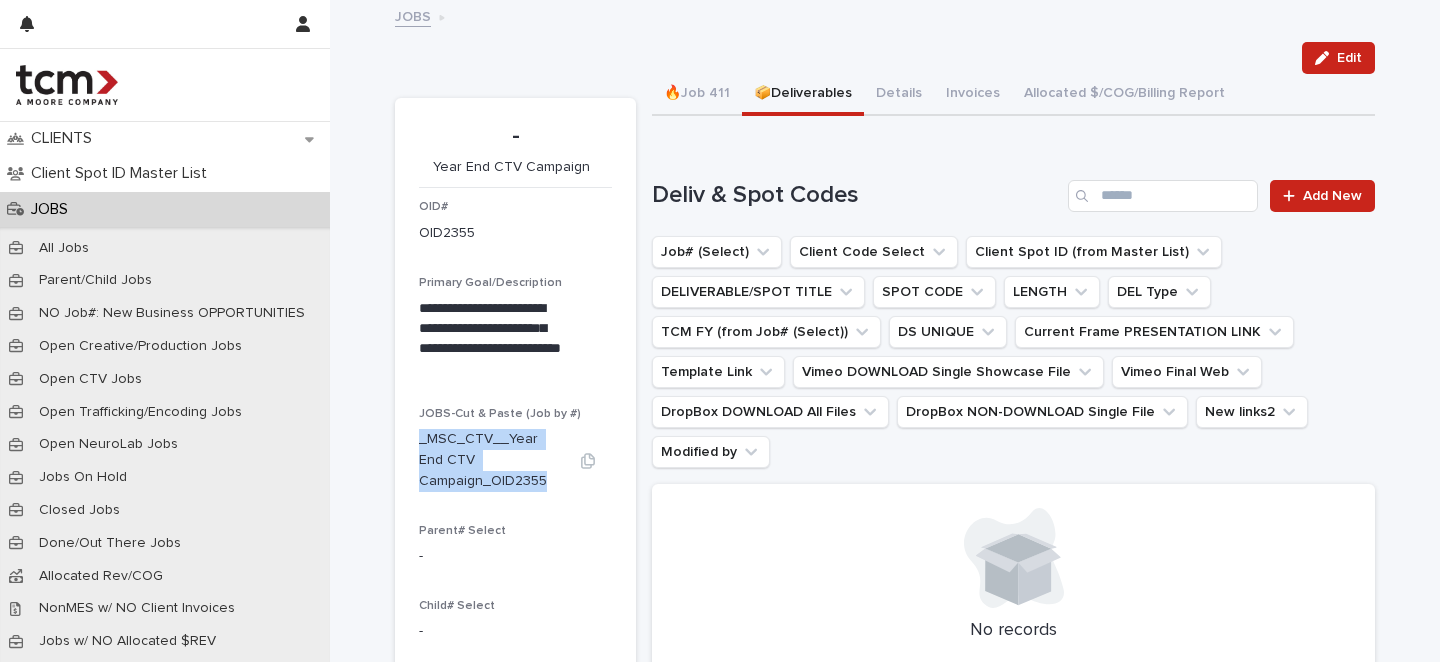 drag, startPoint x: 409, startPoint y: 433, endPoint x: 535, endPoint y: 471, distance: 131.60547 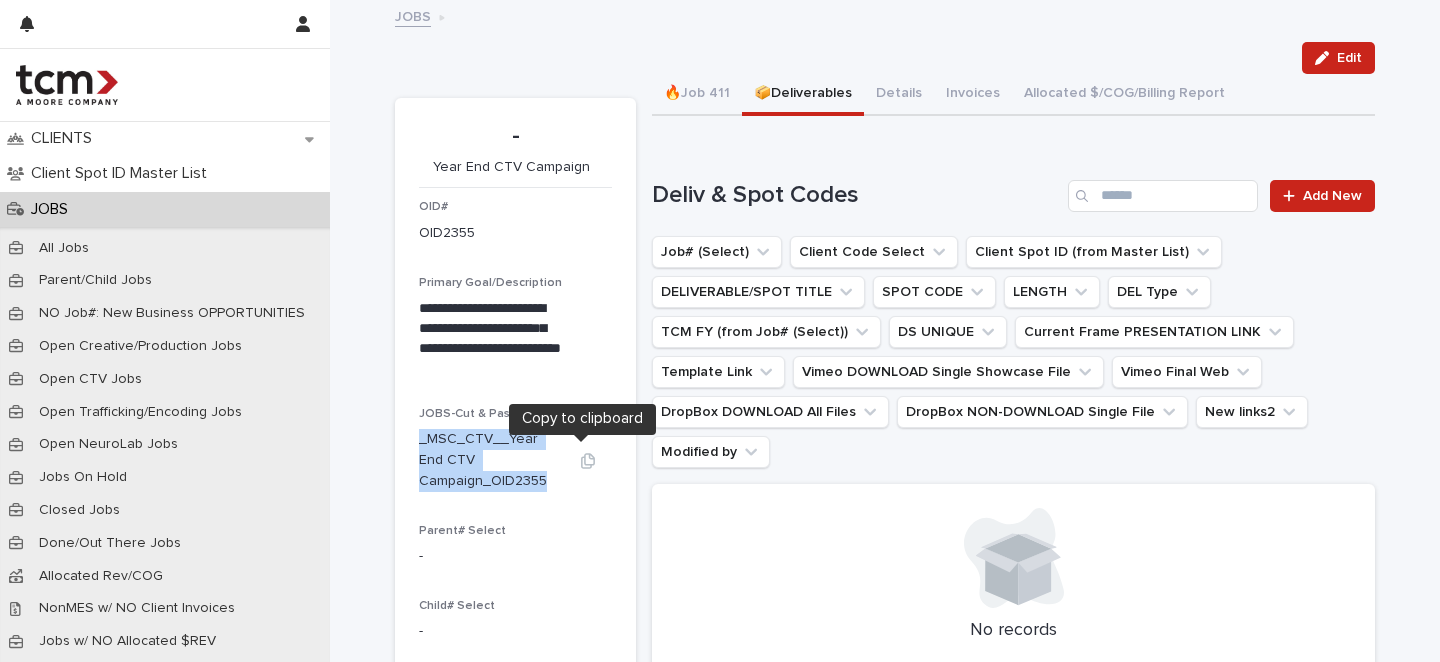 click 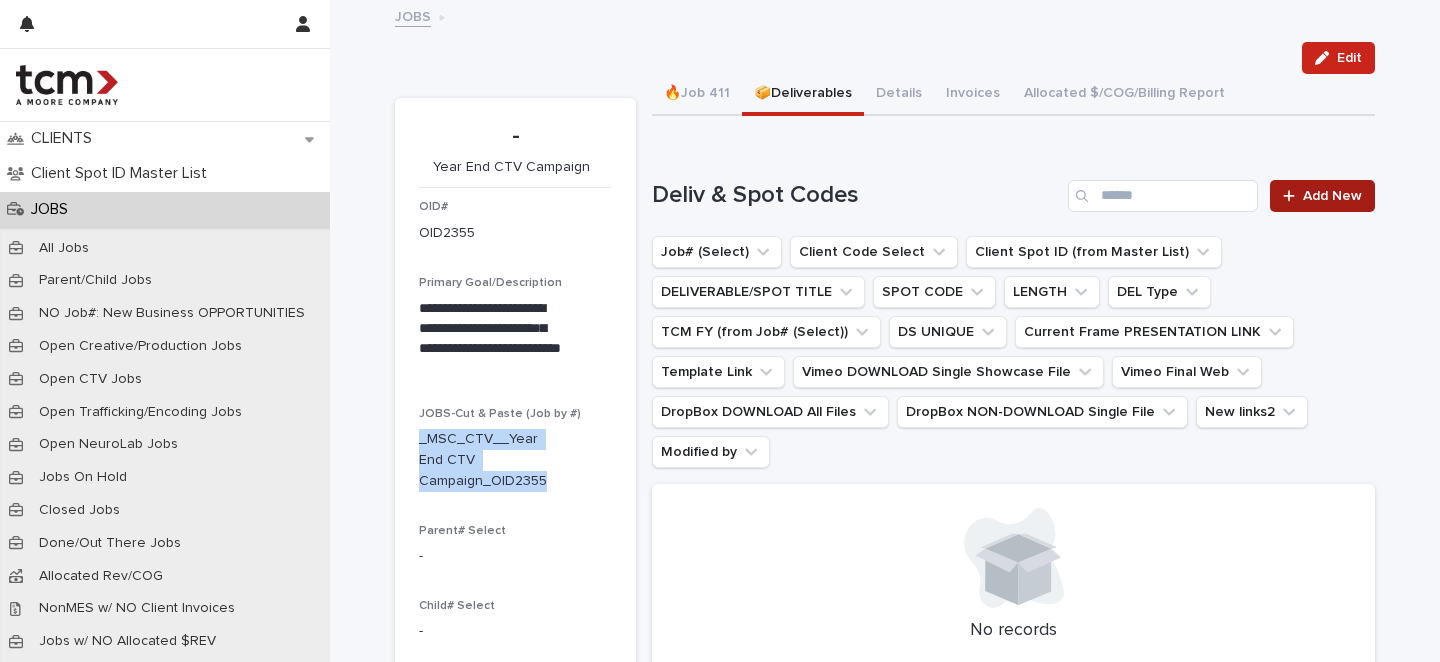 click on "Add New" at bounding box center [1322, 196] 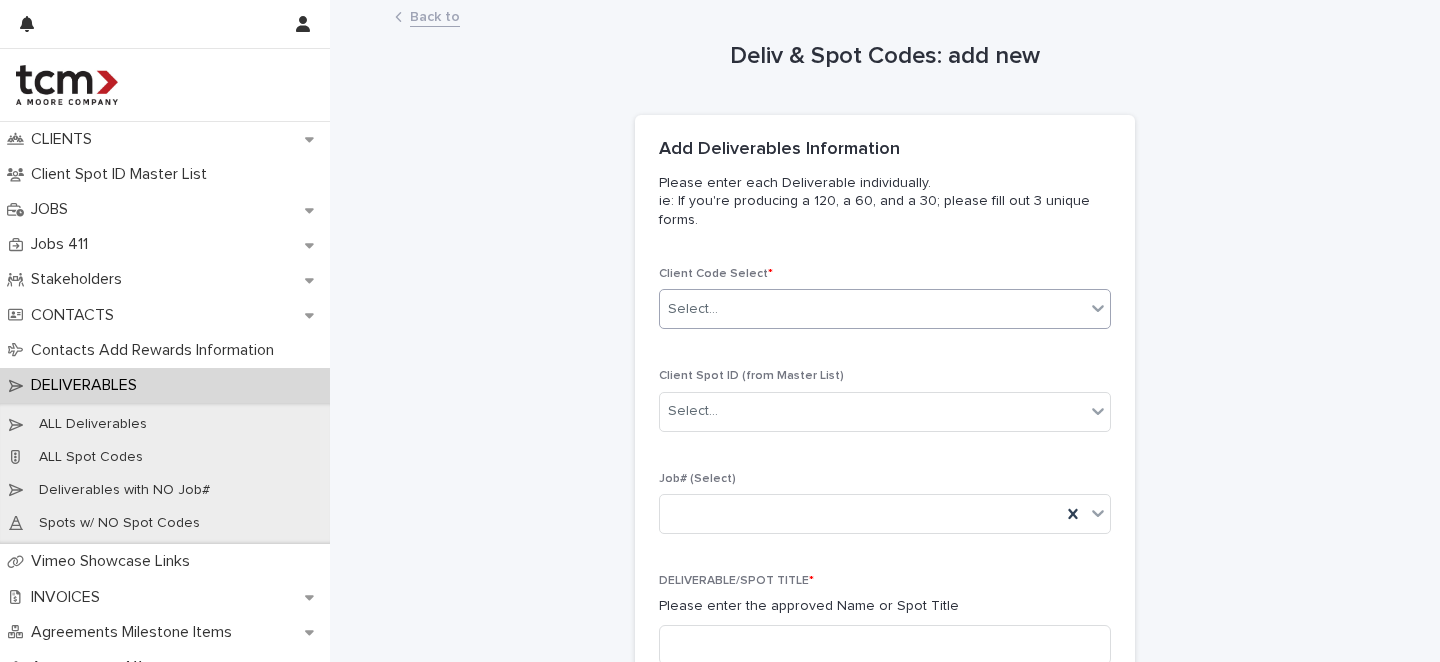 click on "Select..." at bounding box center (872, 309) 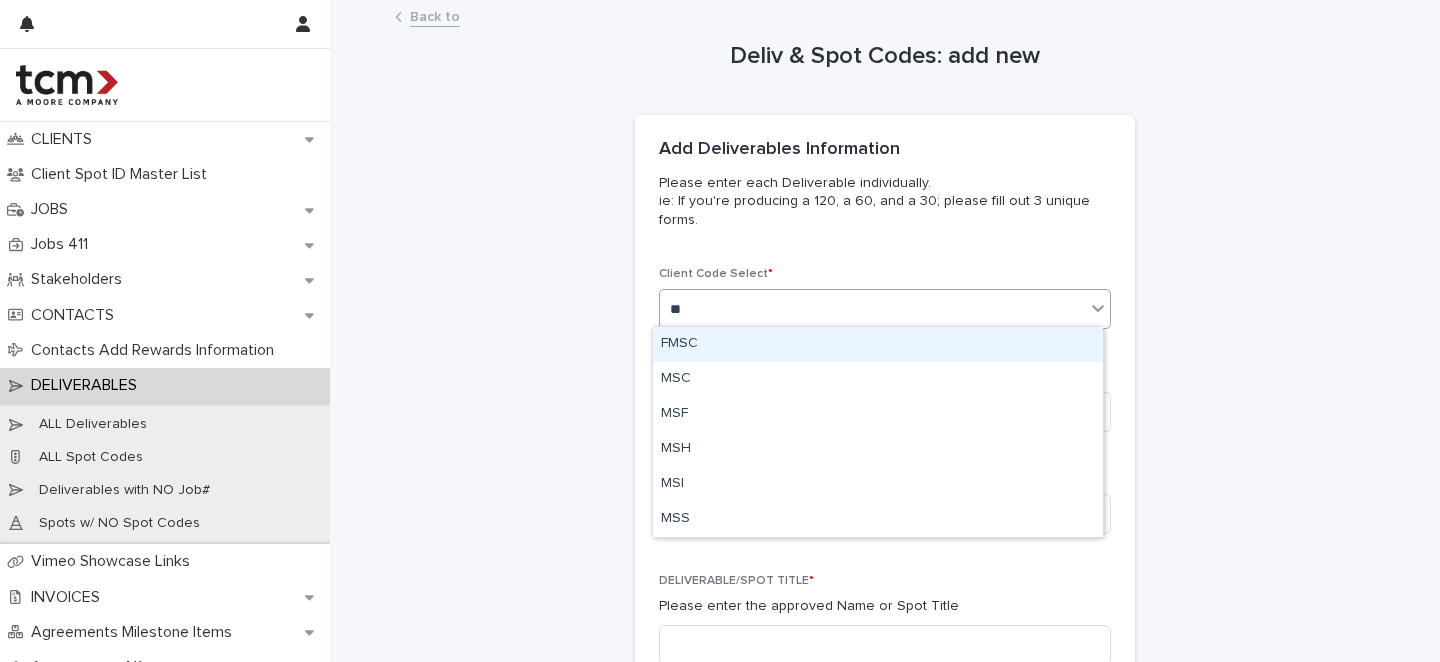 type on "***" 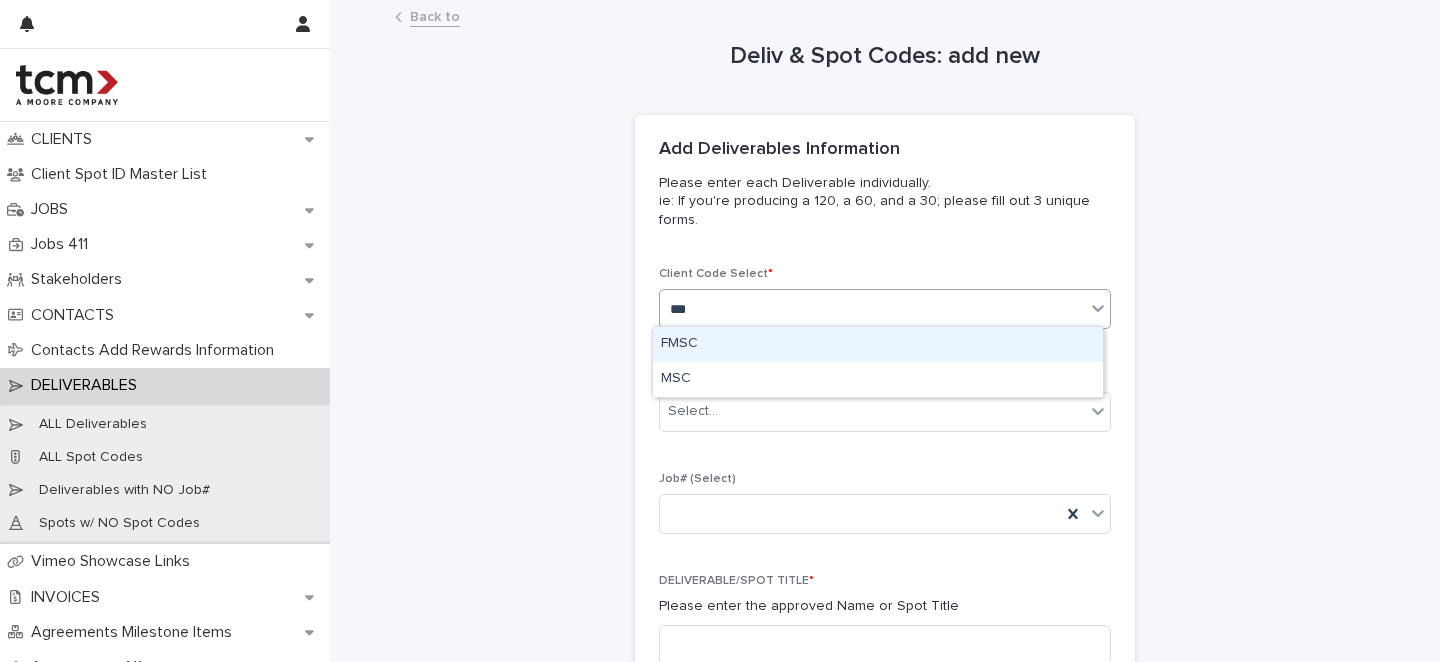 type 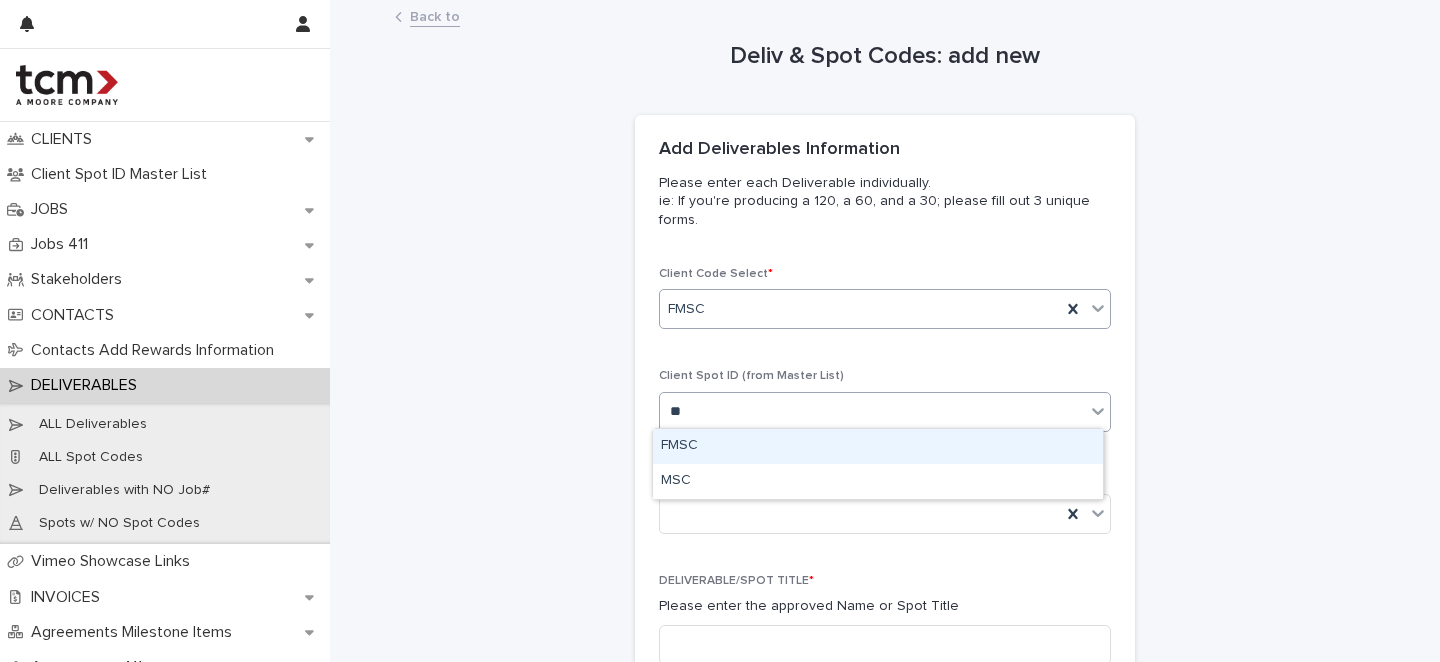 type on "***" 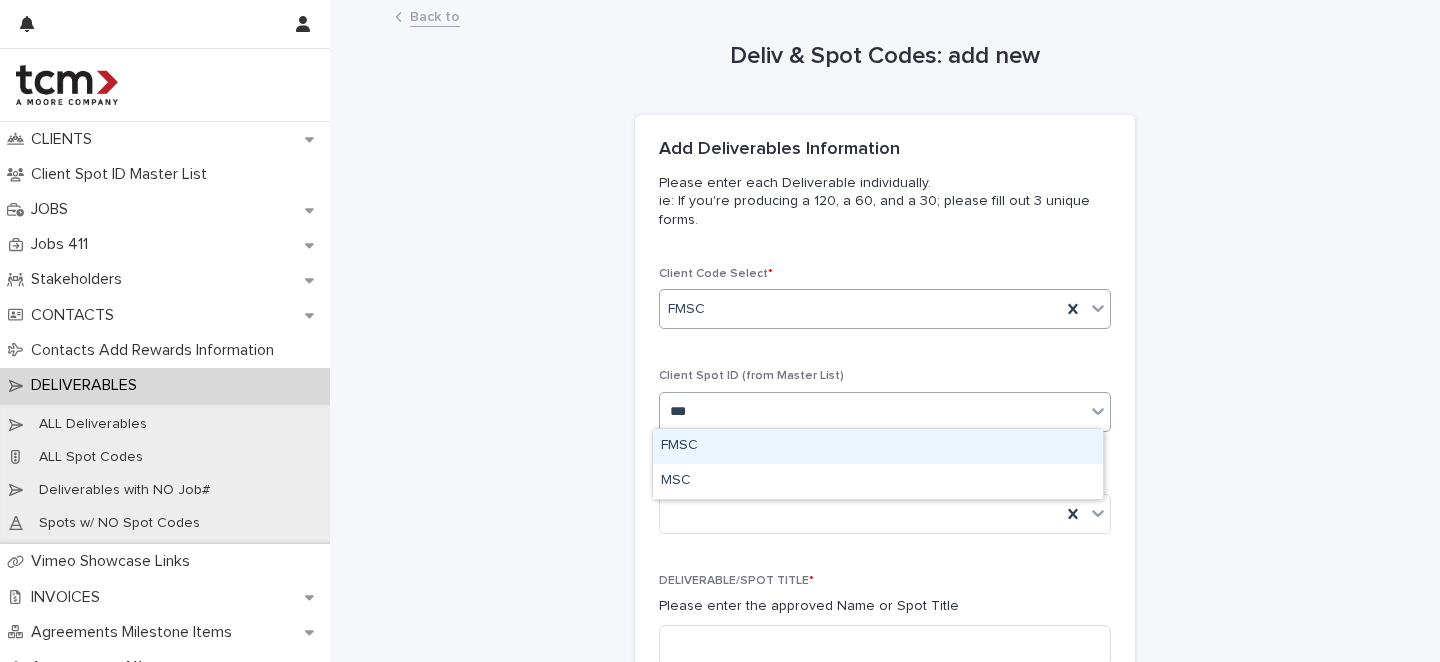 type 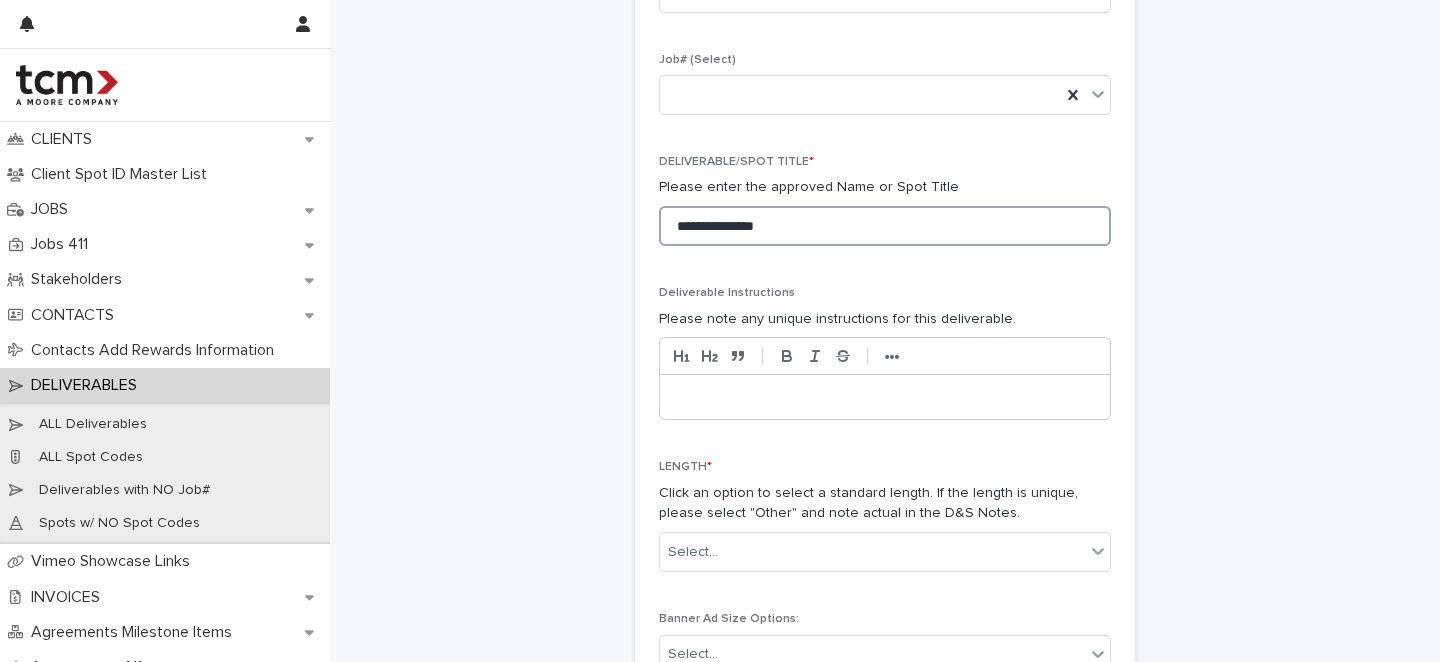scroll, scrollTop: 583, scrollLeft: 0, axis: vertical 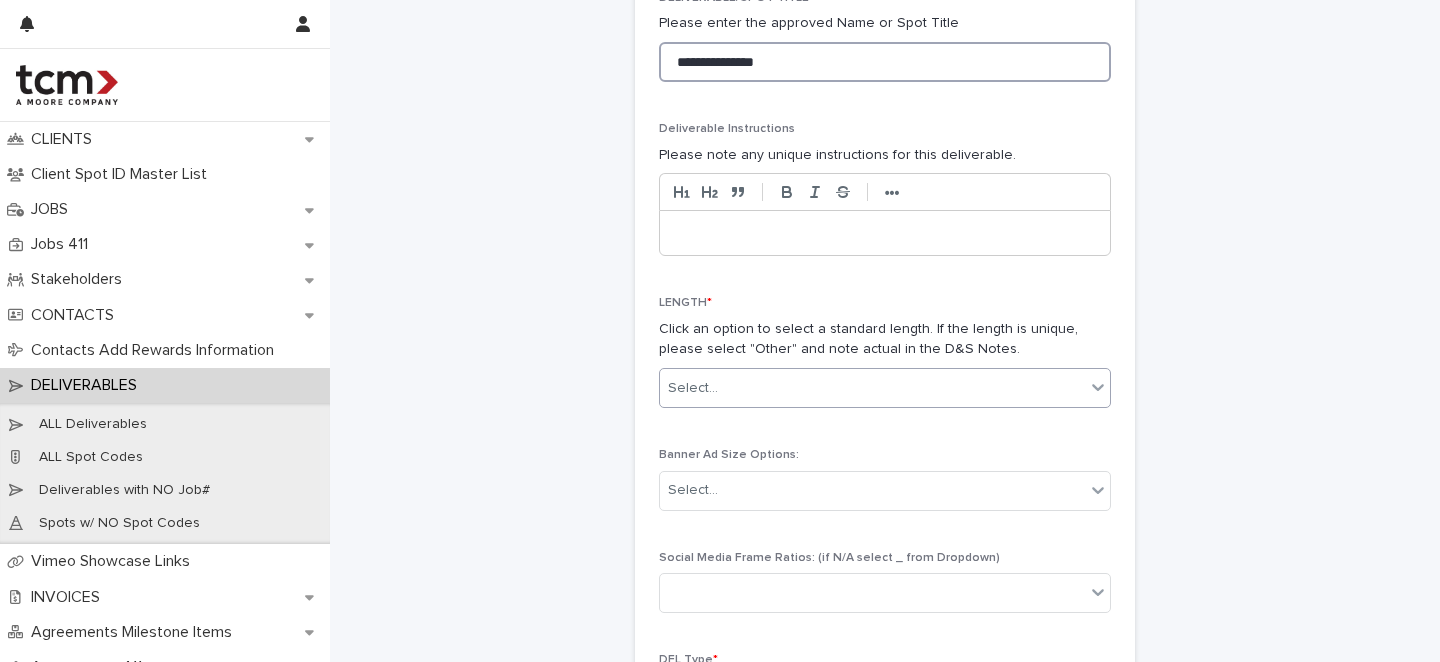 type on "**********" 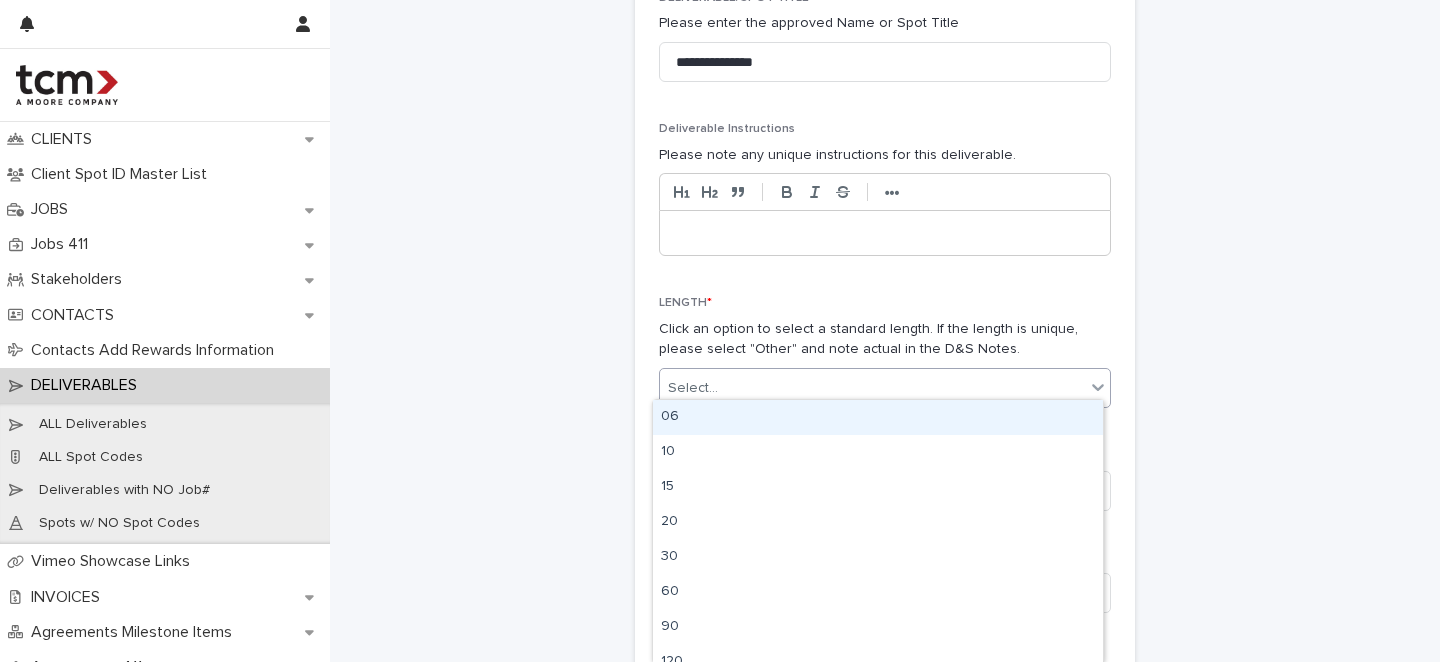 click on "Select..." at bounding box center [872, 388] 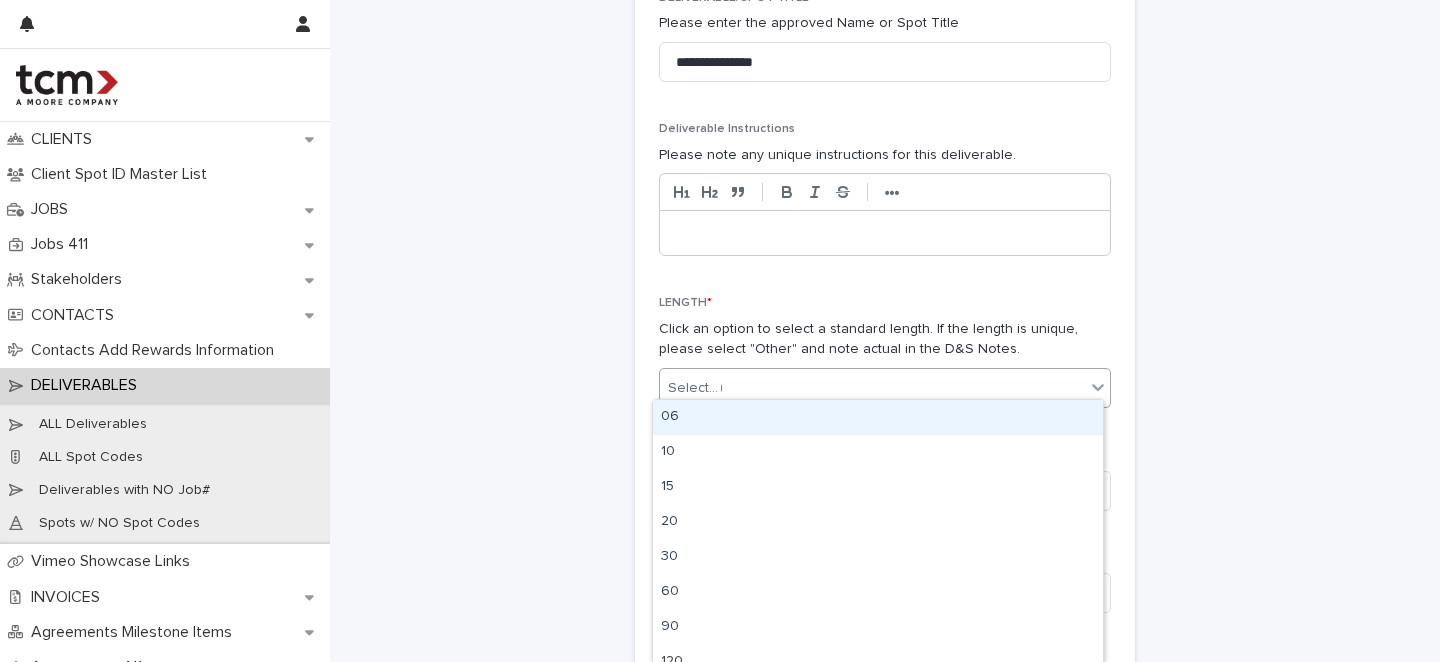 type on "**" 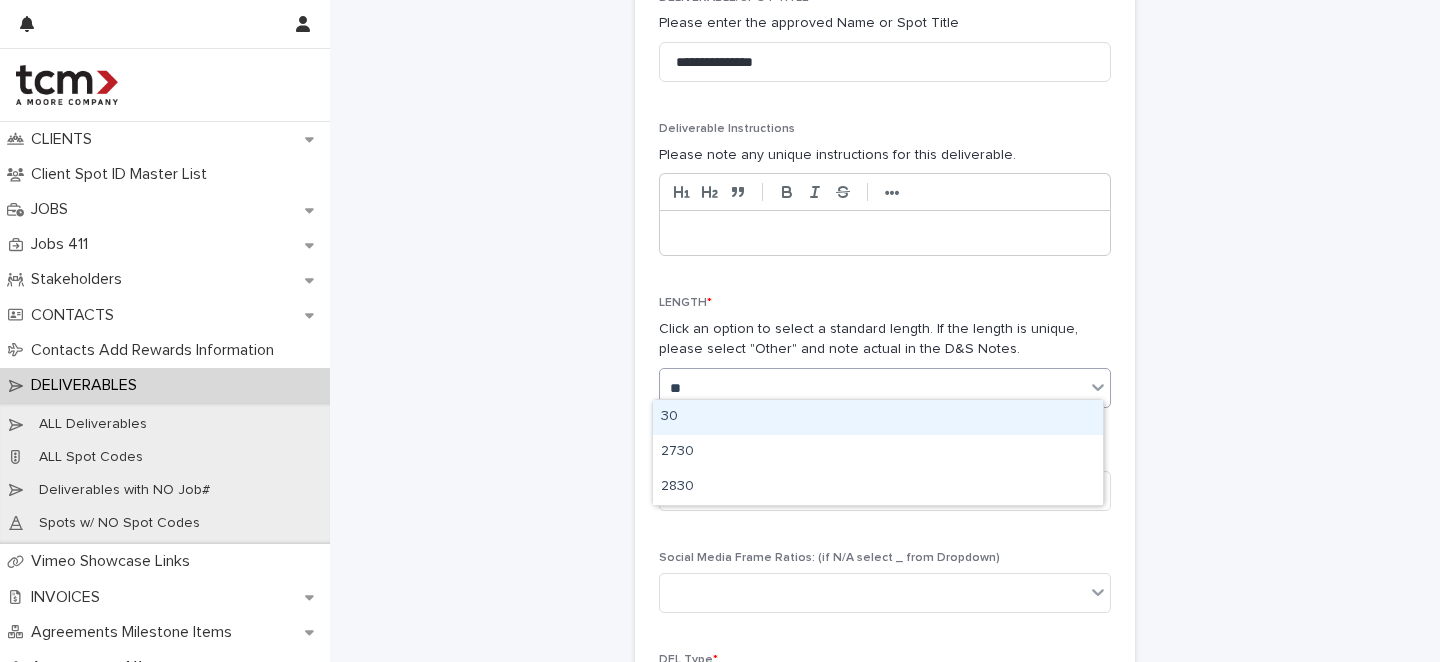 type 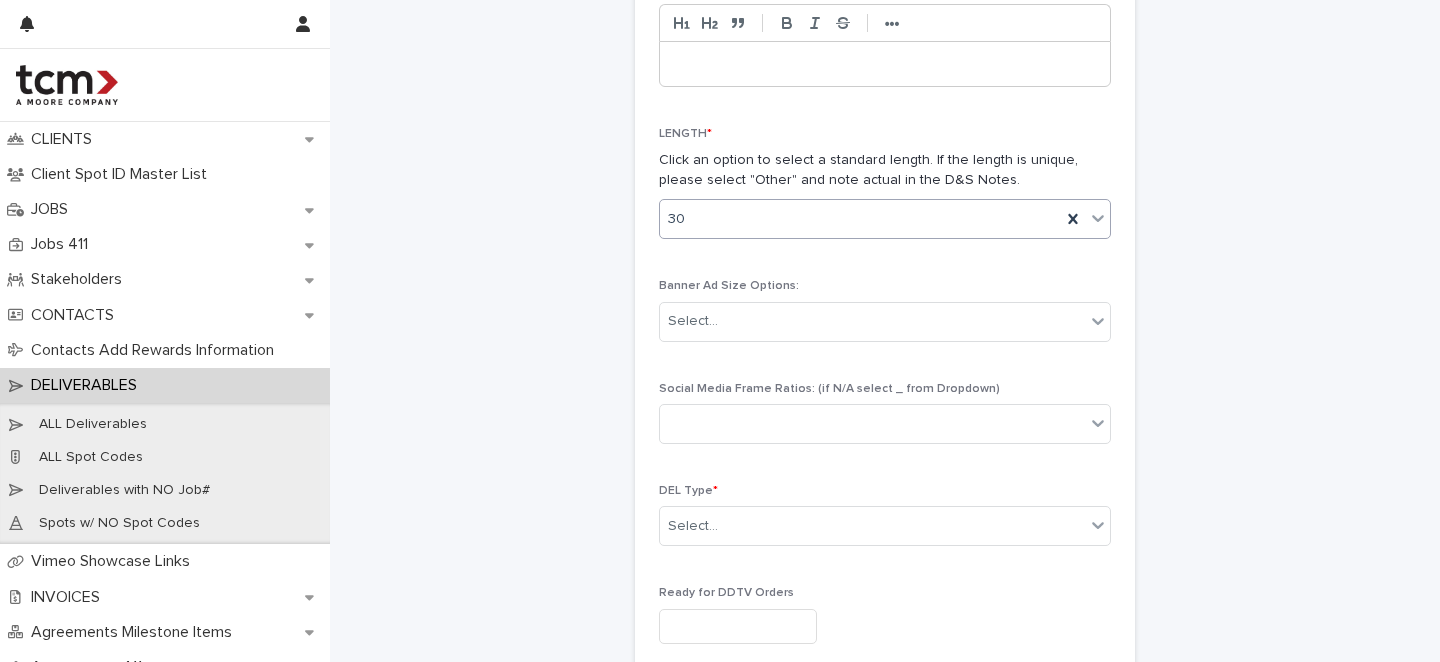 scroll, scrollTop: 772, scrollLeft: 0, axis: vertical 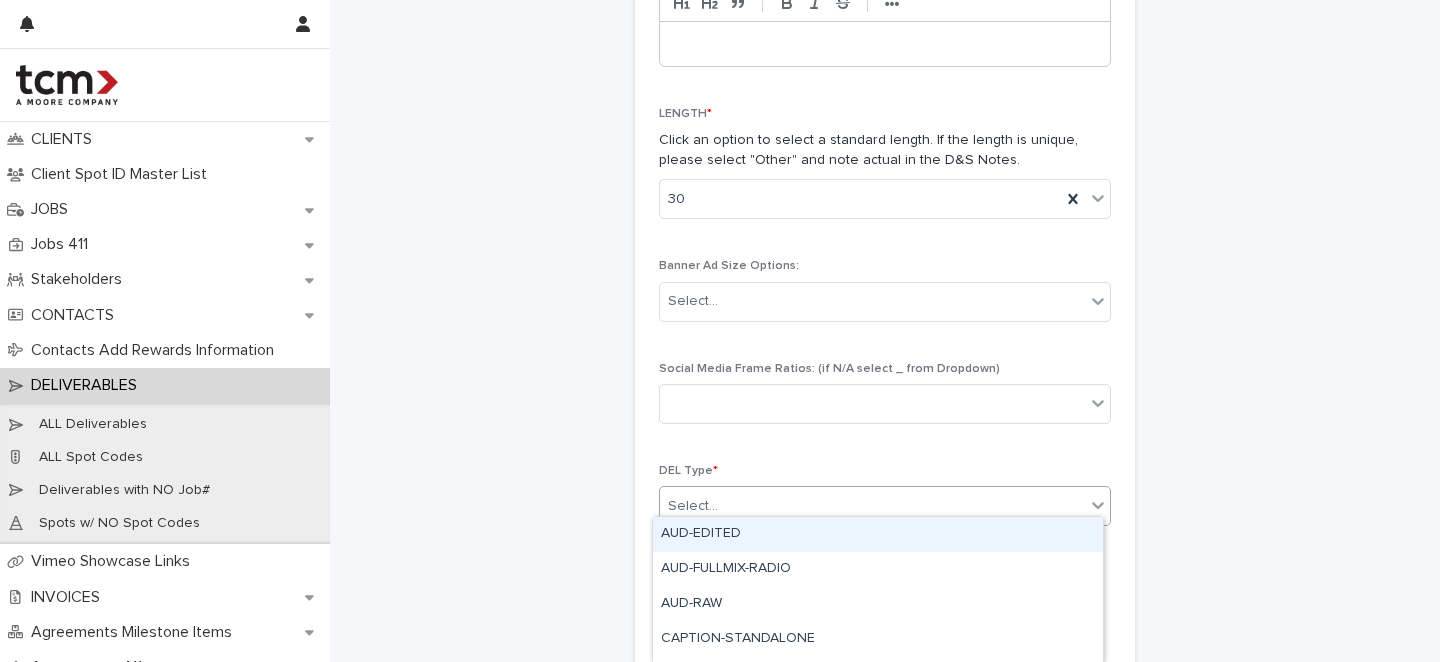click on "Select..." at bounding box center [872, 506] 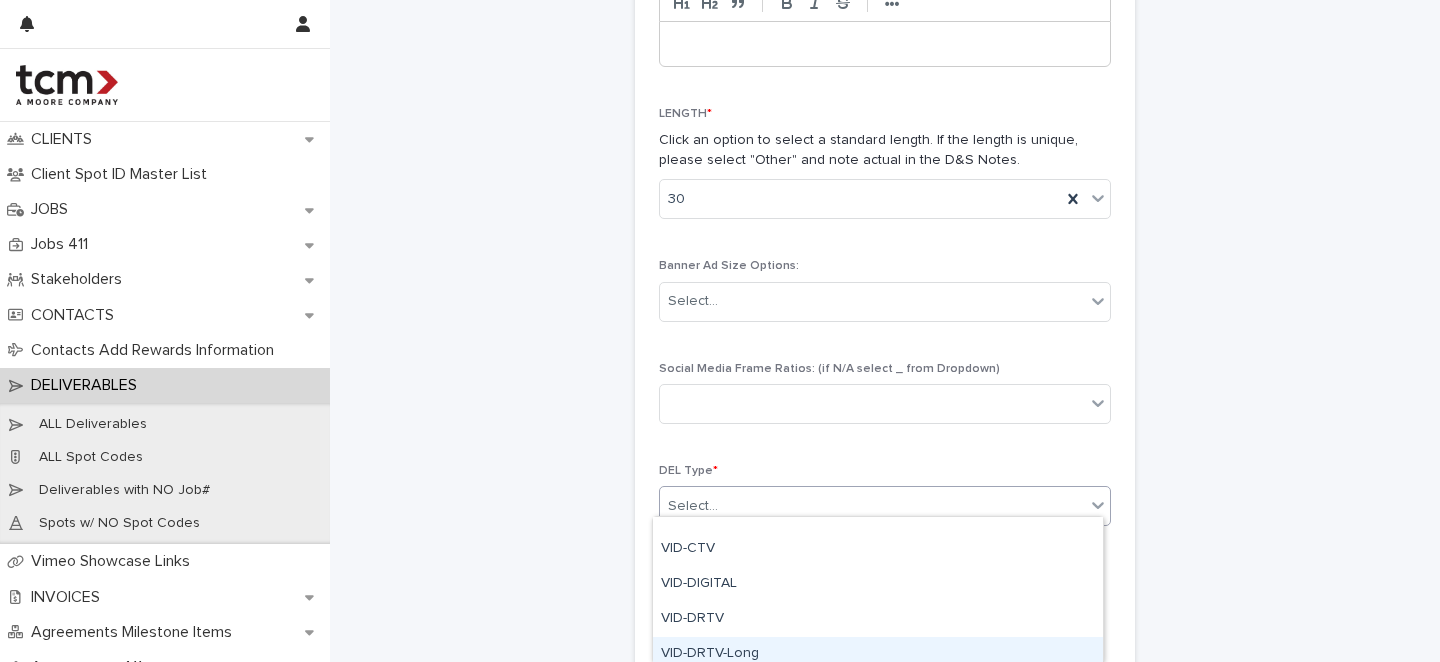 scroll, scrollTop: 828, scrollLeft: 0, axis: vertical 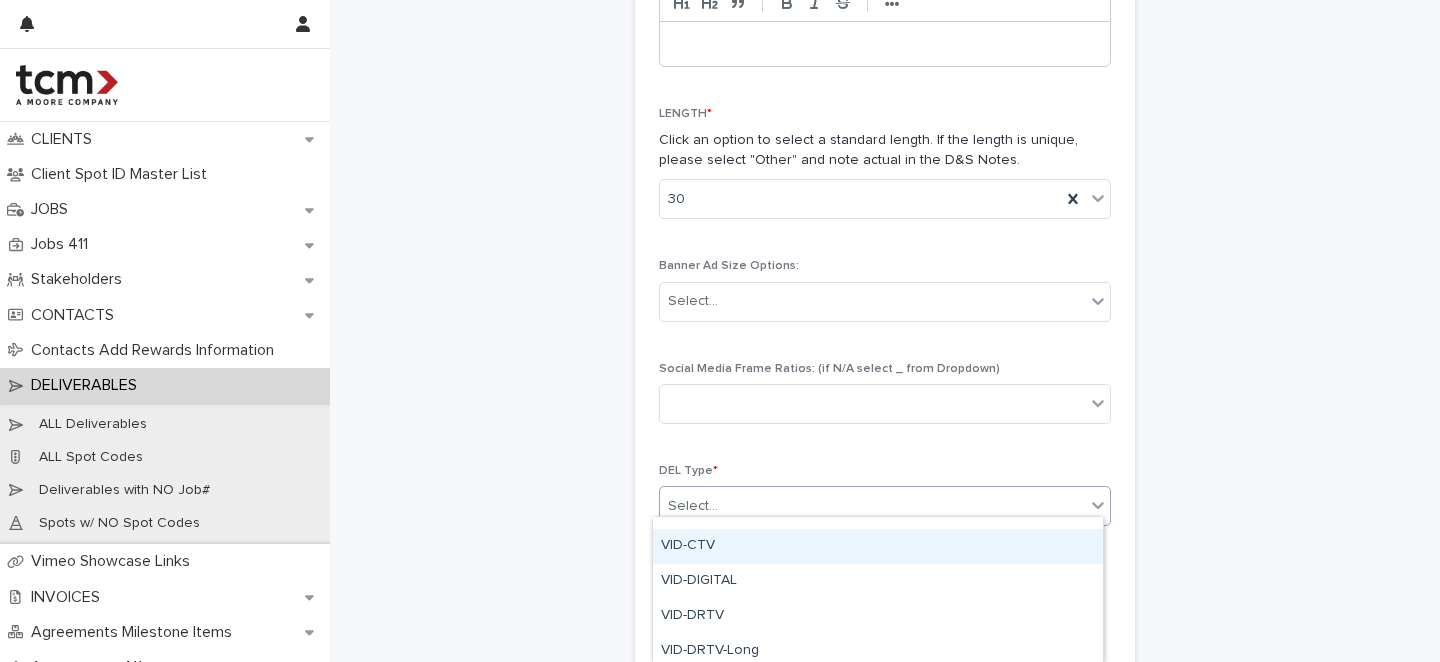 click on "VID-CTV" at bounding box center [878, 546] 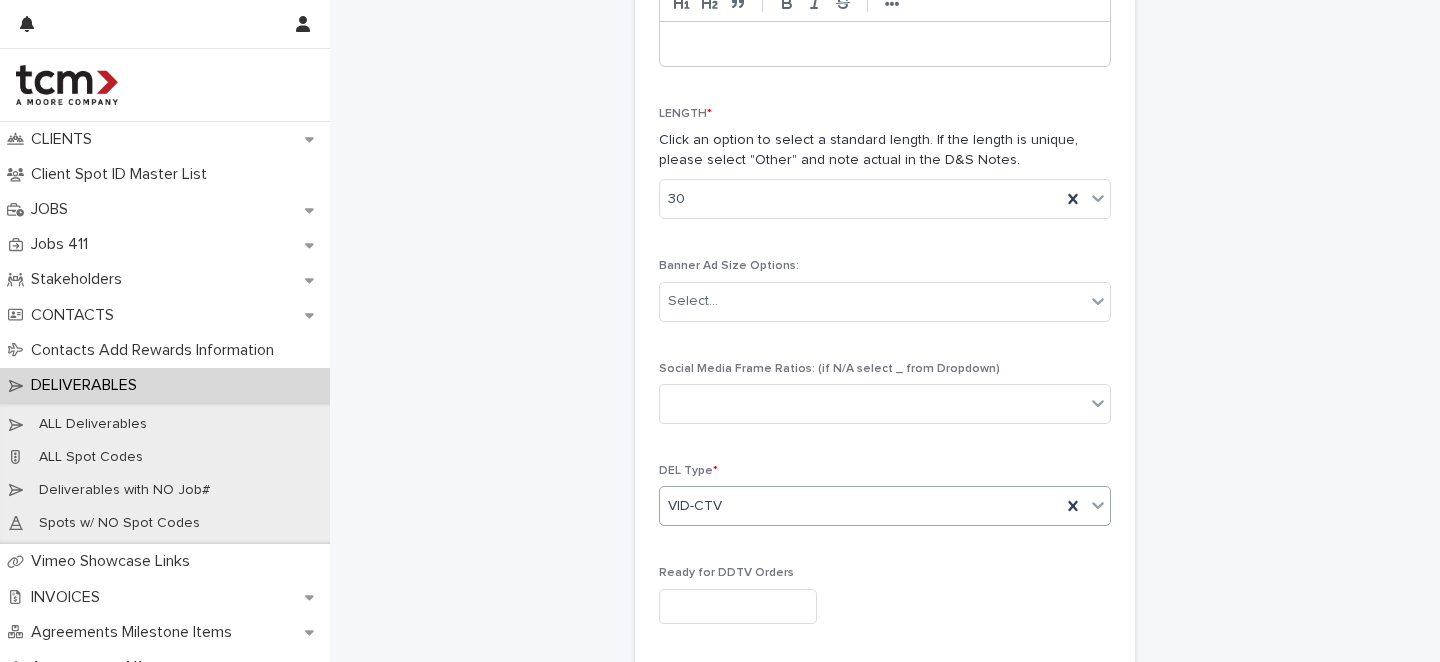 click on "**********" at bounding box center [885, 94] 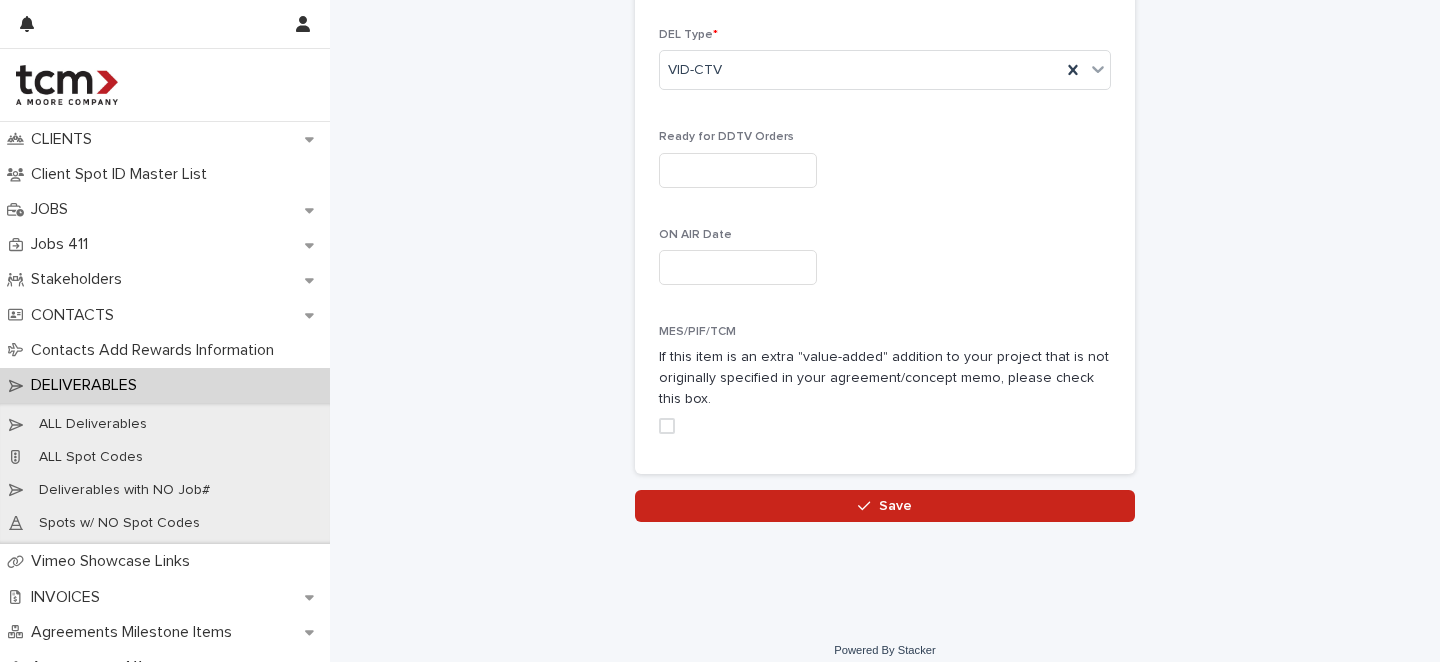 scroll, scrollTop: 1208, scrollLeft: 0, axis: vertical 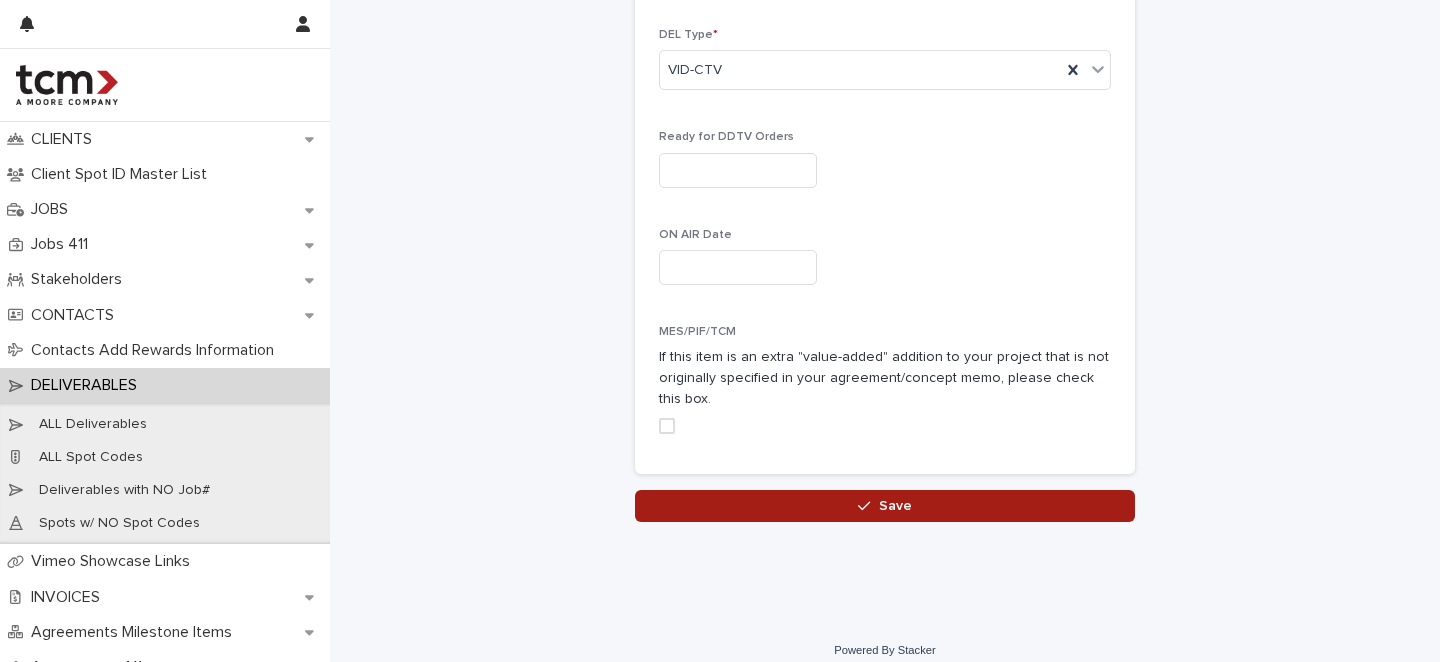 click on "Save" at bounding box center [885, 506] 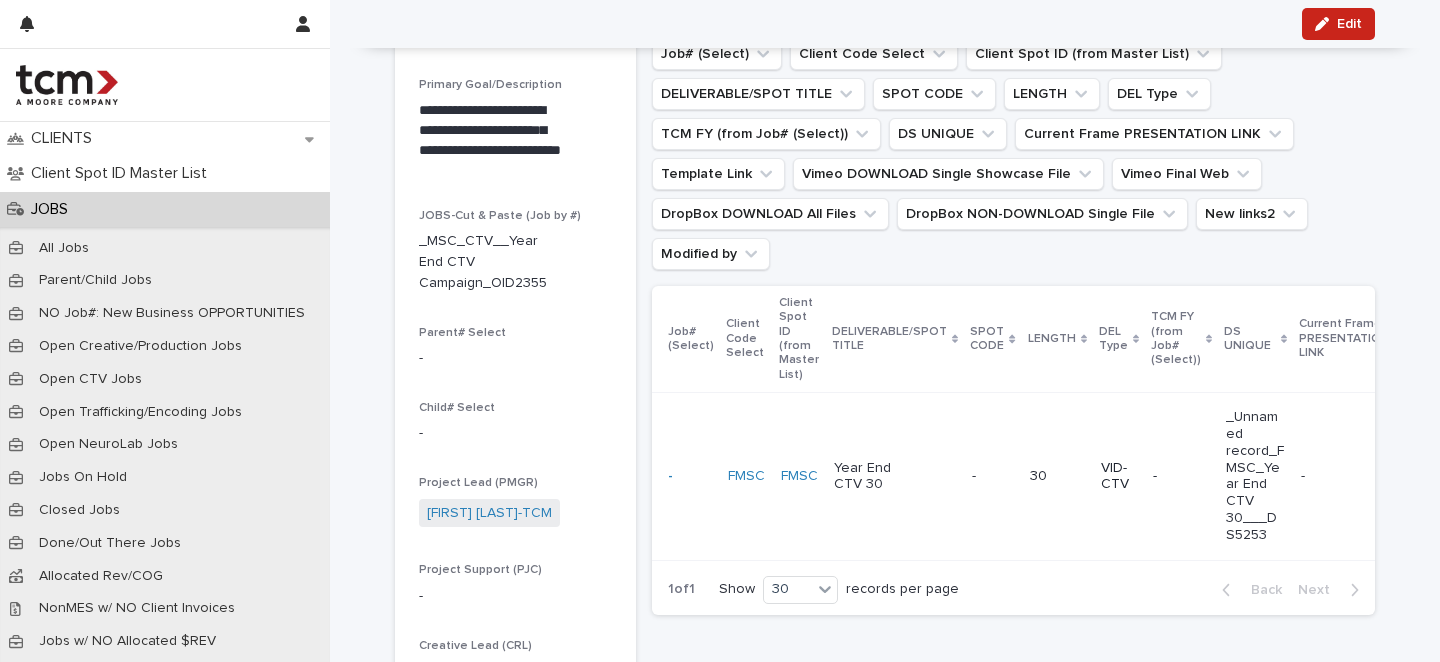 scroll, scrollTop: 86, scrollLeft: 0, axis: vertical 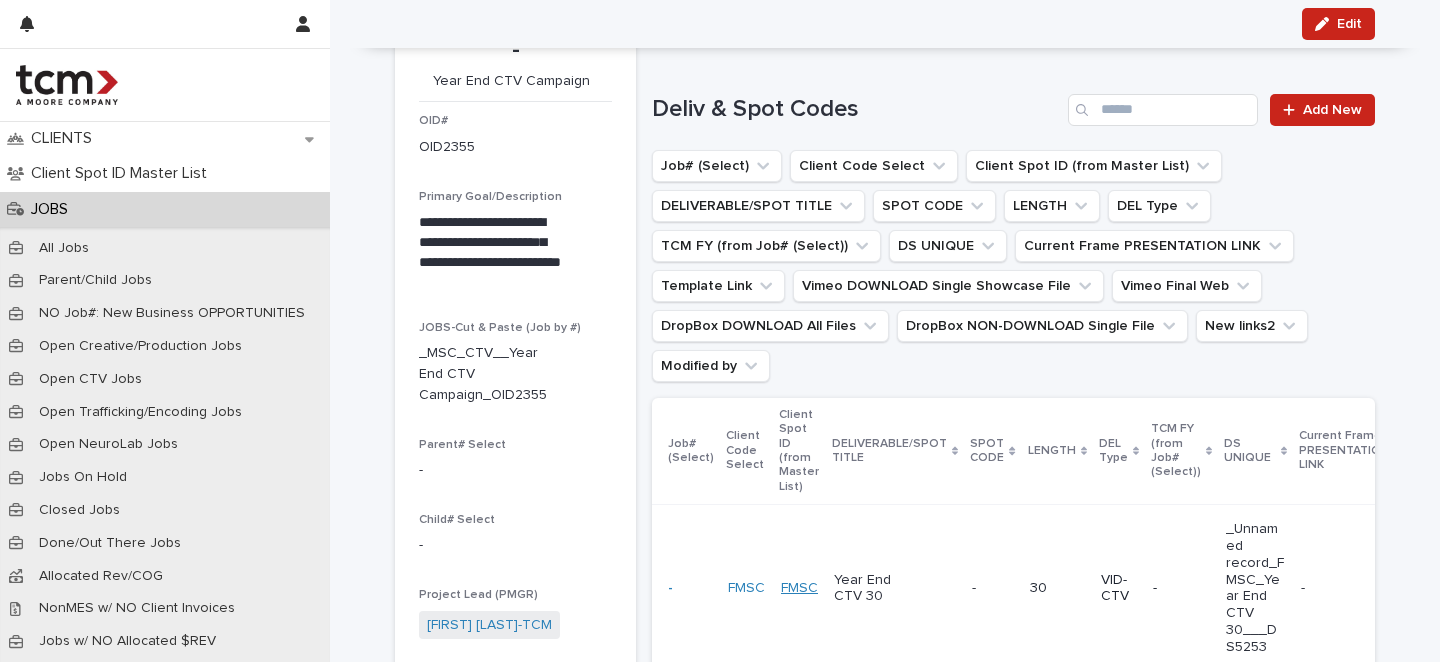 click on "FMSC" at bounding box center [799, 588] 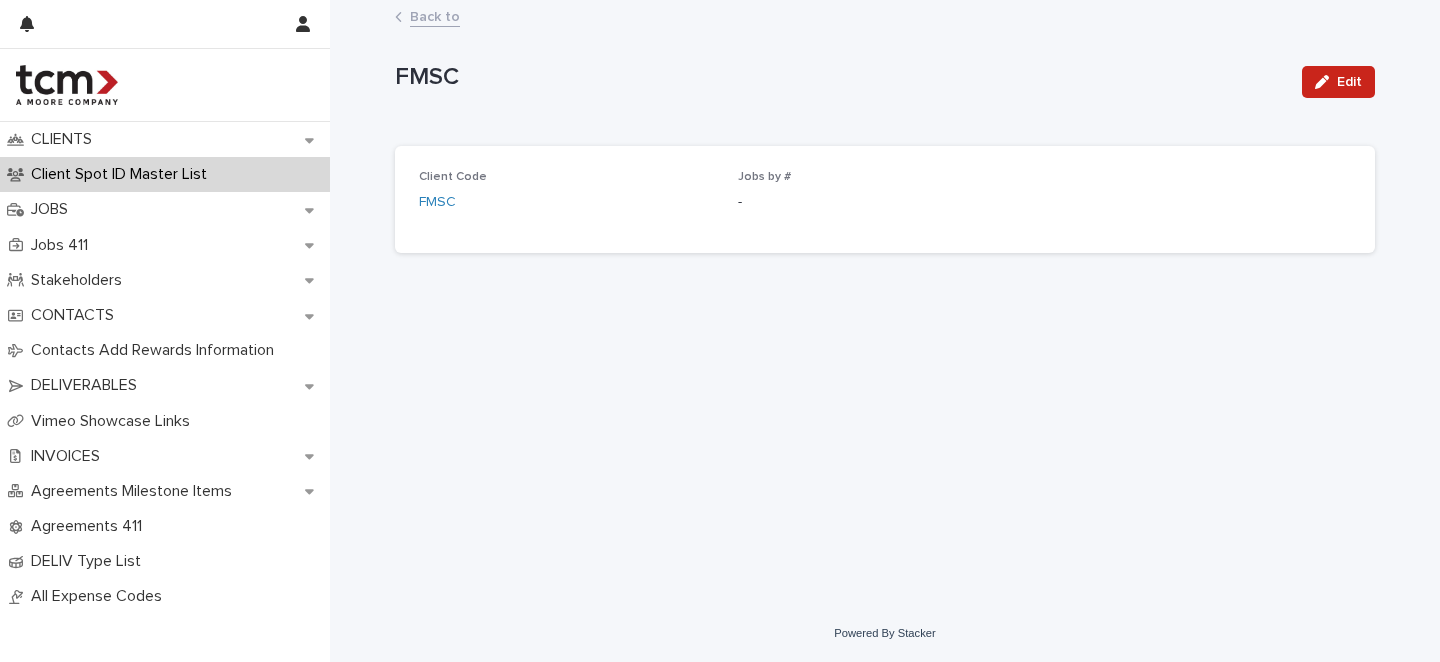 scroll, scrollTop: 0, scrollLeft: 0, axis: both 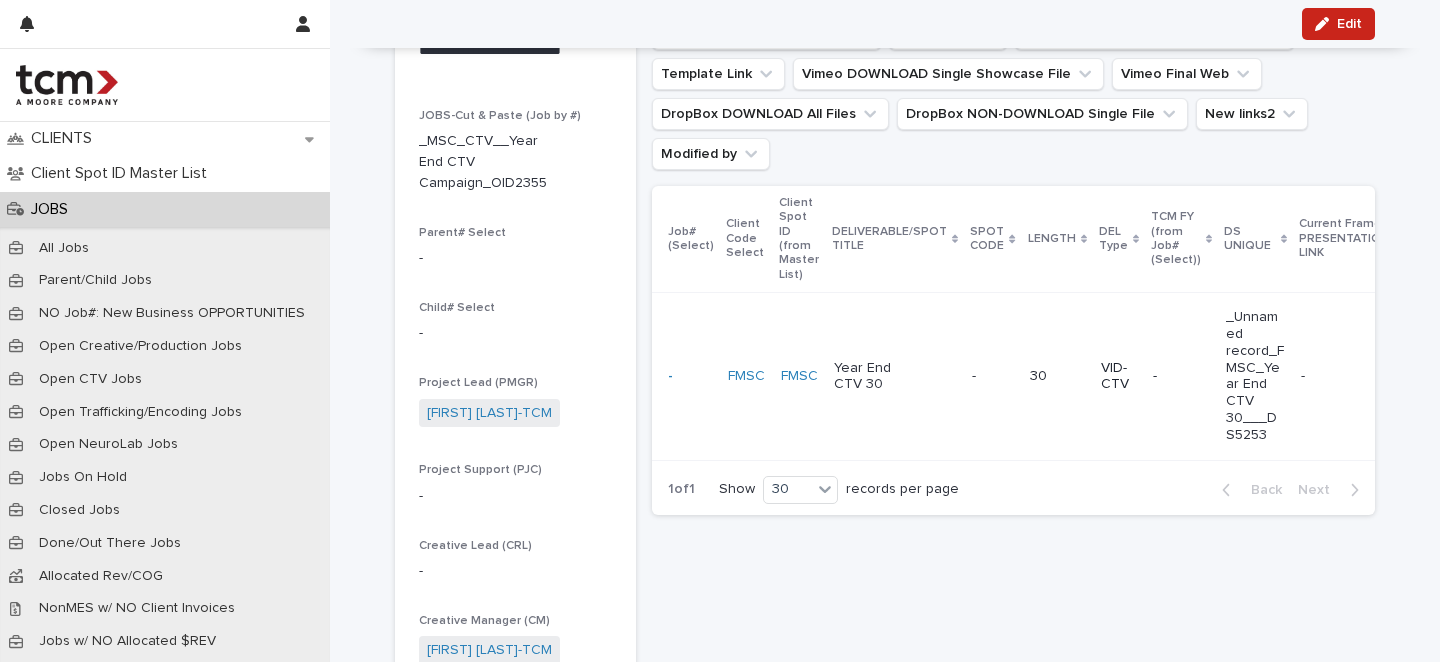 click on "Year End CTV 30" at bounding box center [895, 377] 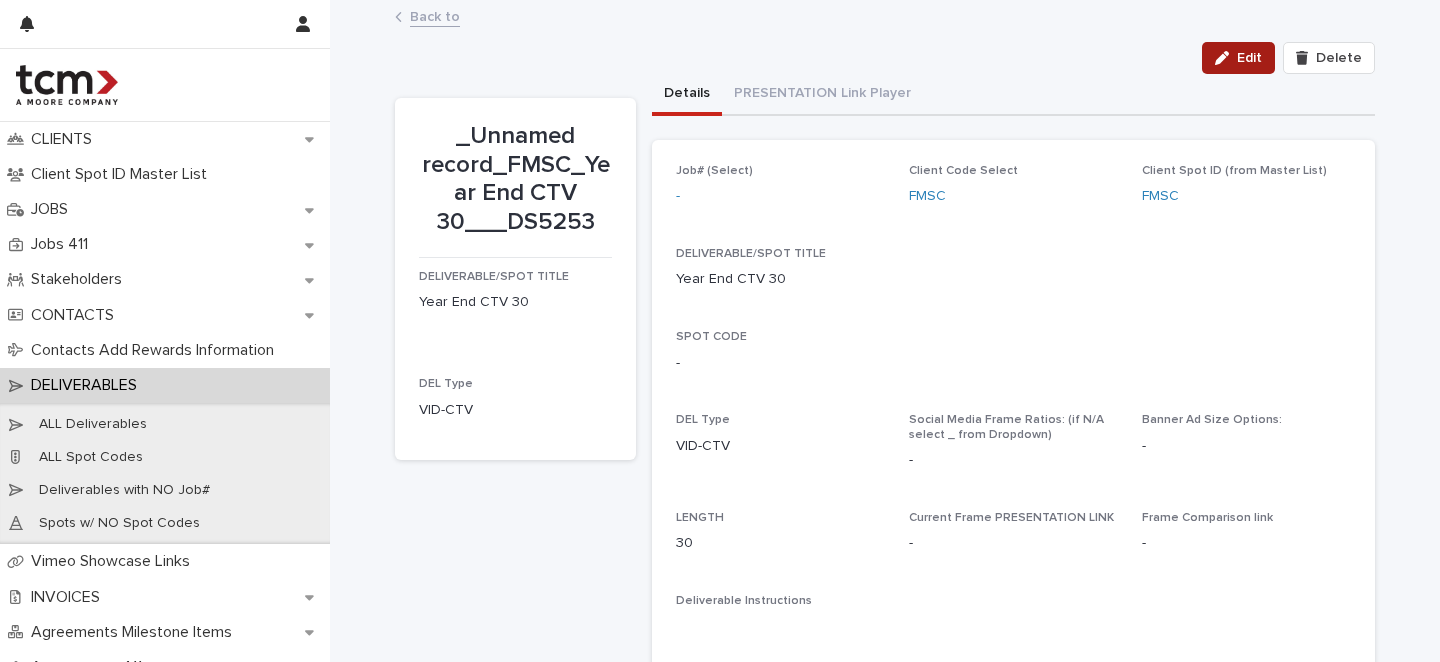 scroll, scrollTop: -1, scrollLeft: 0, axis: vertical 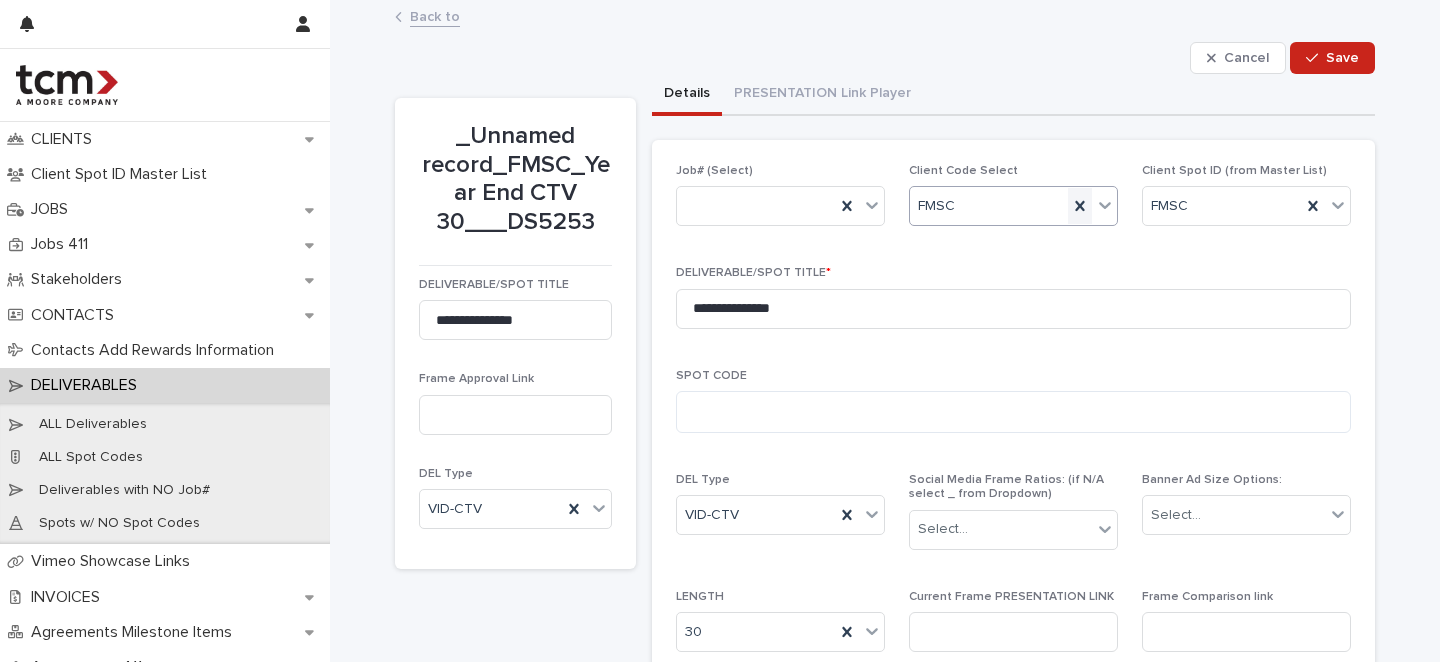 click 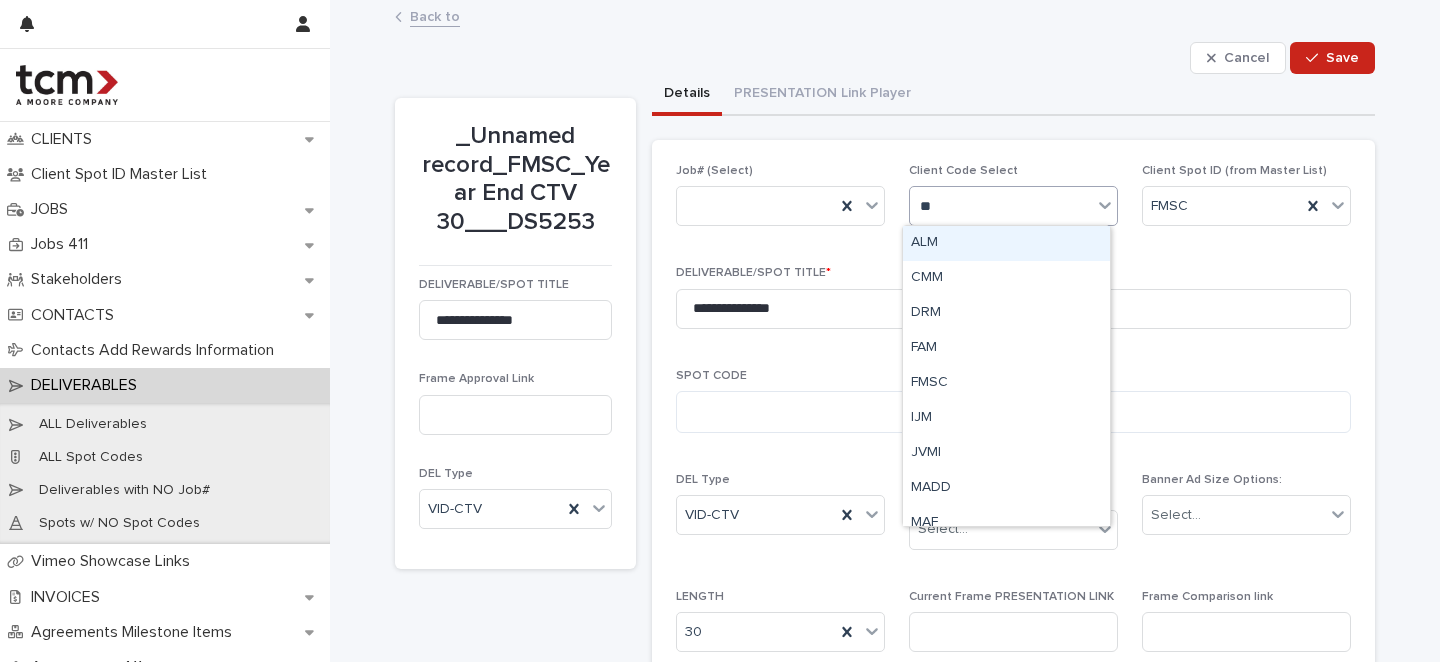 type on "***" 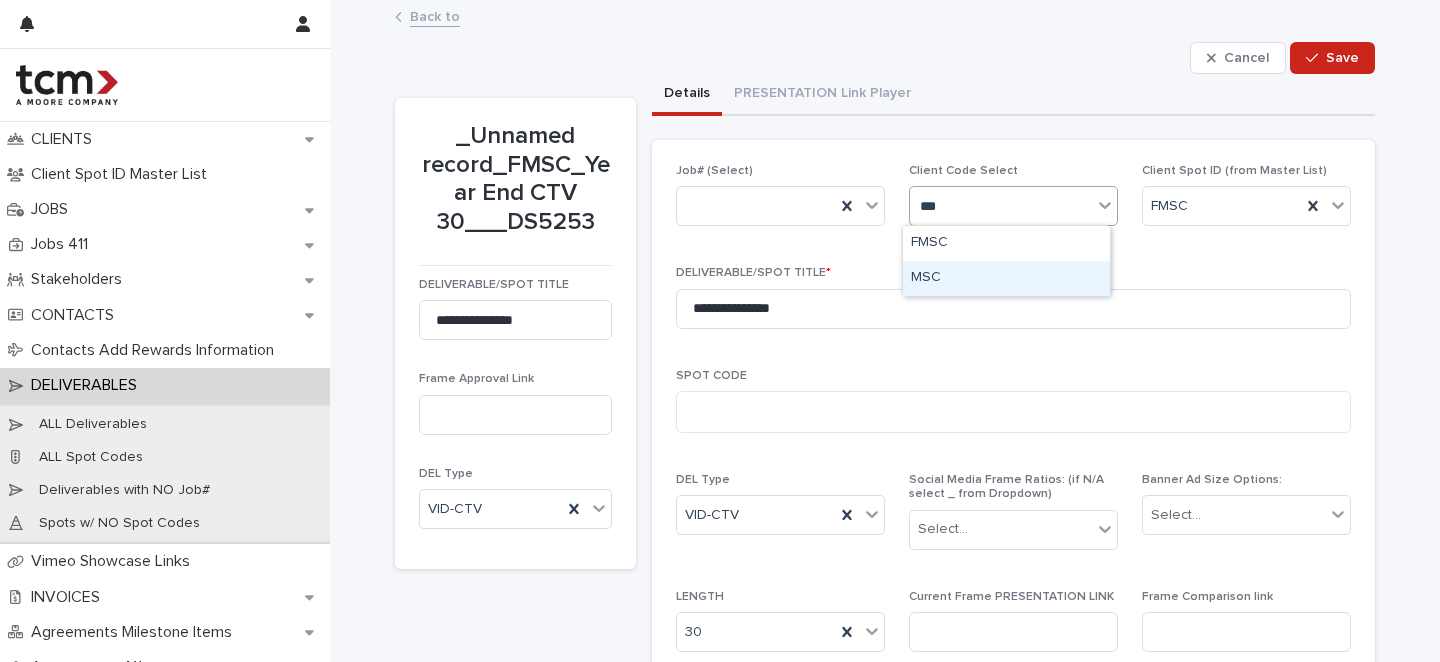 click on "MSC" at bounding box center (1006, 278) 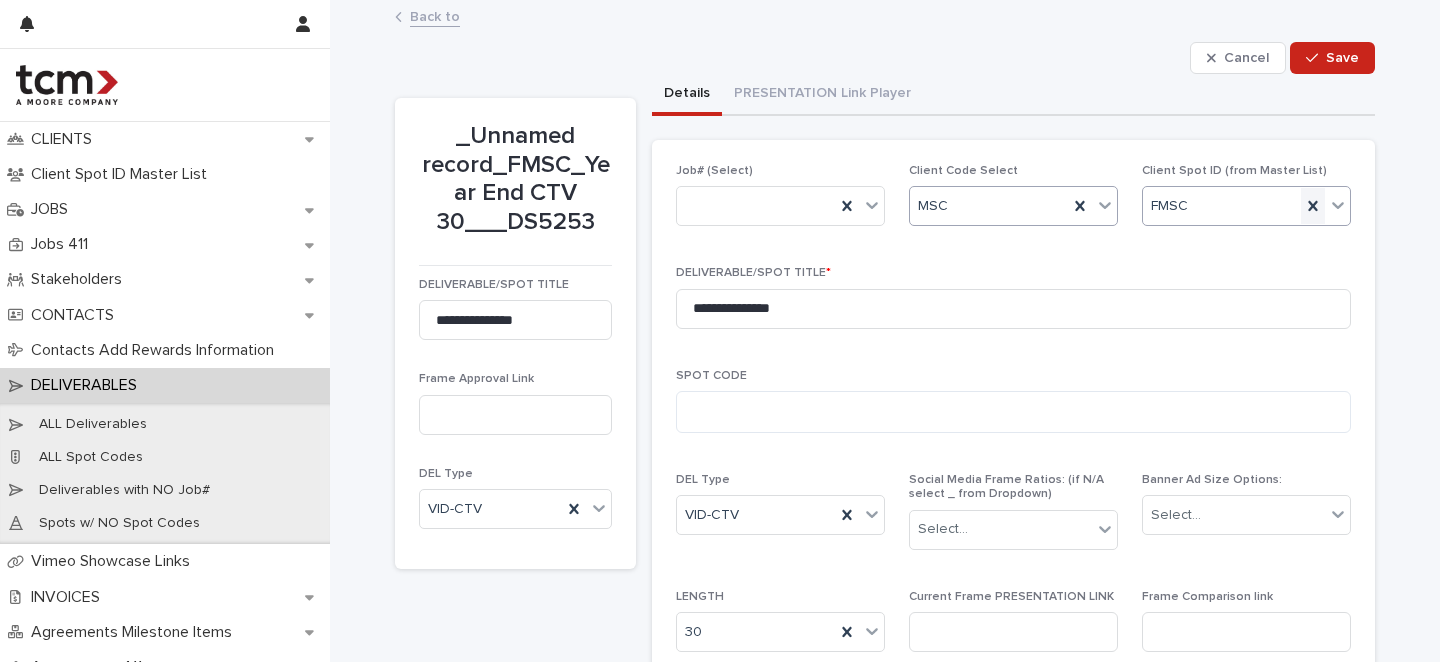 click 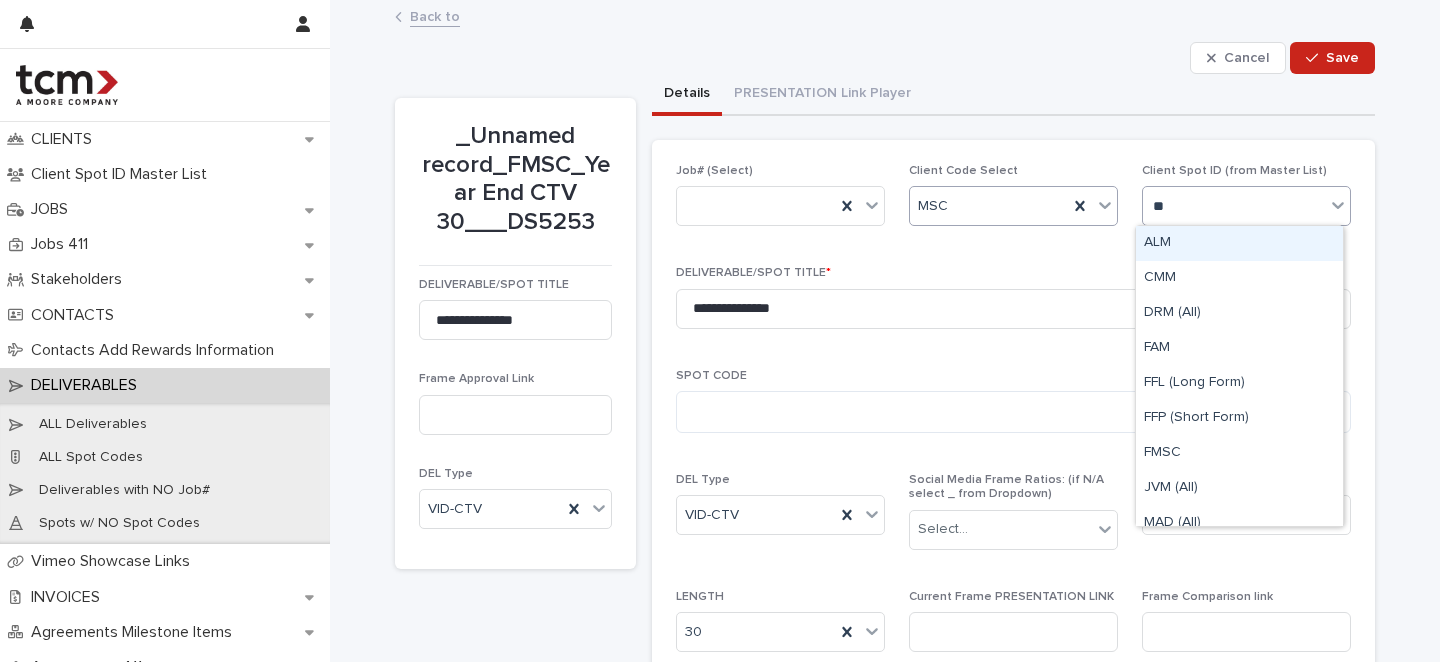 type on "***" 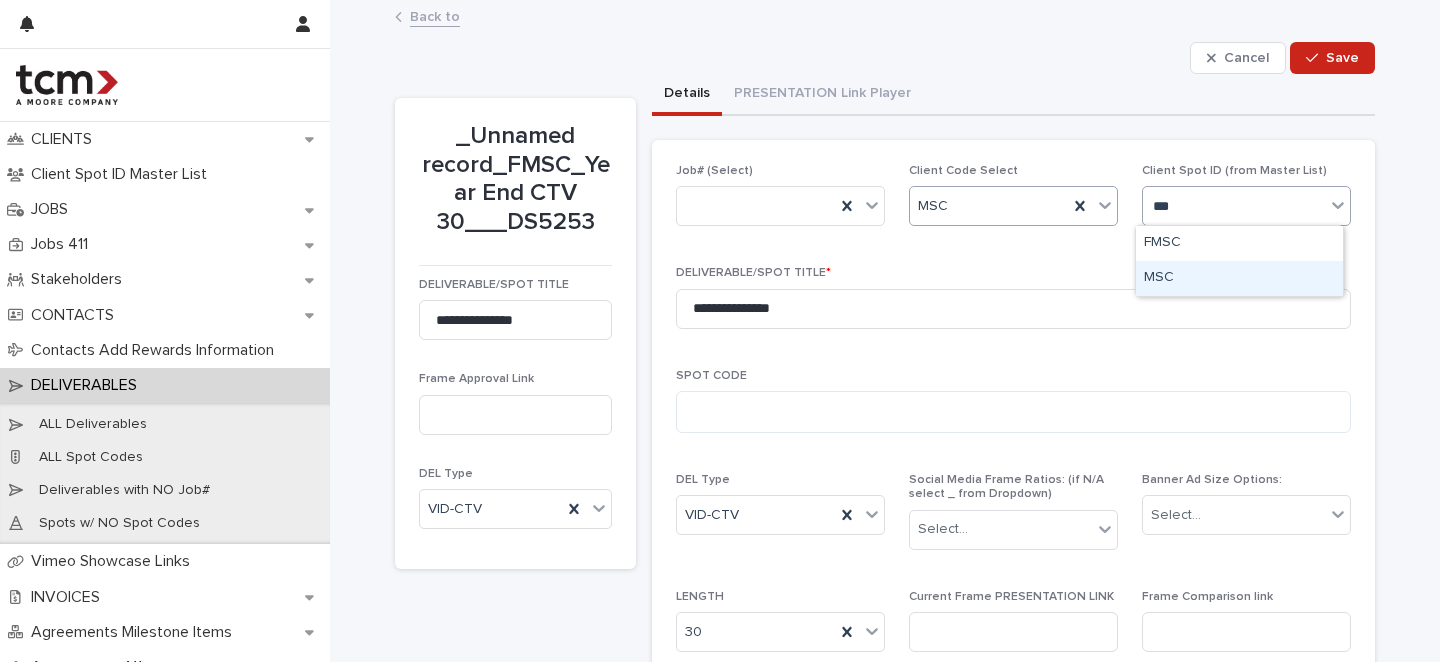 click on "MSC" at bounding box center (1239, 278) 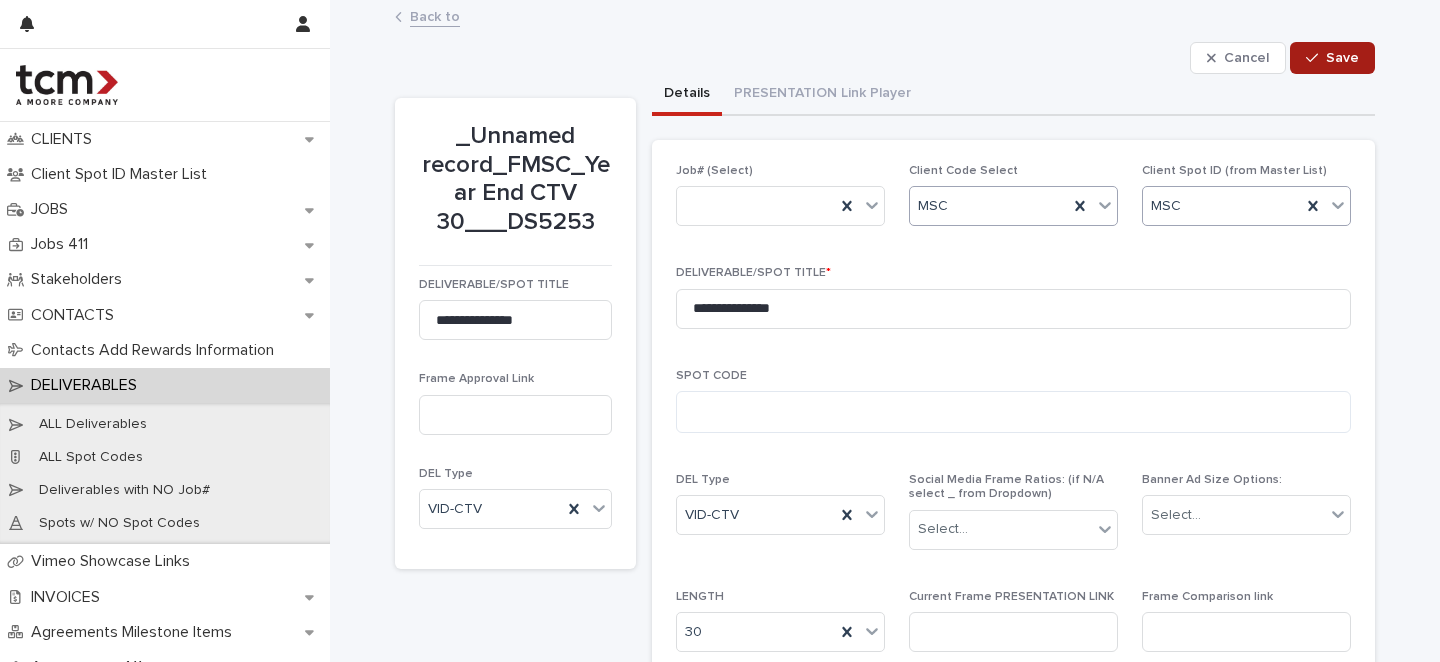 click on "Save" at bounding box center (1342, 58) 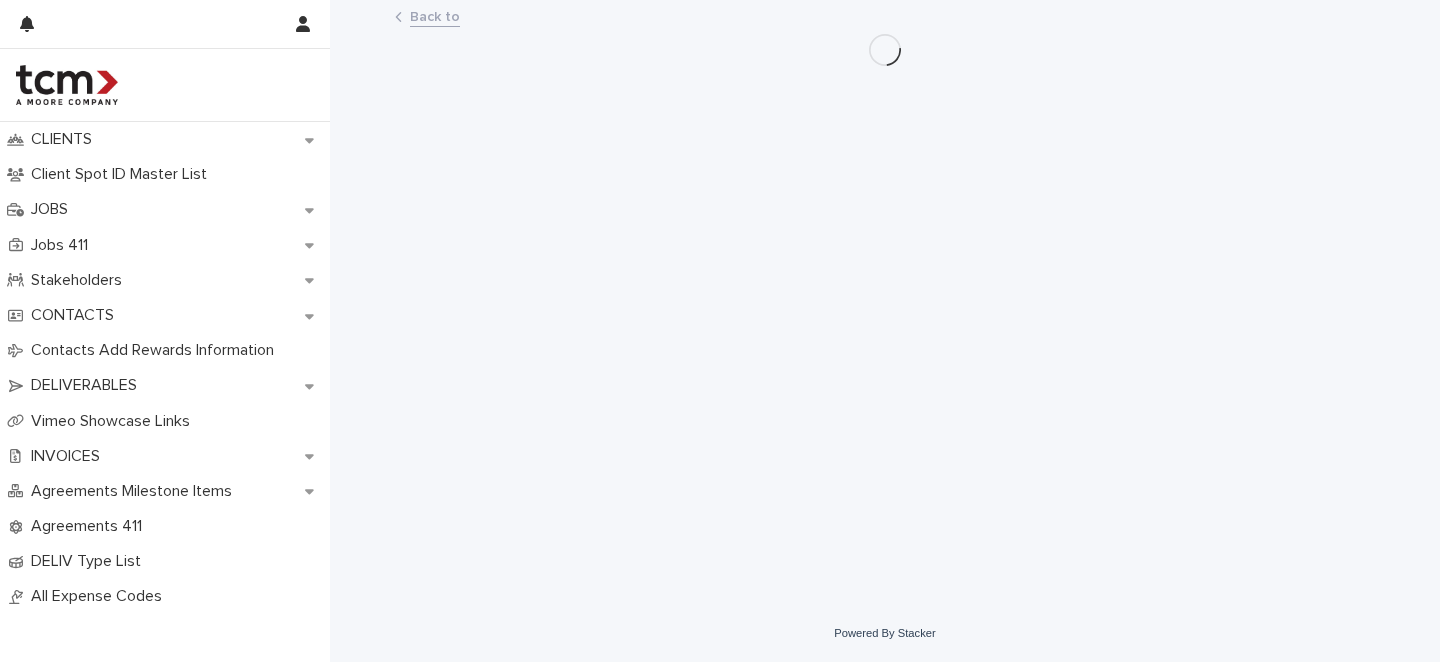 scroll, scrollTop: 0, scrollLeft: 0, axis: both 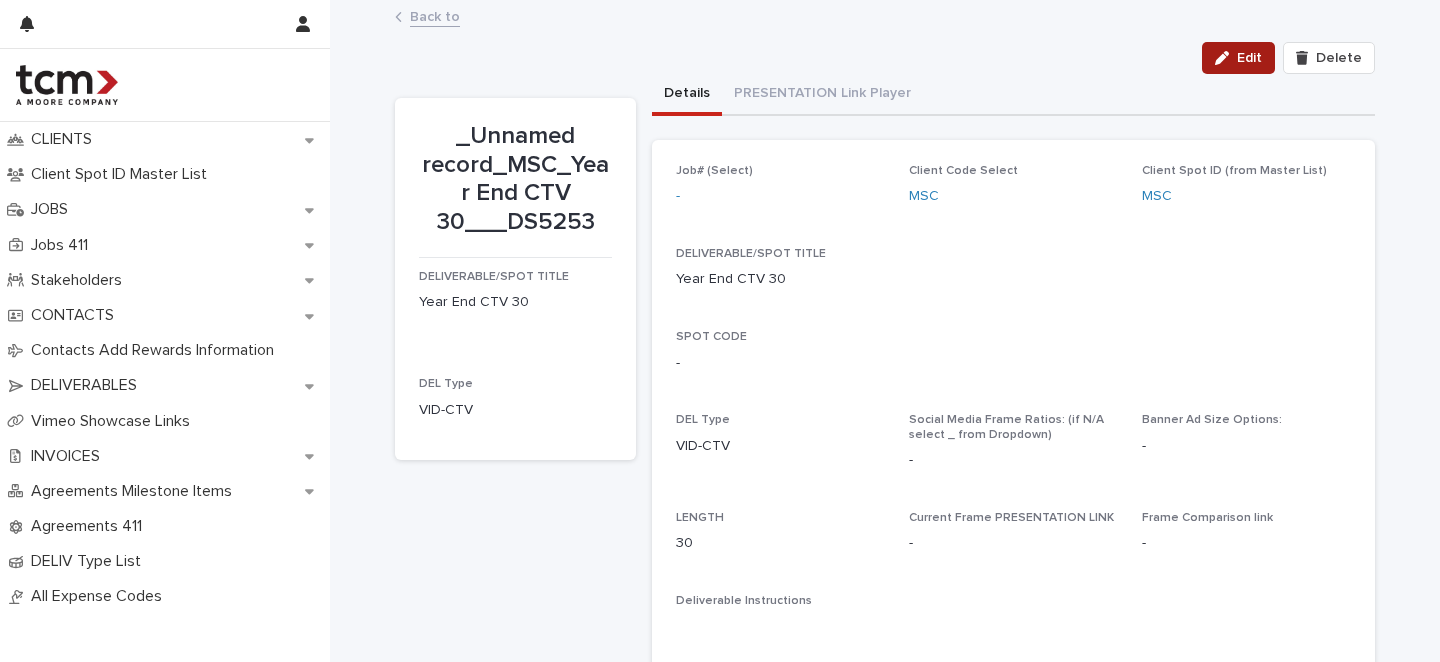 click on "Edit" at bounding box center (1249, 58) 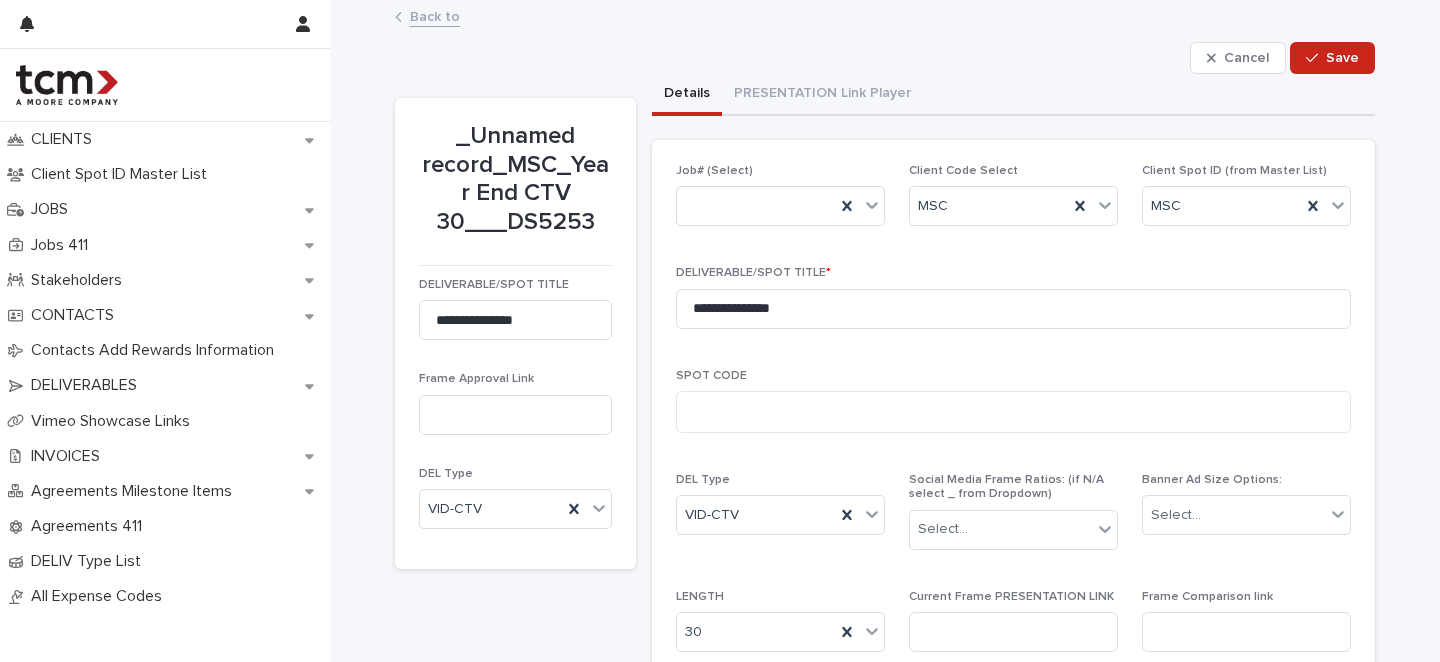 click on "Details PRESENTATION Link Player" at bounding box center [1013, 95] 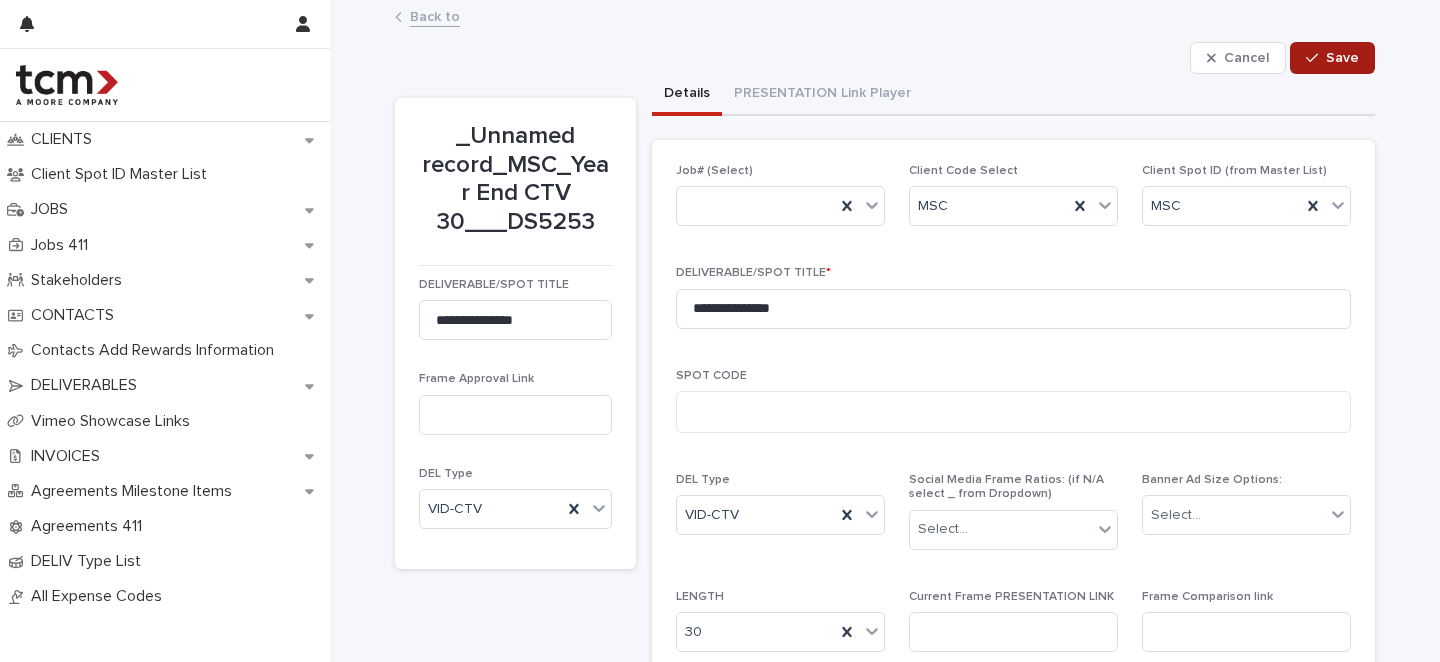 click on "Save" at bounding box center [1332, 58] 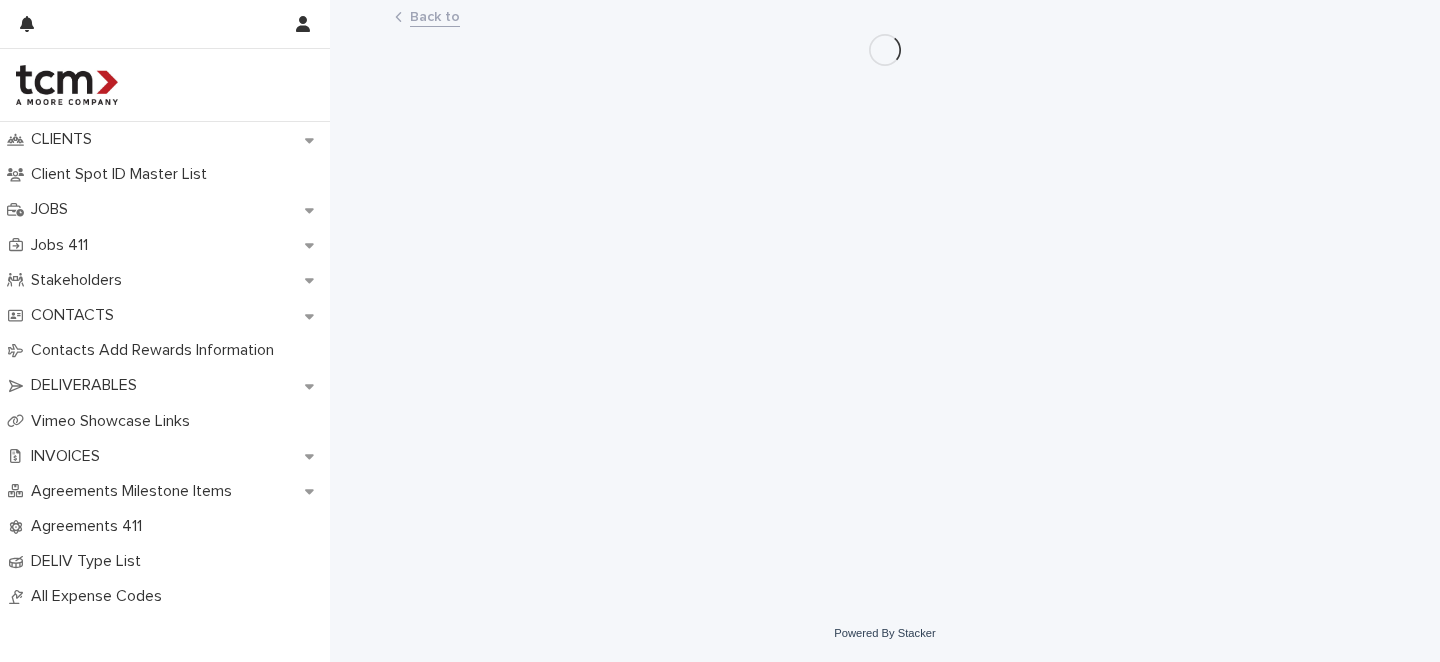 scroll, scrollTop: 0, scrollLeft: 0, axis: both 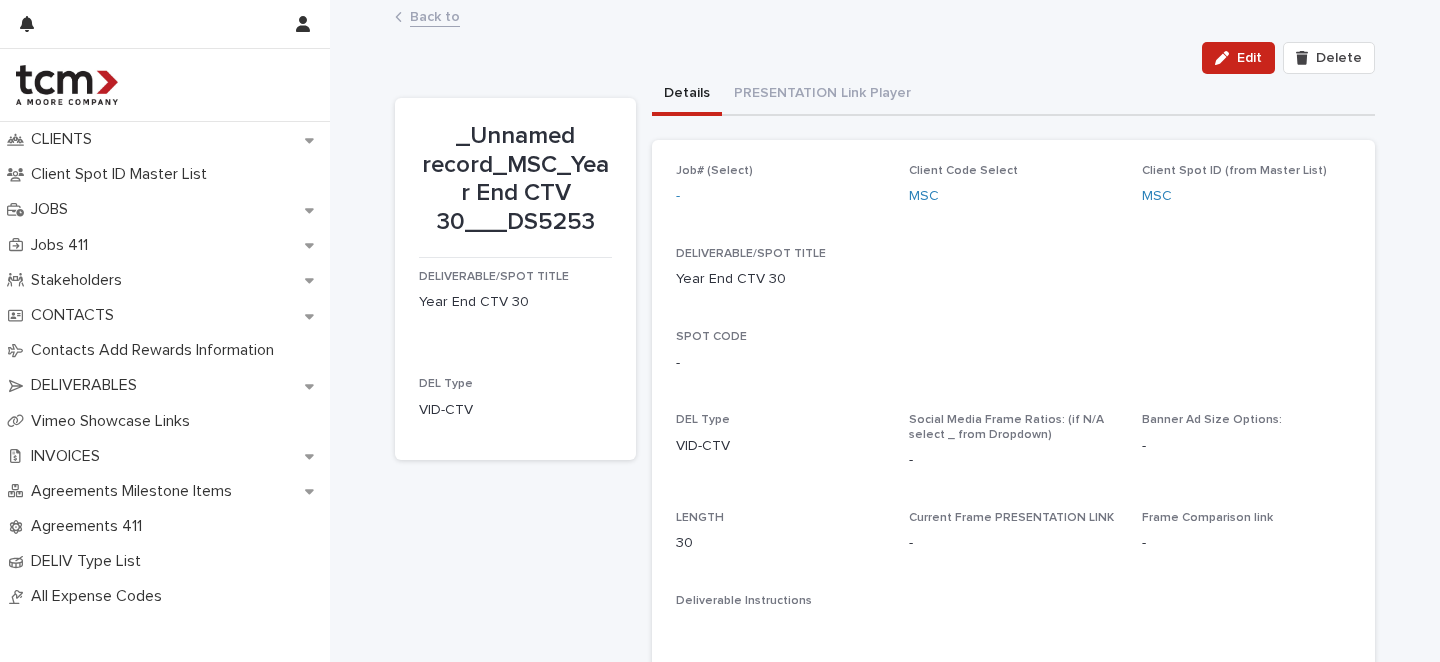 click on "Back to" at bounding box center (435, 15) 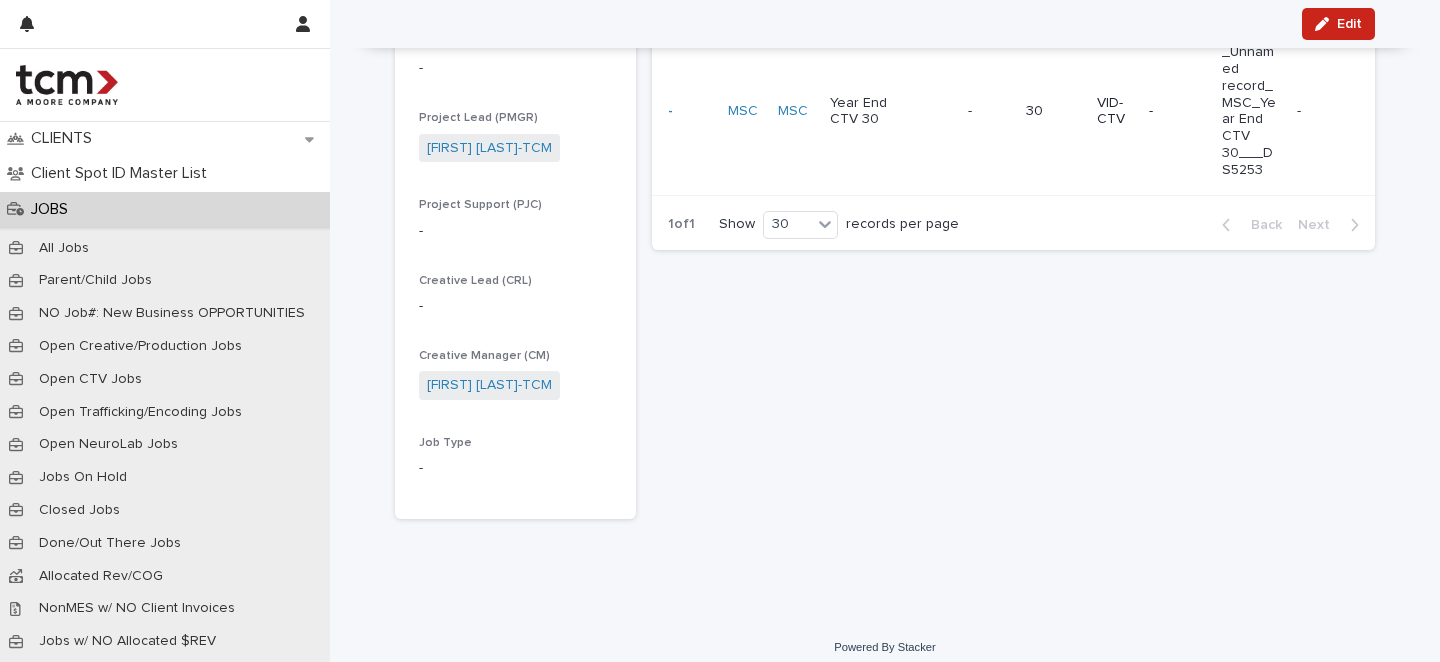 scroll, scrollTop: 561, scrollLeft: 0, axis: vertical 